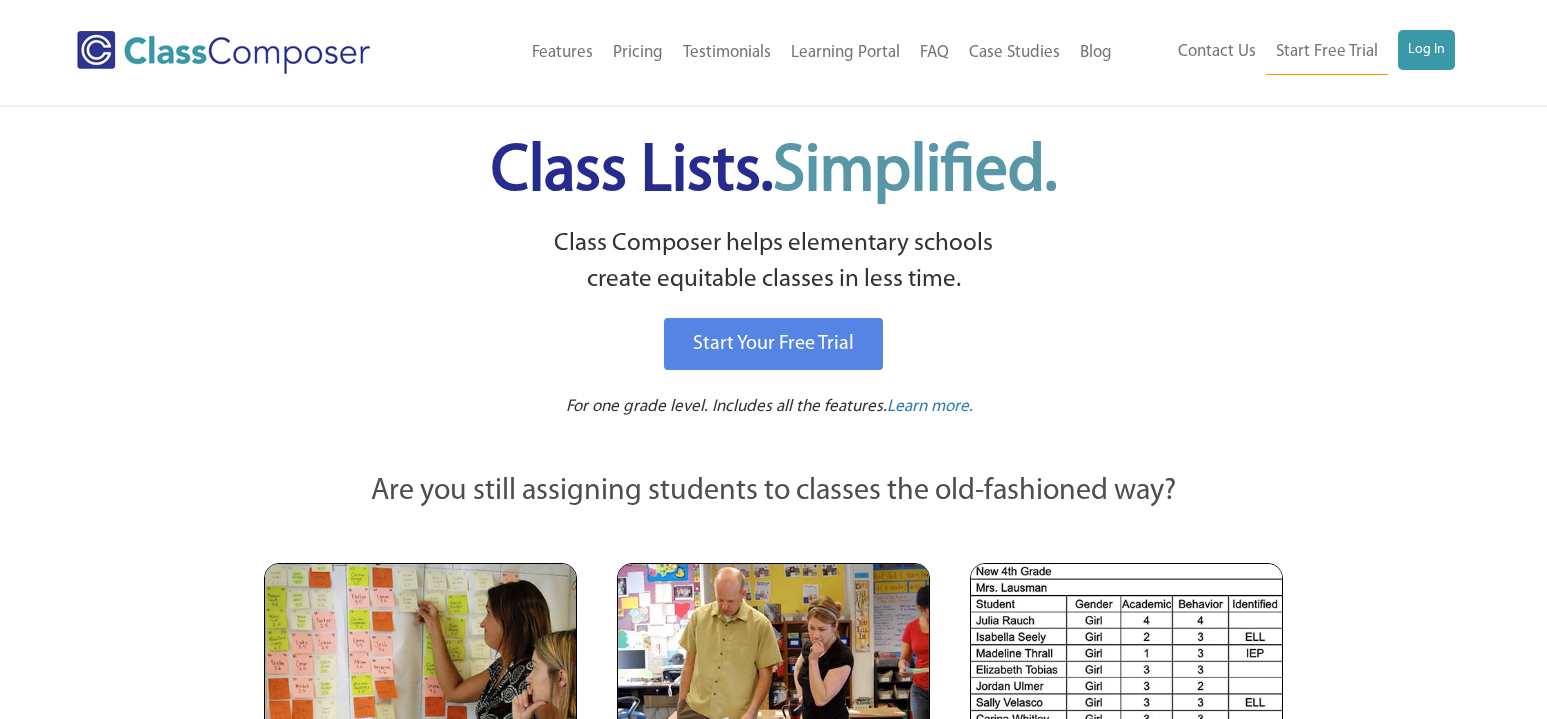 scroll, scrollTop: 0, scrollLeft: 0, axis: both 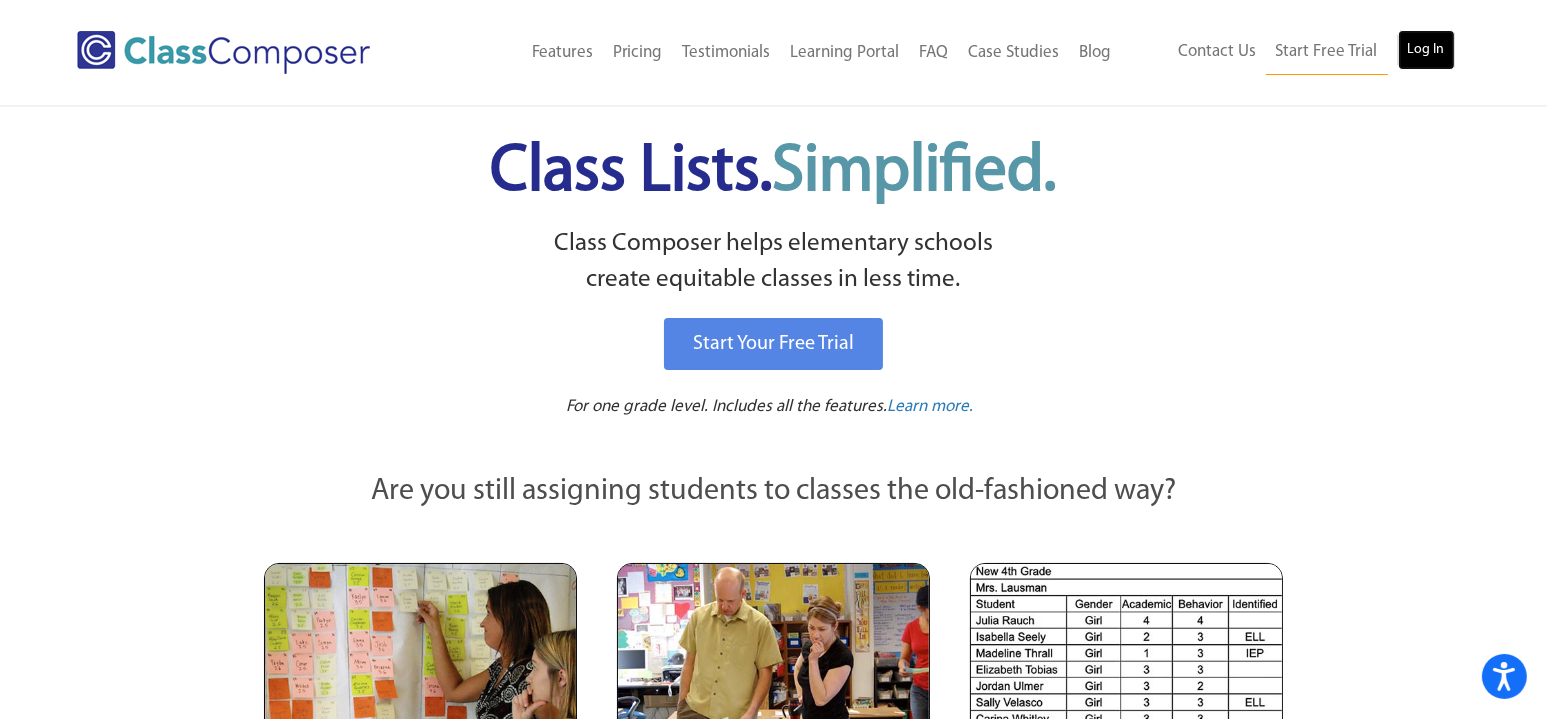 click on "Log In" at bounding box center [1426, 50] 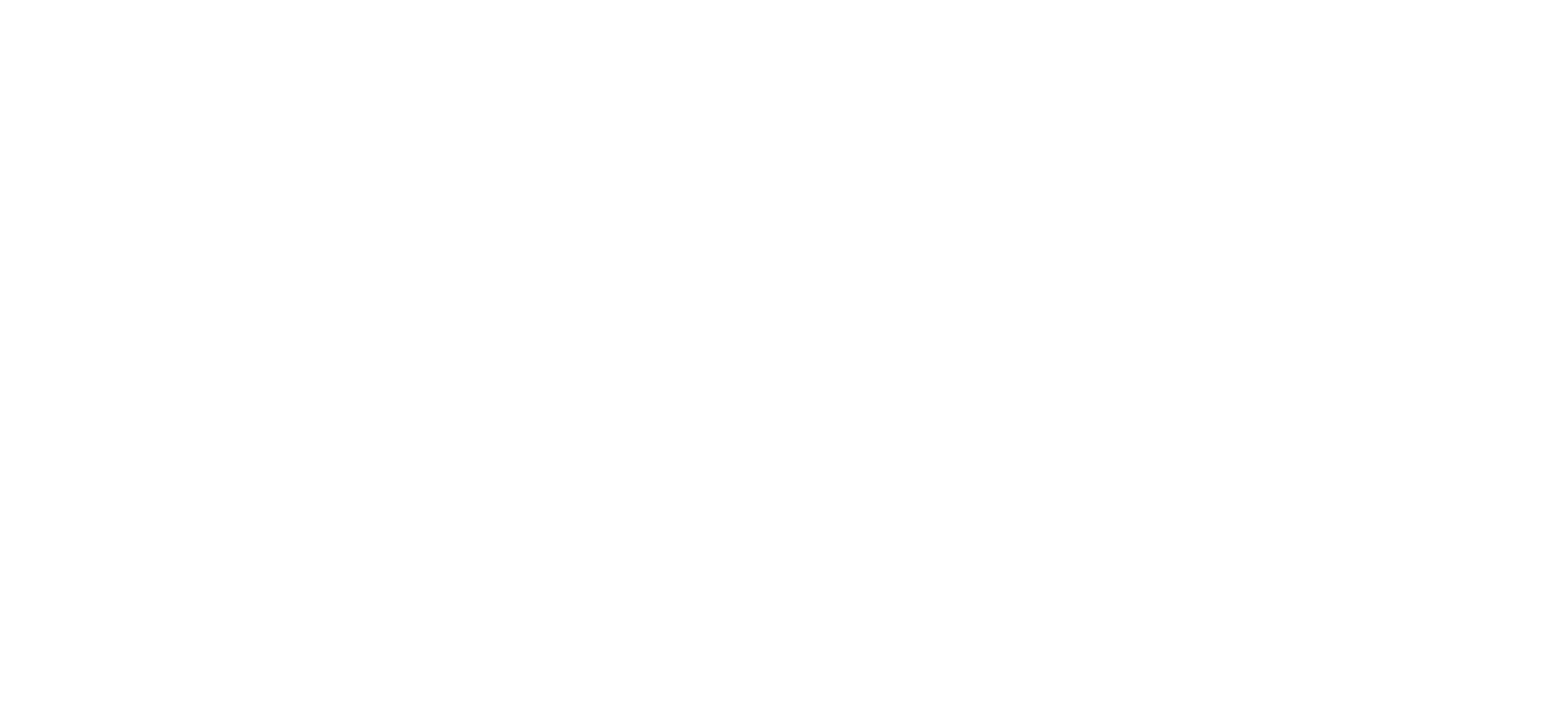 scroll, scrollTop: 0, scrollLeft: 0, axis: both 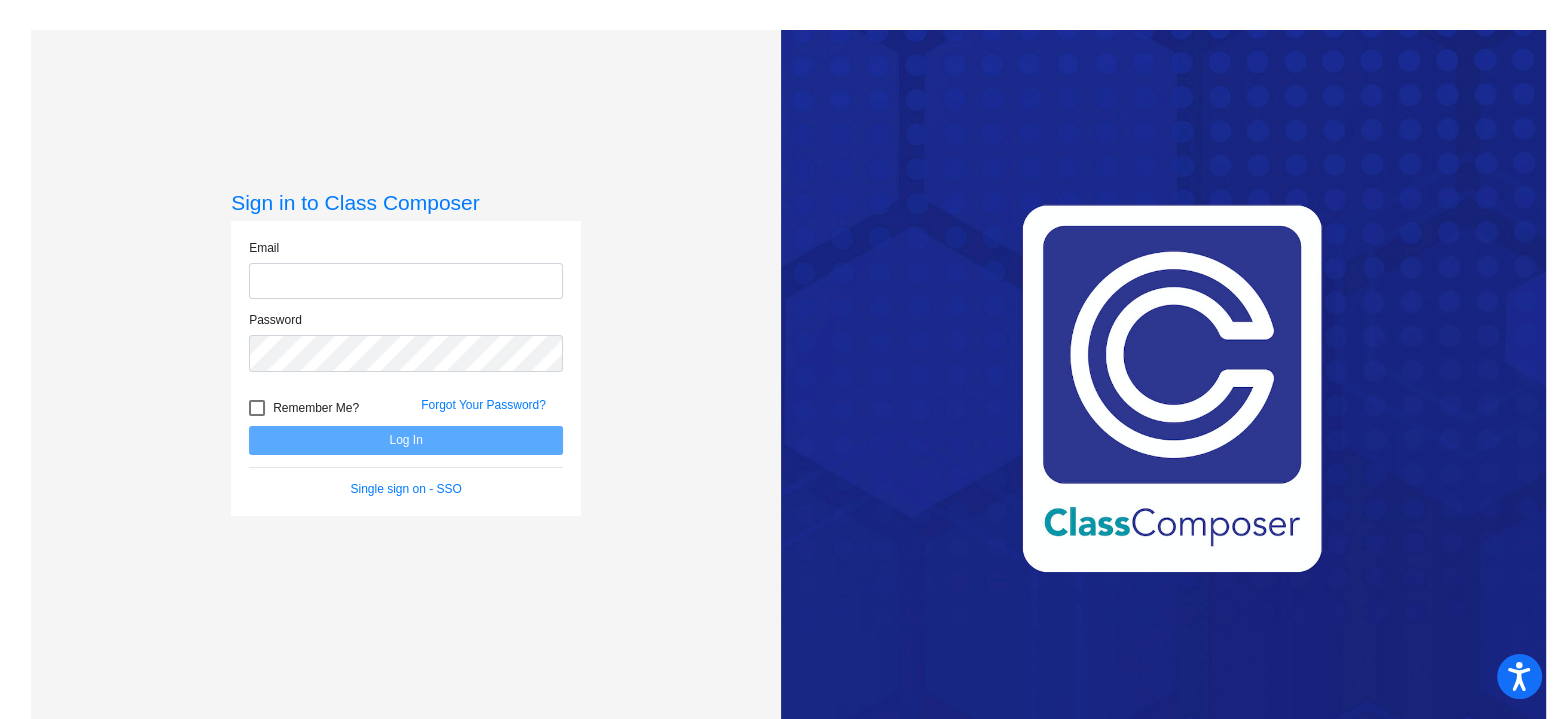 type on "s****@example.com" 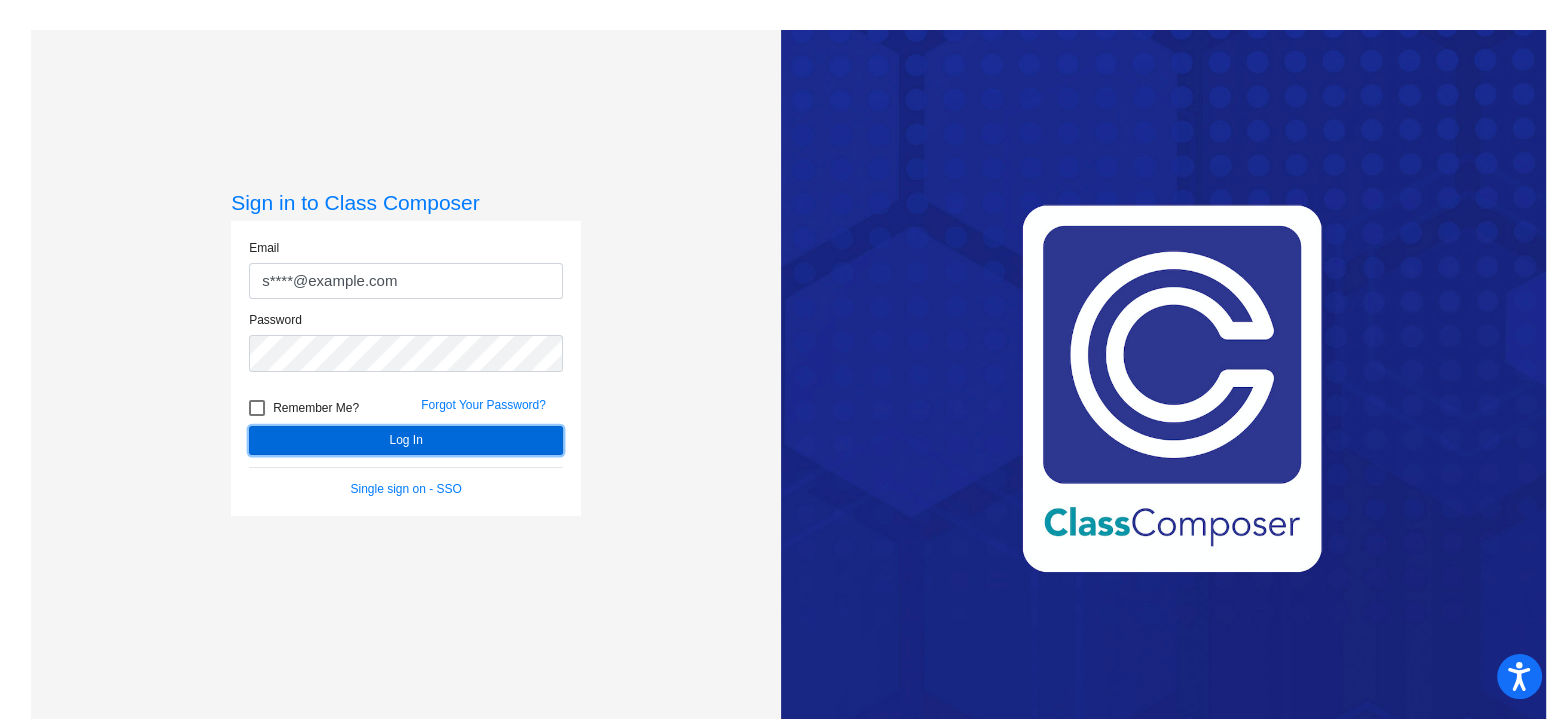 click on "Log In" 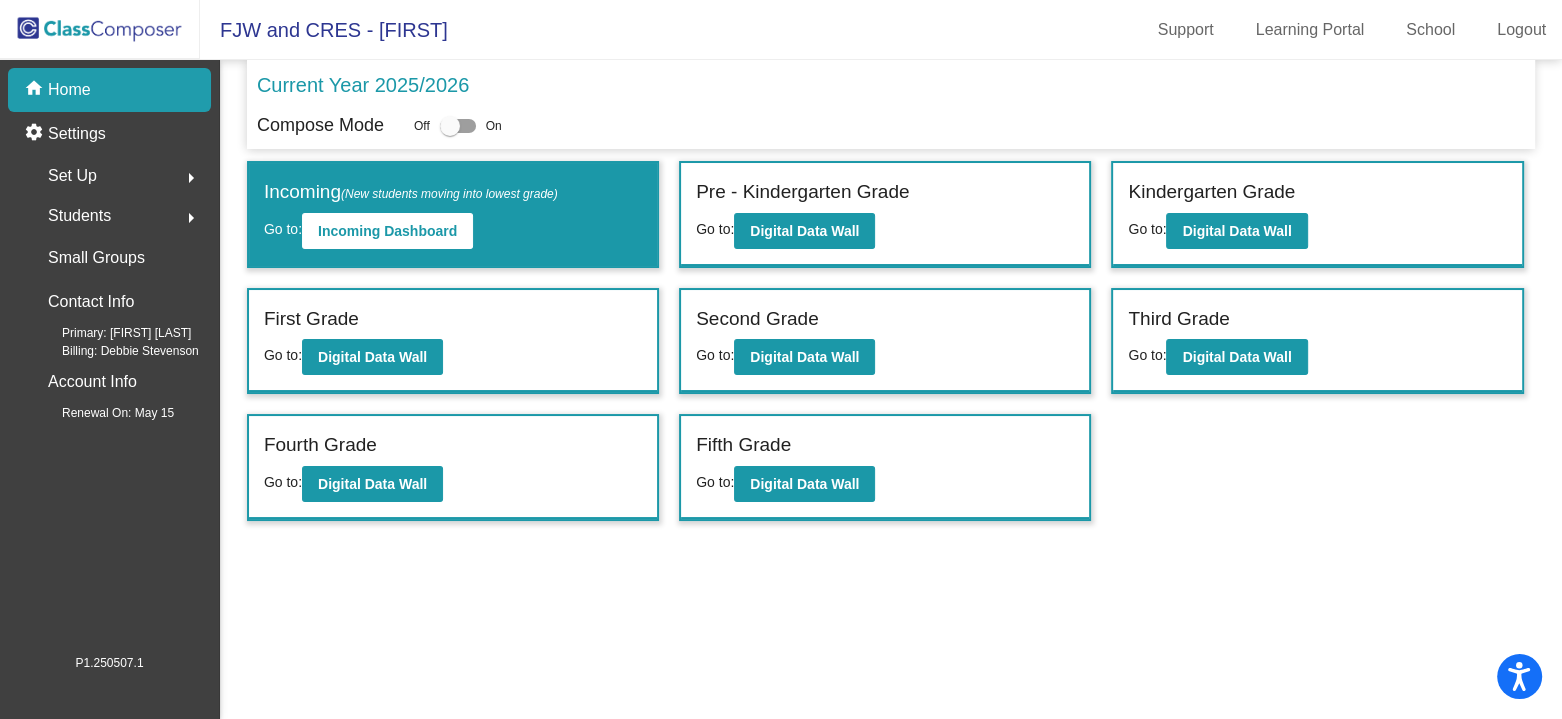 click at bounding box center [458, 126] 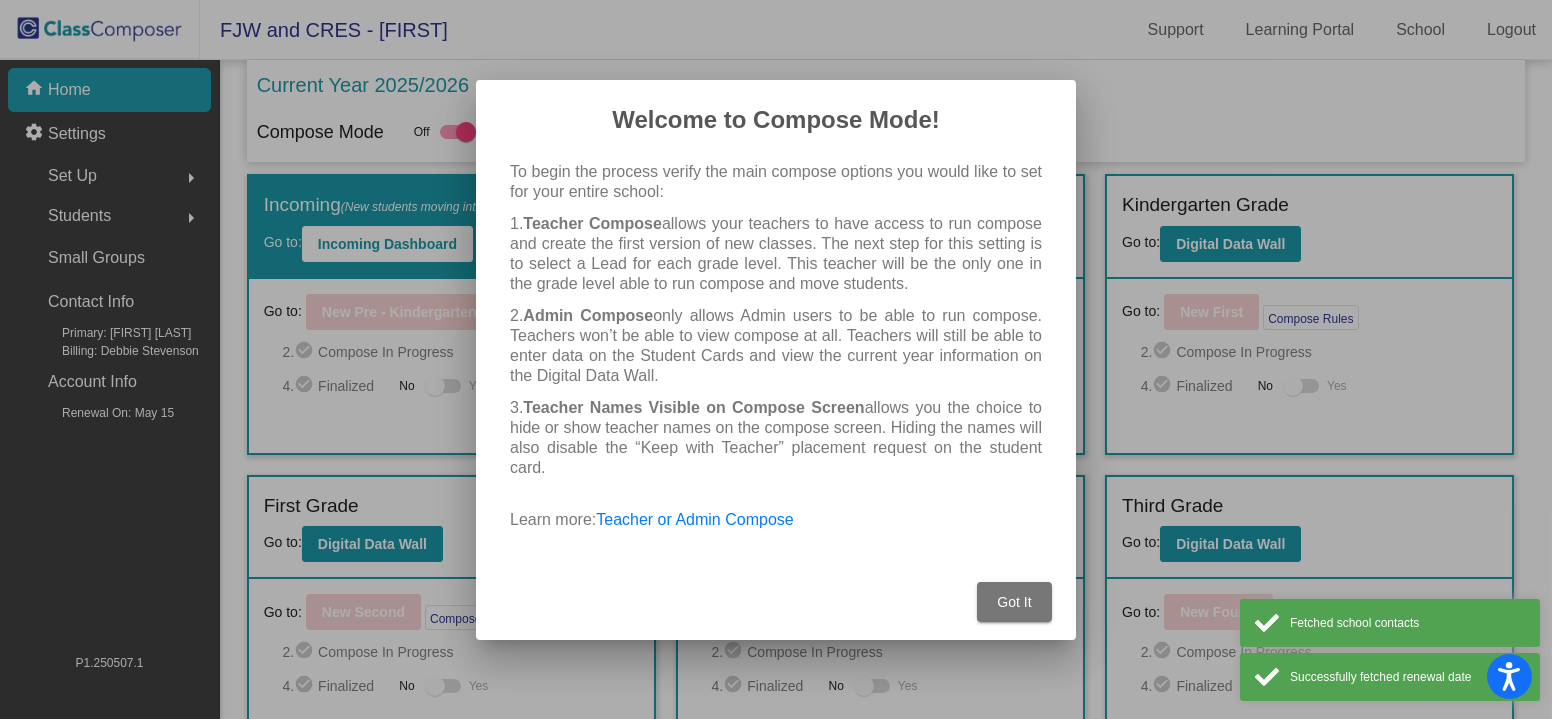 click on "Got It" at bounding box center [1014, 602] 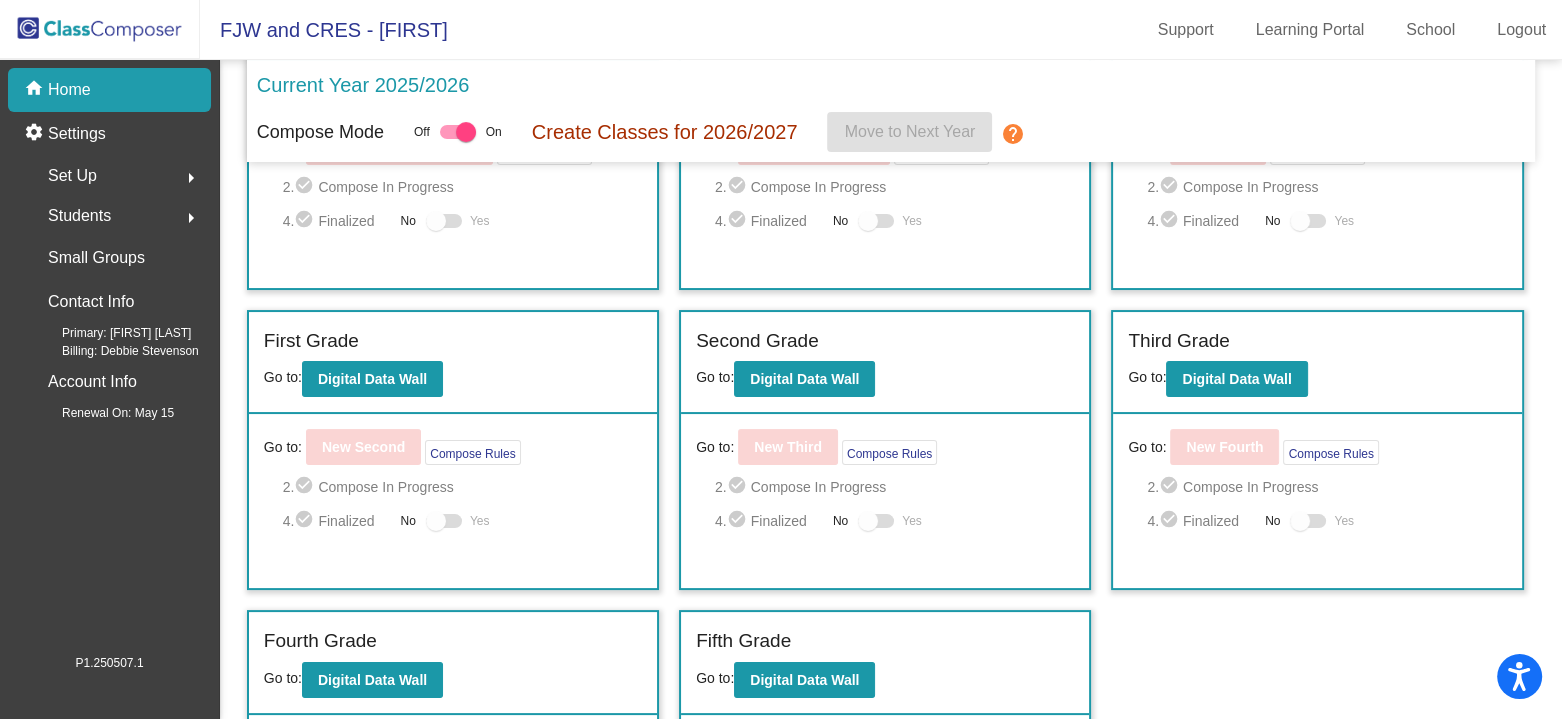 scroll, scrollTop: 130, scrollLeft: 0, axis: vertical 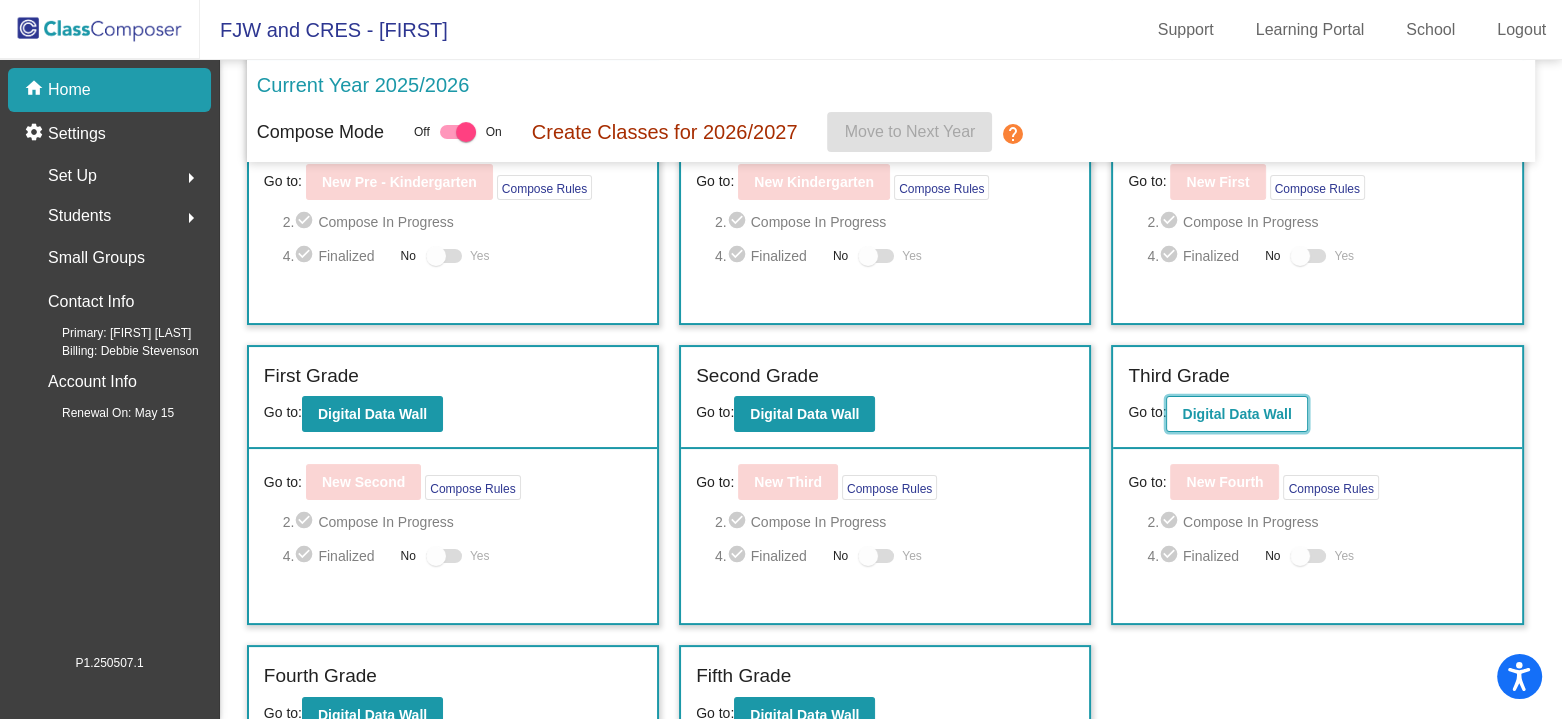 click on "Digital Data Wall" 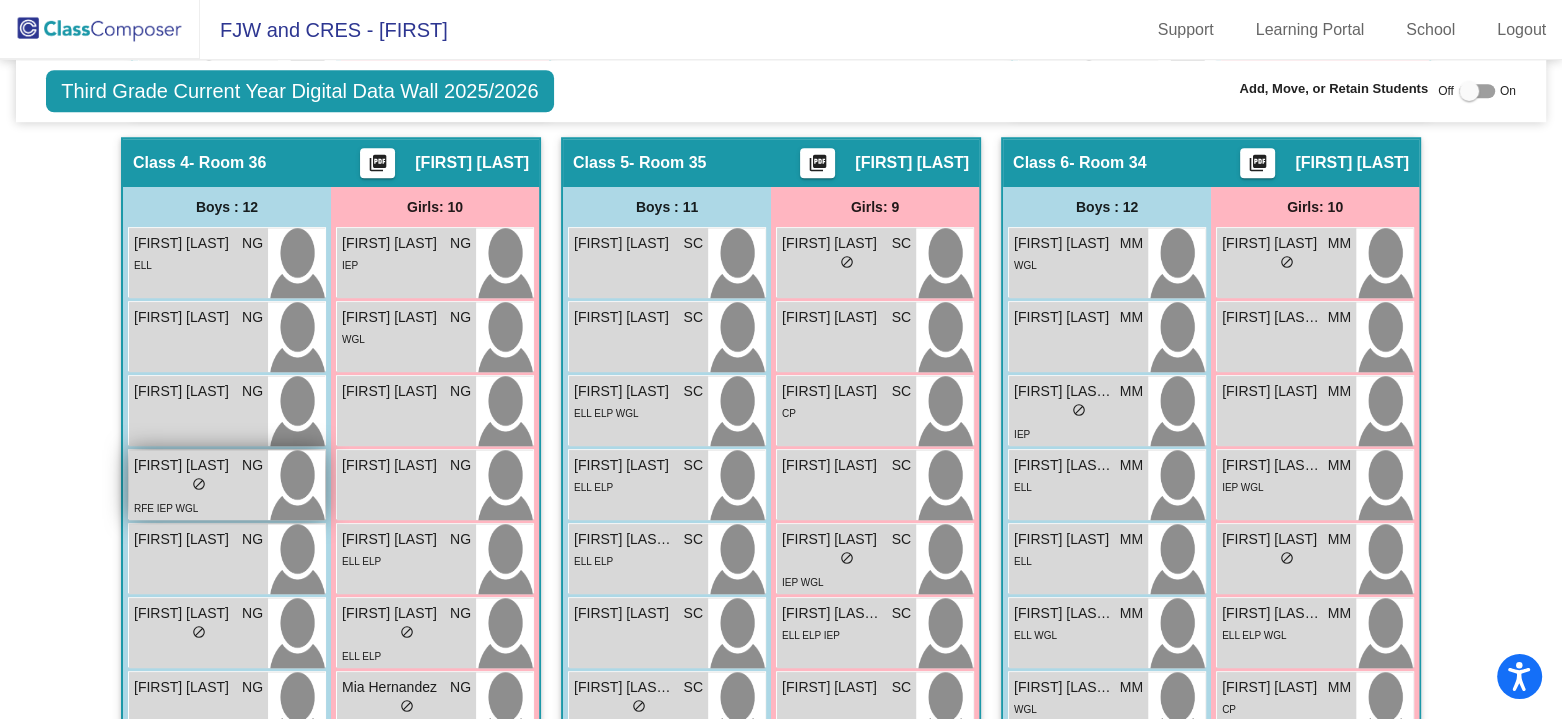 scroll, scrollTop: 1700, scrollLeft: 0, axis: vertical 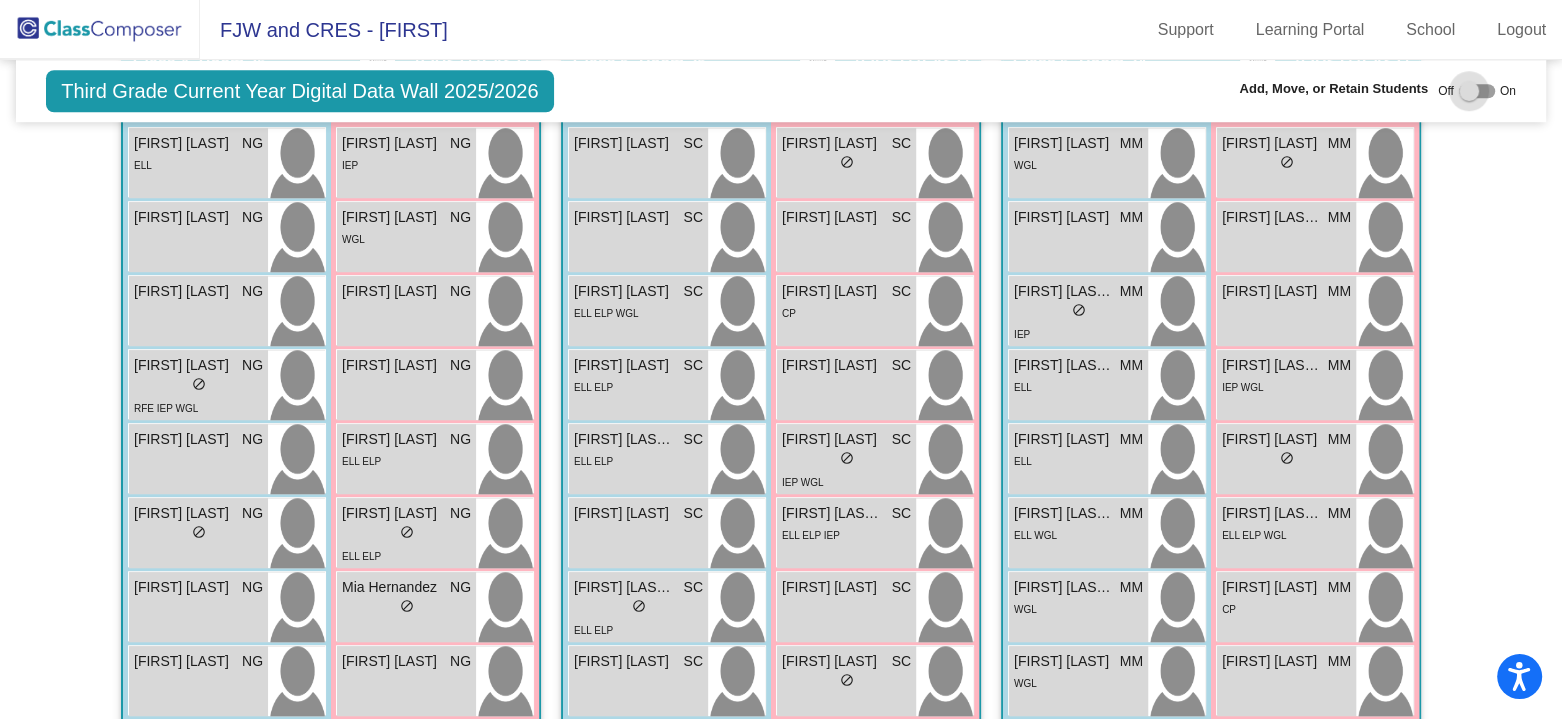 click at bounding box center [1477, 91] 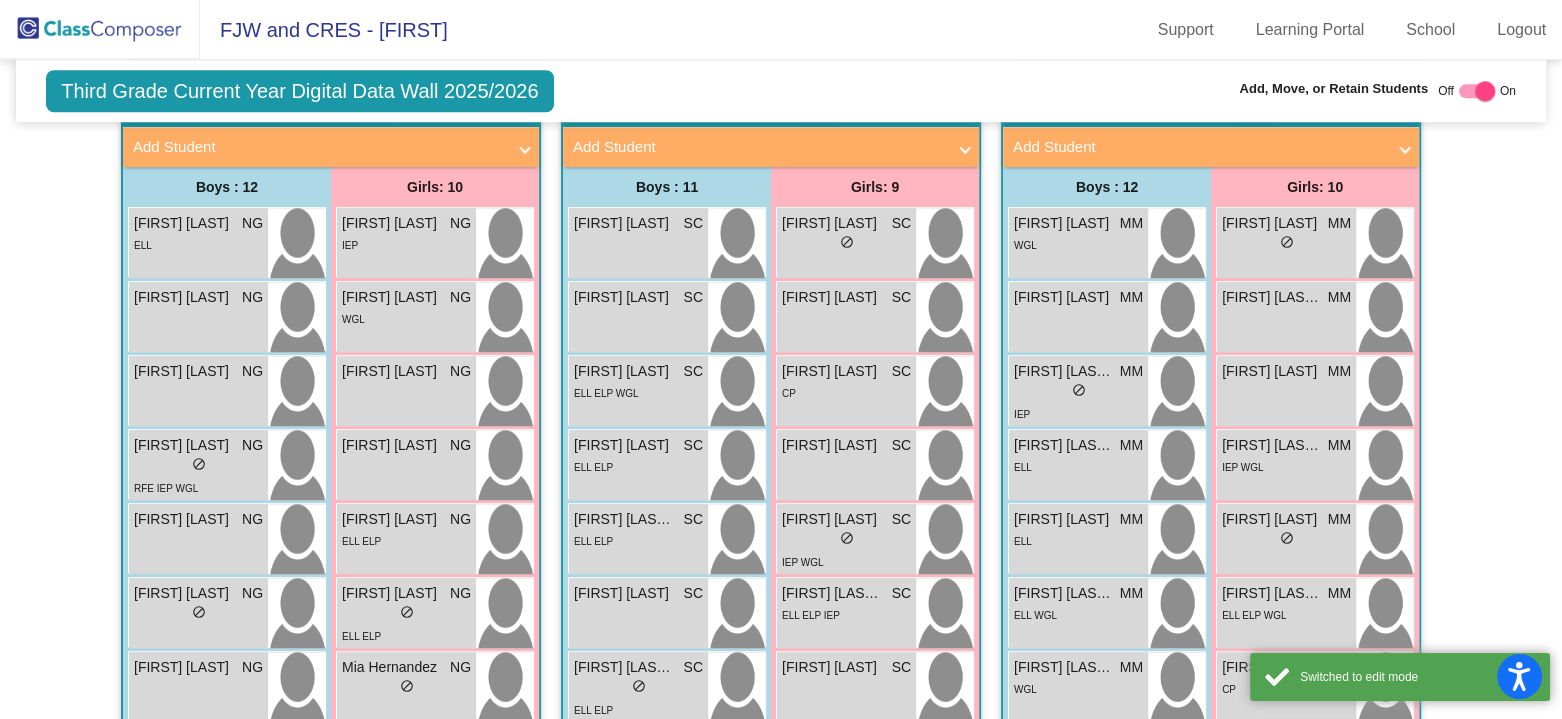 scroll, scrollTop: 1739, scrollLeft: 0, axis: vertical 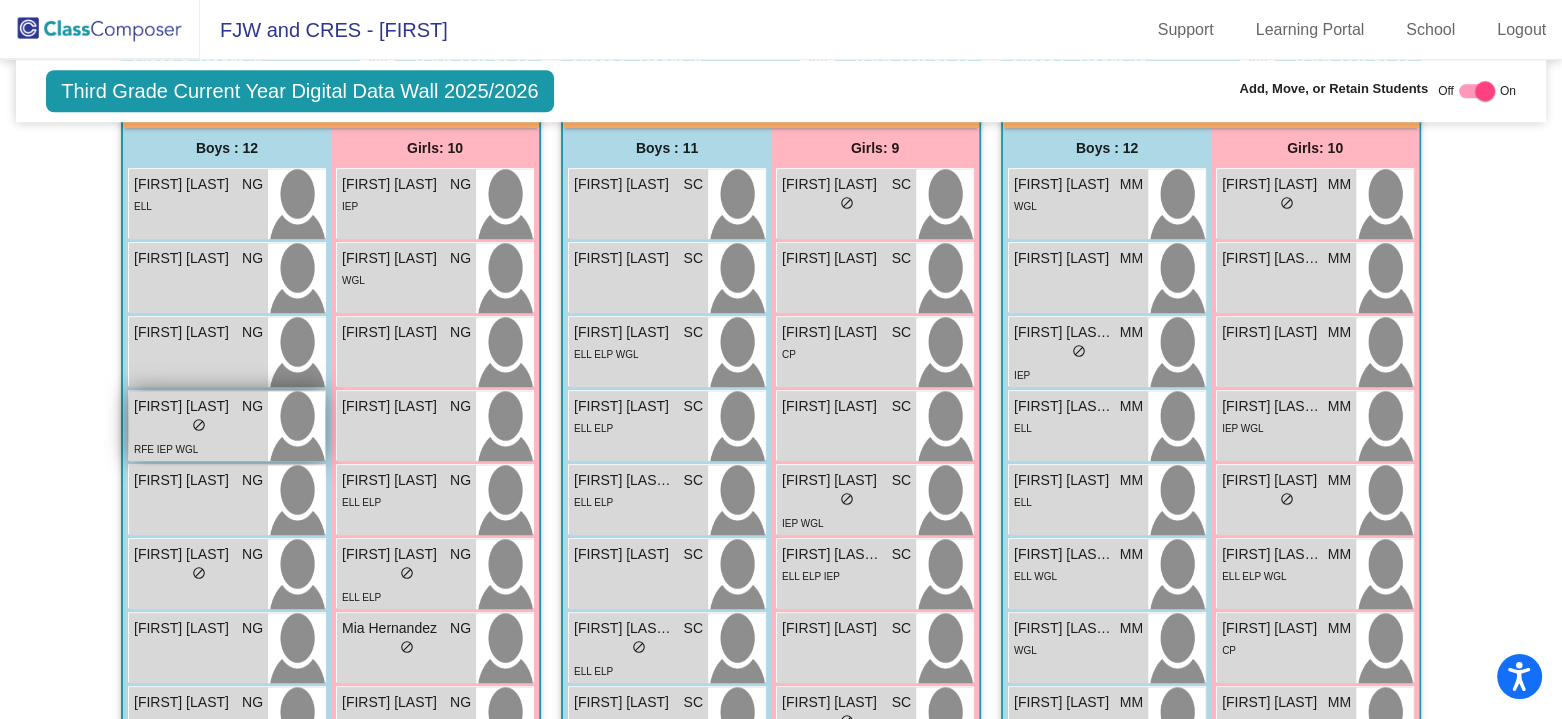 click on "lock do_not_disturb_alt" at bounding box center (198, 427) 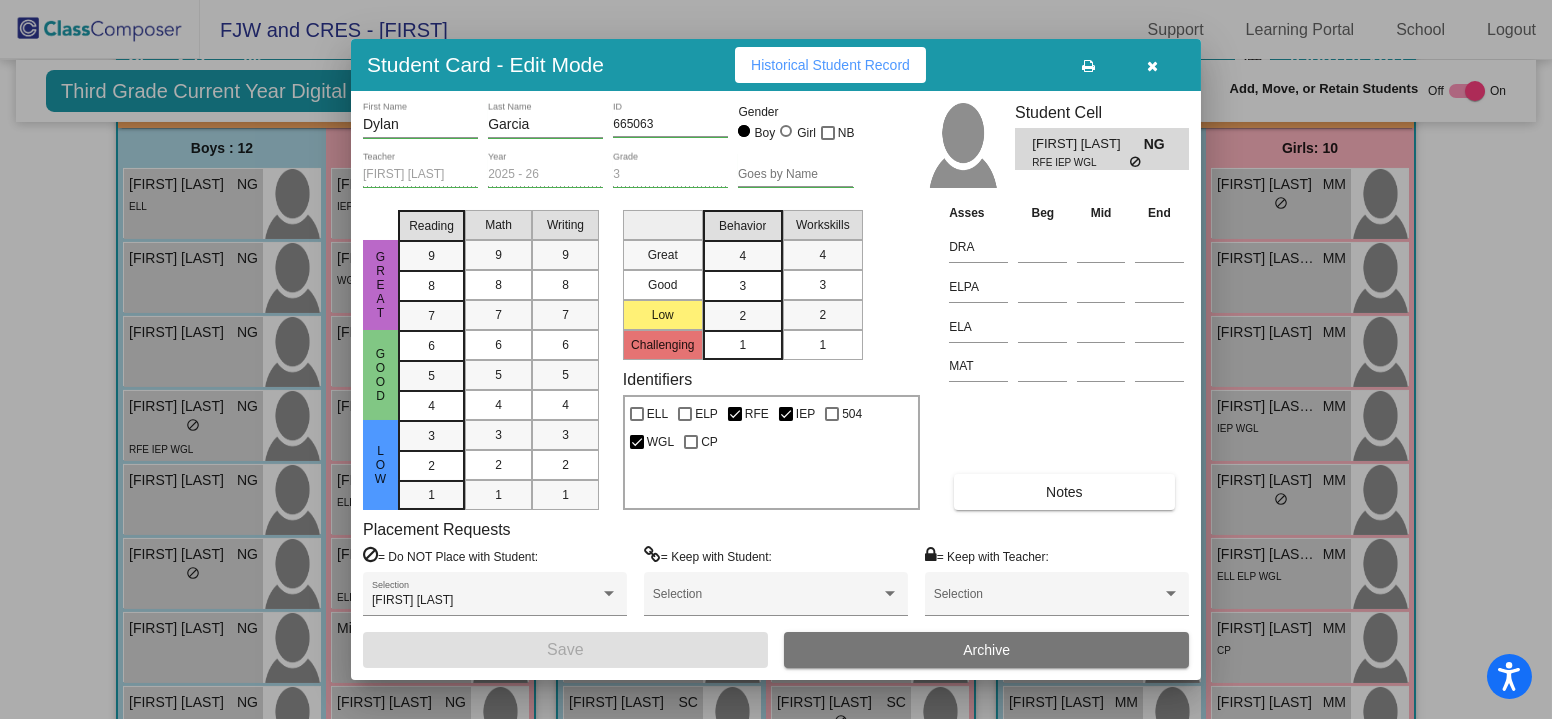 click at bounding box center (1153, 66) 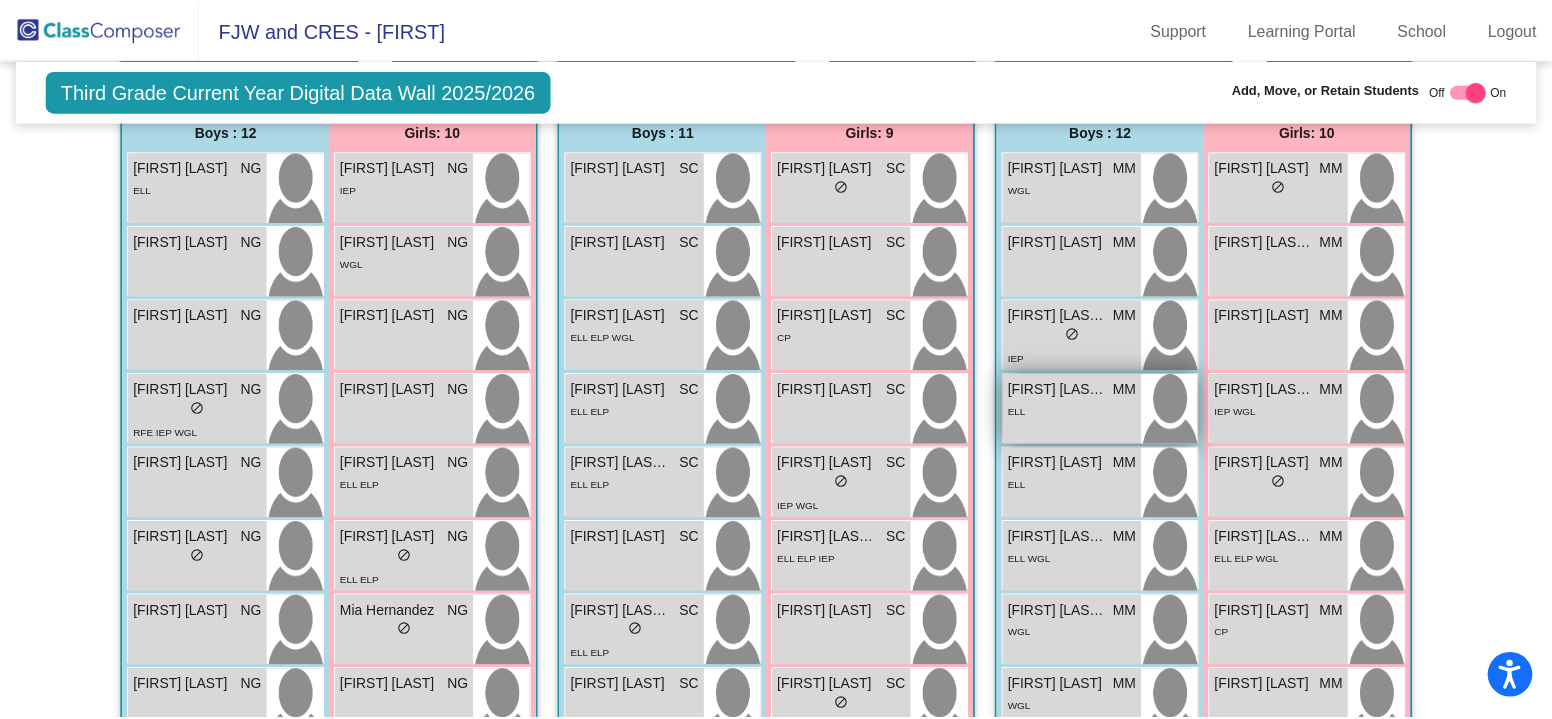scroll, scrollTop: 1739, scrollLeft: 0, axis: vertical 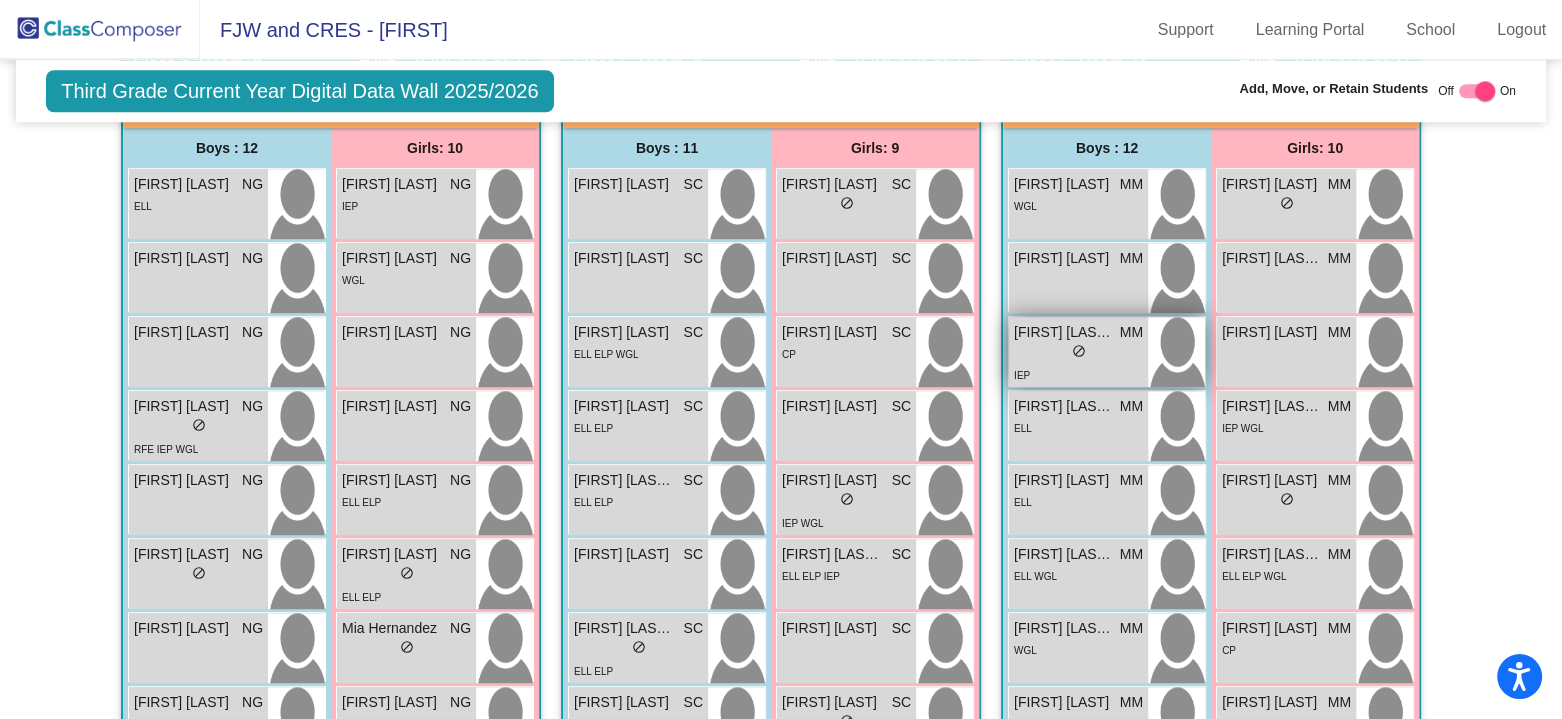 click on "lock do_not_disturb_alt" at bounding box center (1078, 353) 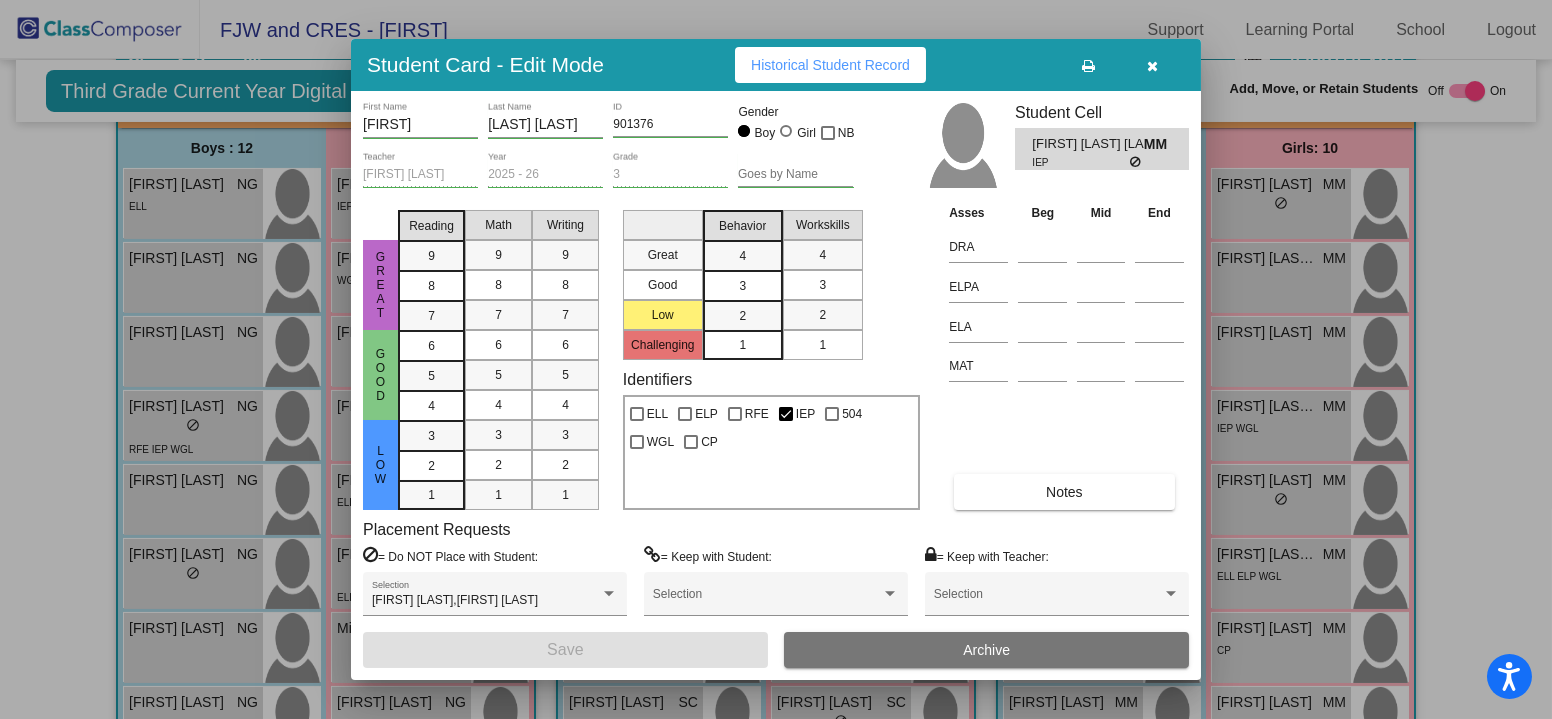 click on "Notes" at bounding box center (1064, 492) 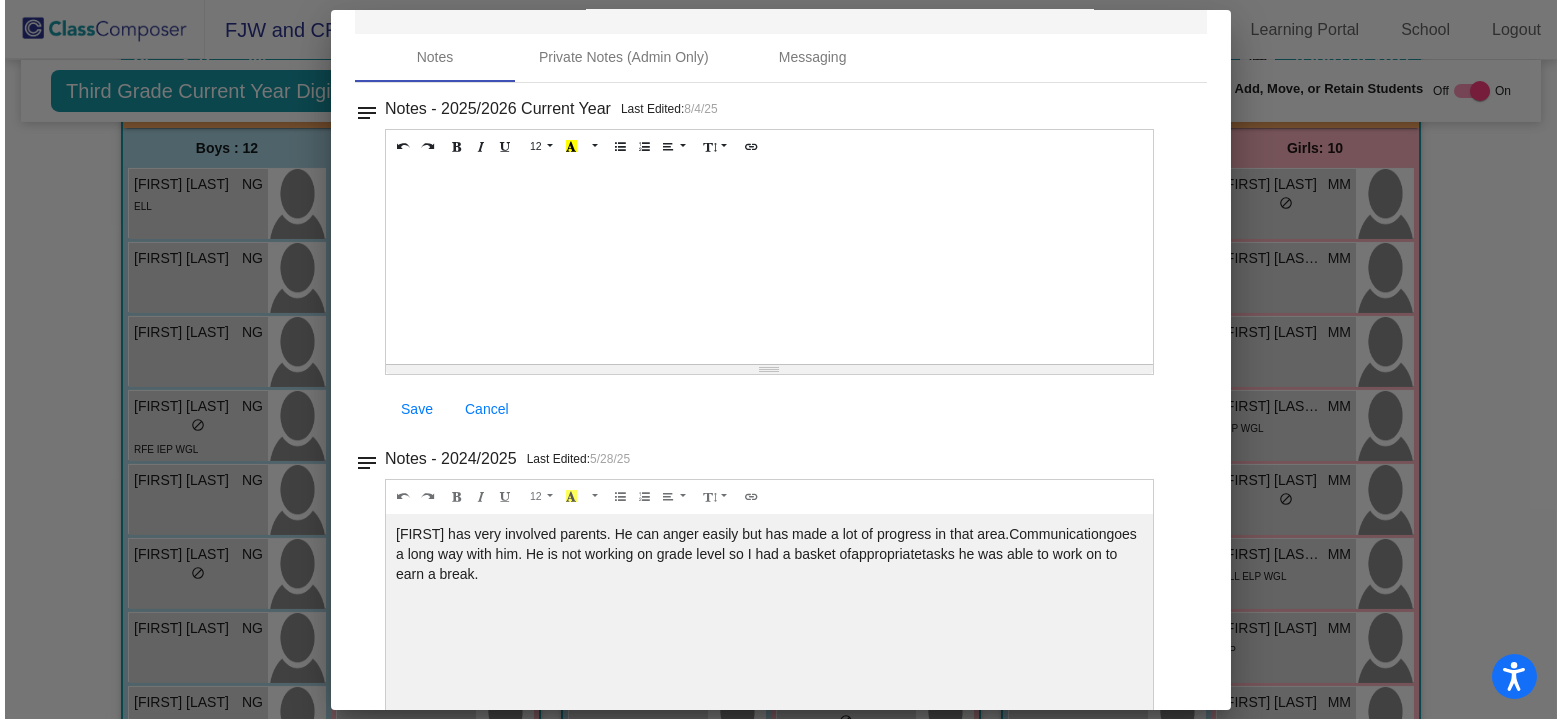scroll, scrollTop: 0, scrollLeft: 0, axis: both 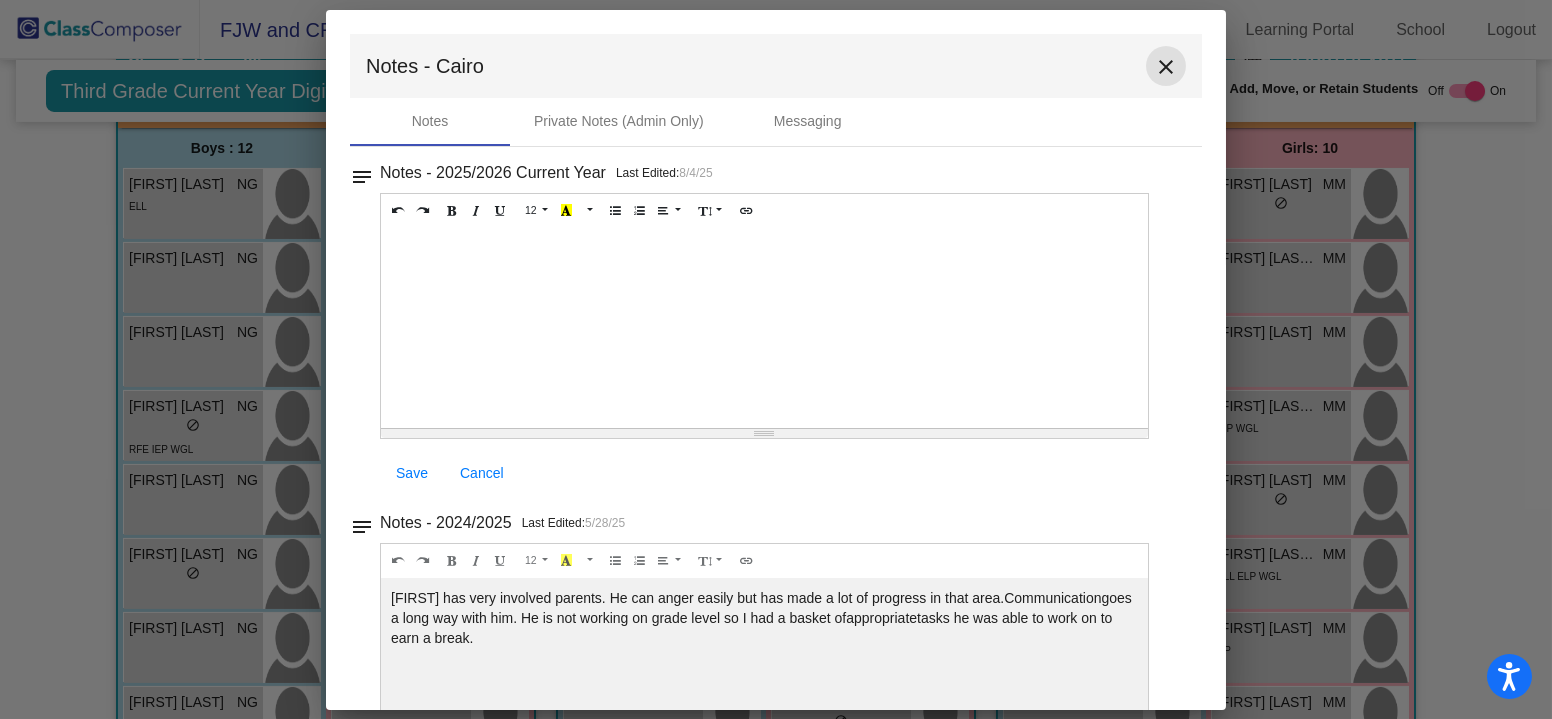 click on "close" at bounding box center [1166, 67] 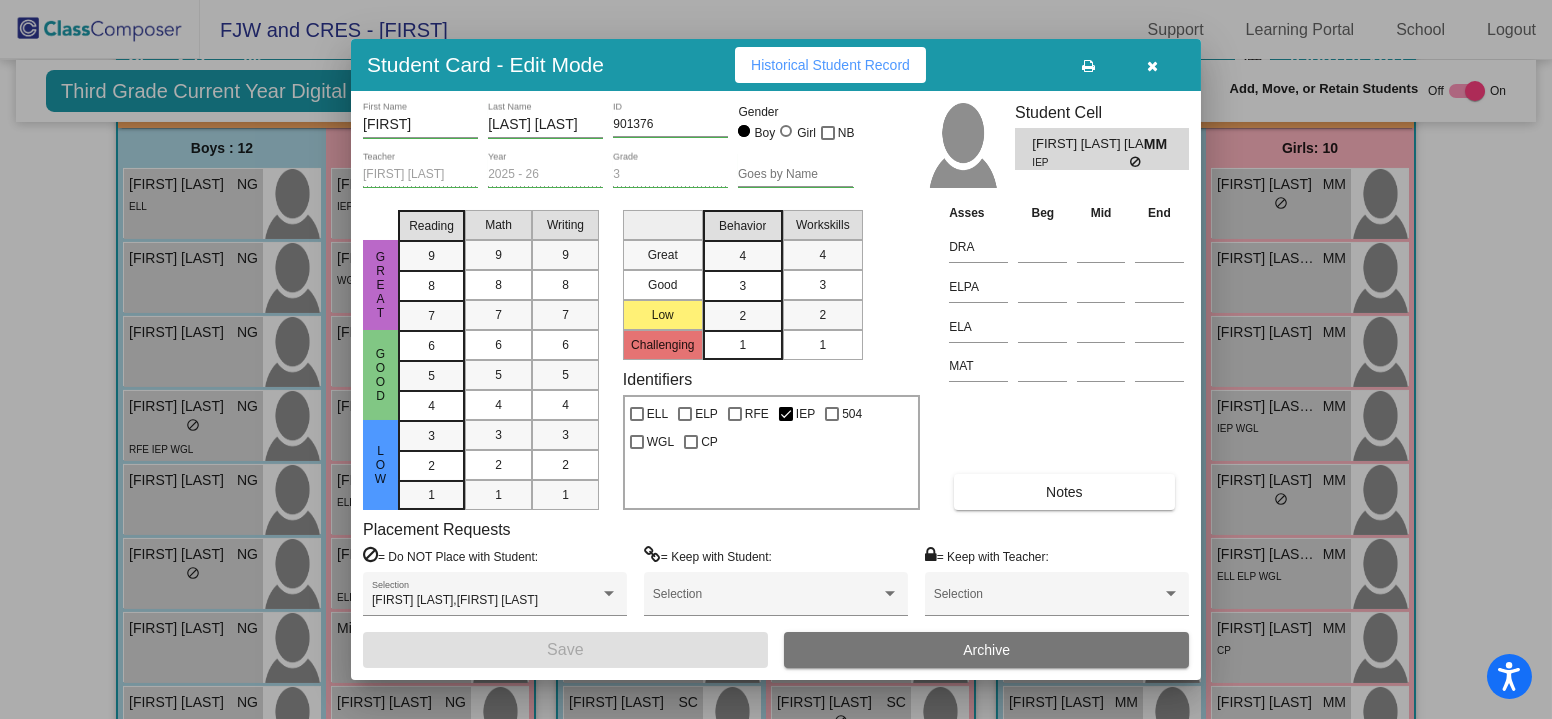click at bounding box center (1153, 66) 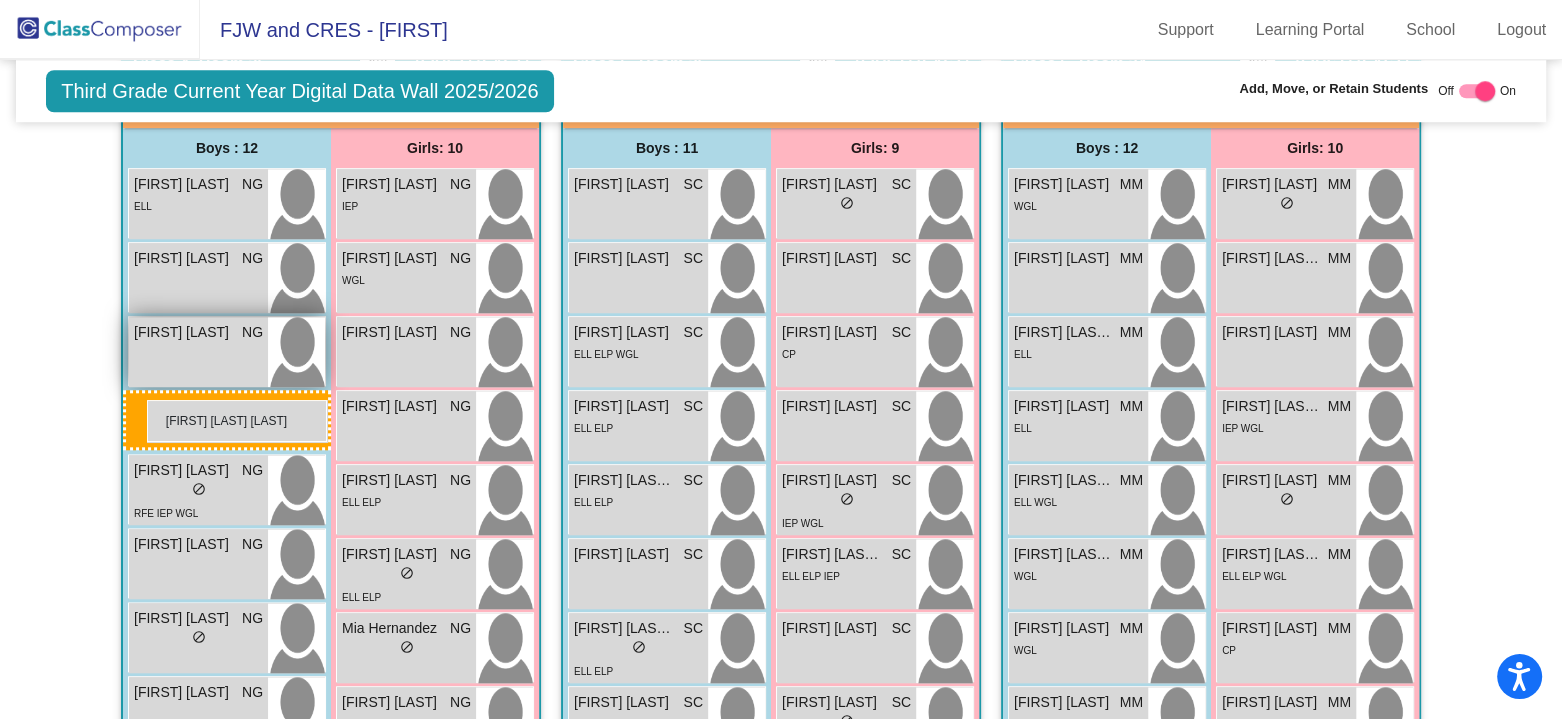 drag, startPoint x: 1087, startPoint y: 355, endPoint x: 145, endPoint y: 400, distance: 943.0742 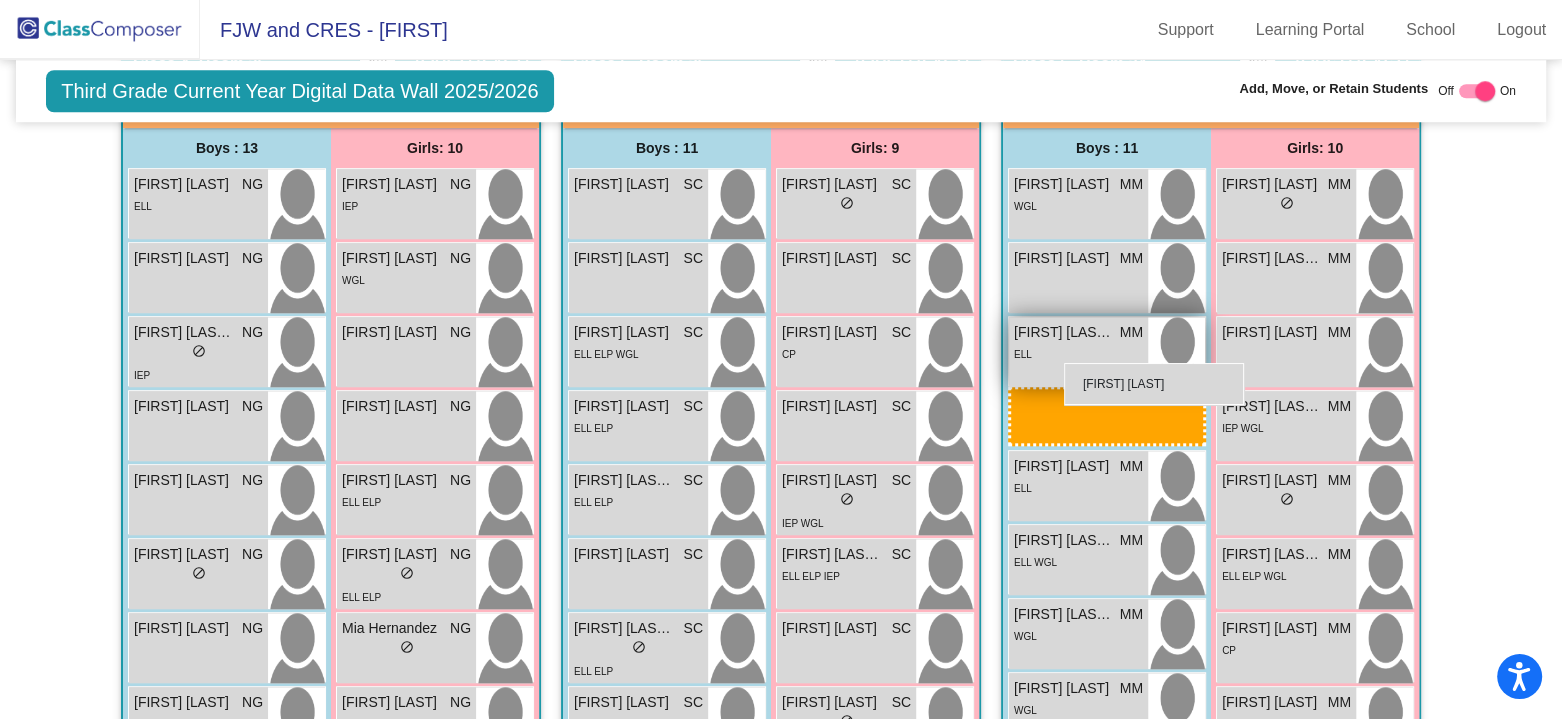 drag, startPoint x: 164, startPoint y: 495, endPoint x: 1064, endPoint y: 363, distance: 909.6285 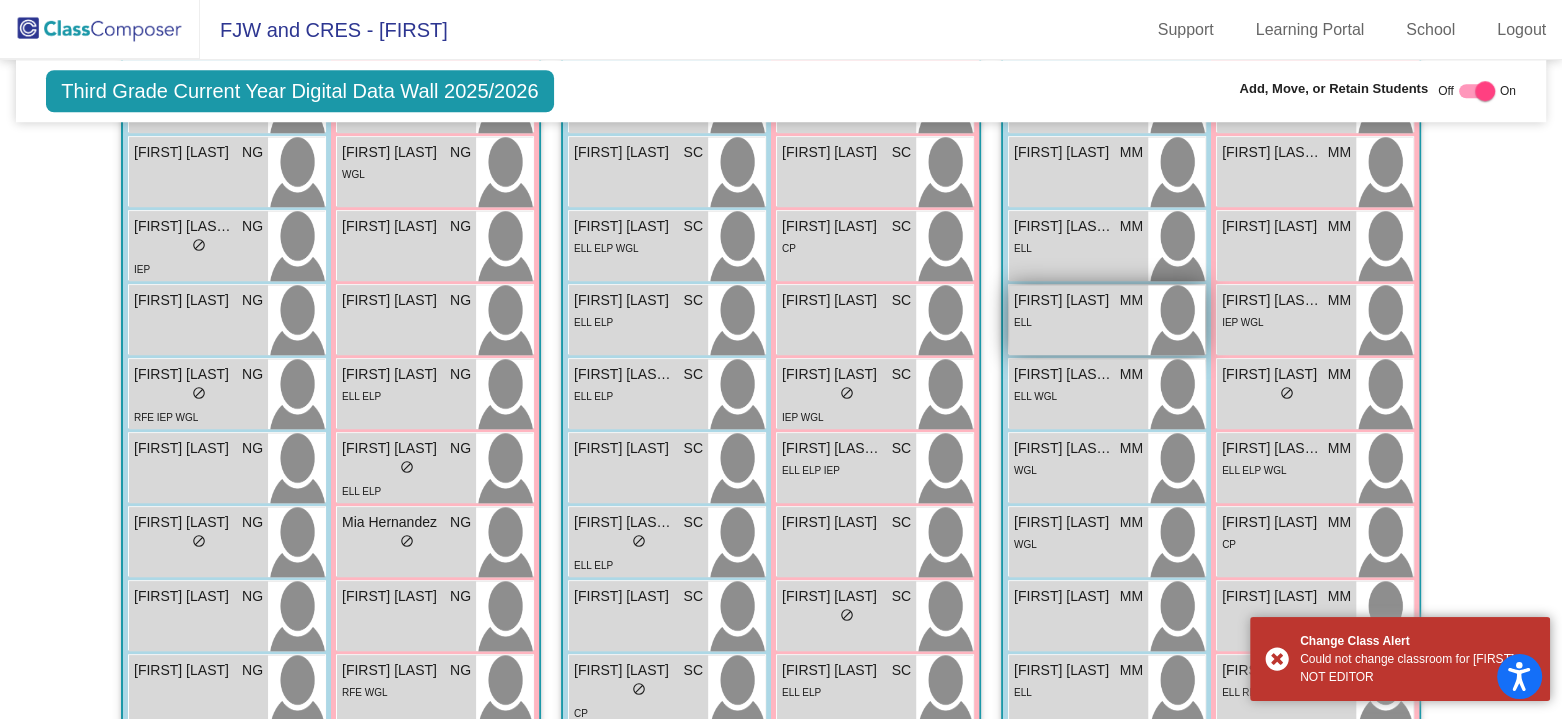 scroll, scrollTop: 1800, scrollLeft: 0, axis: vertical 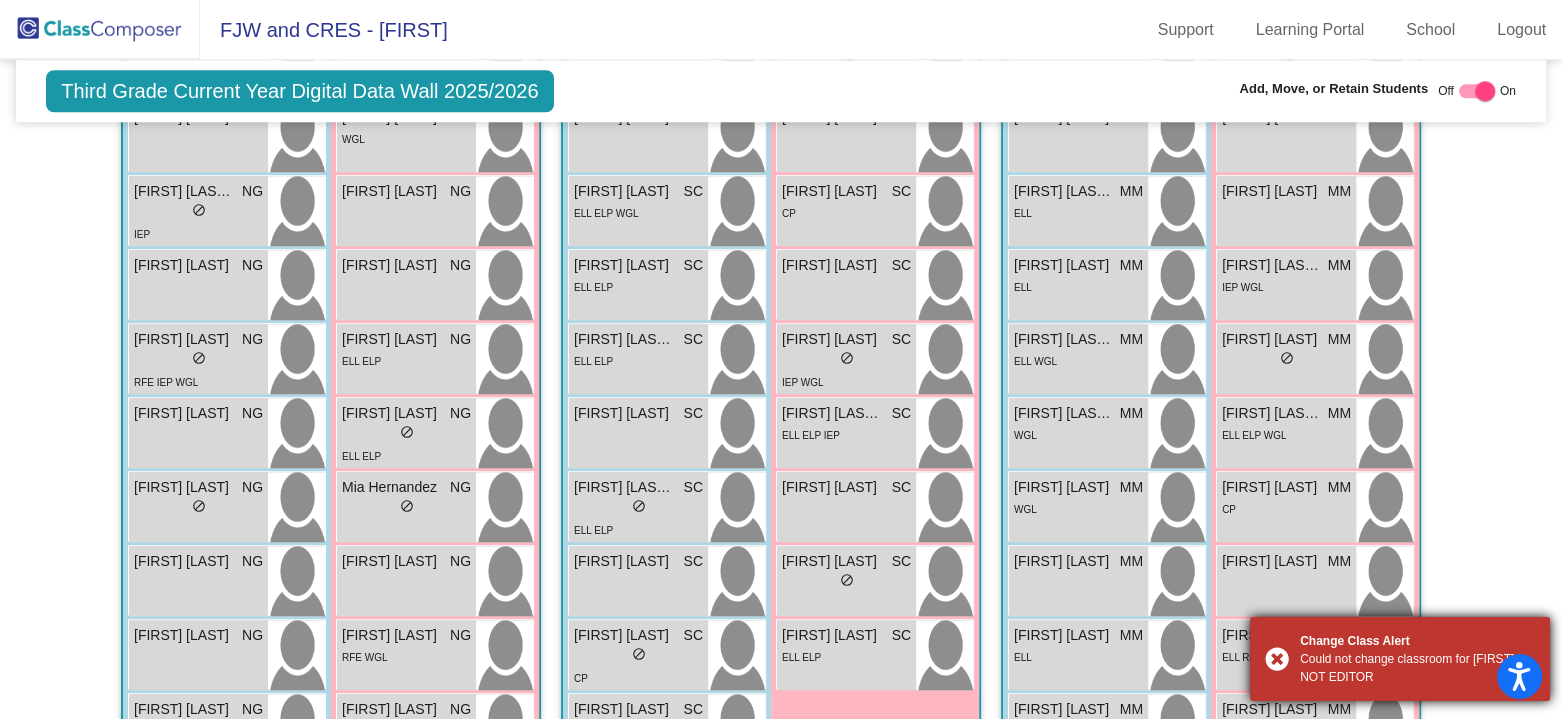 click on "Could not change classroom for Dylan - NOT EDITOR" at bounding box center (1417, 668) 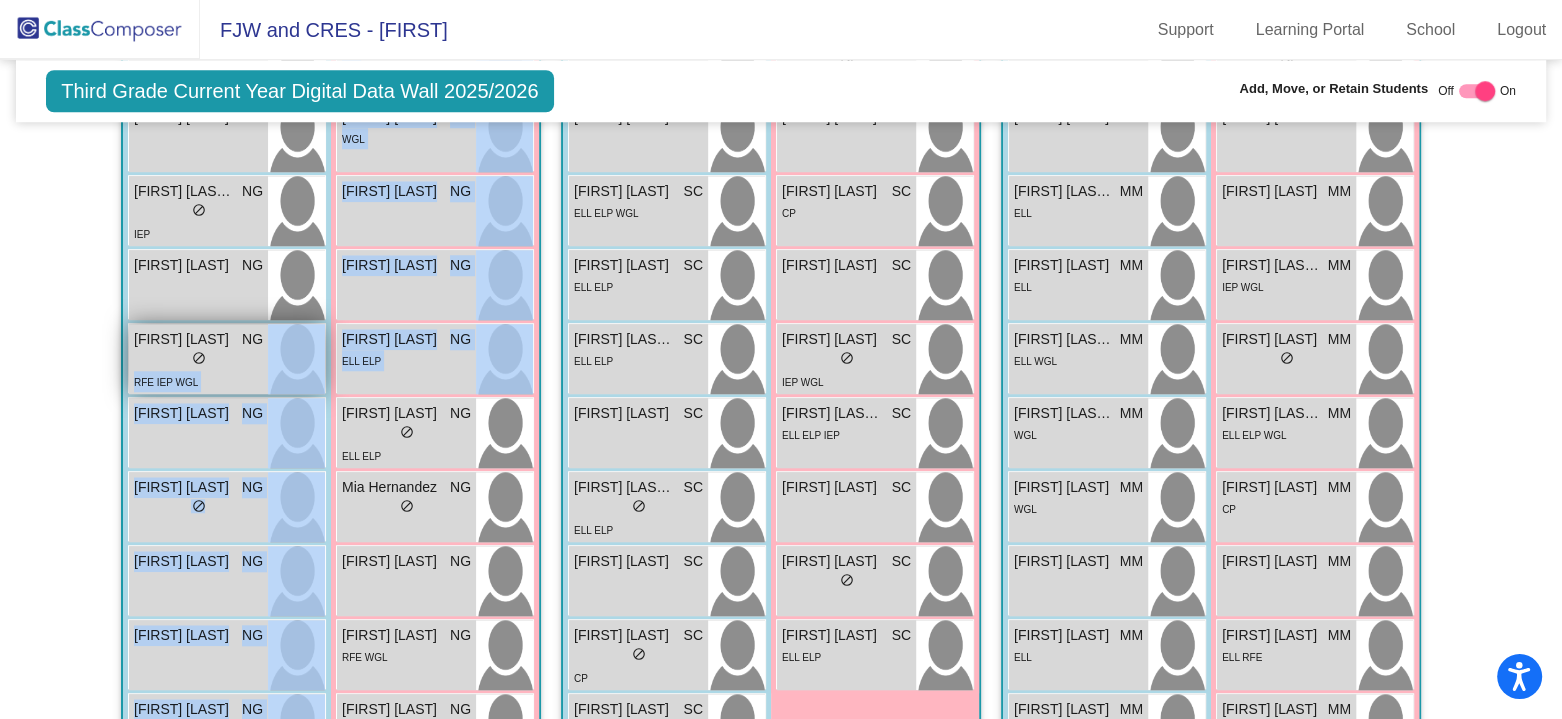 drag, startPoint x: 191, startPoint y: 365, endPoint x: 314, endPoint y: 357, distance: 123.25989 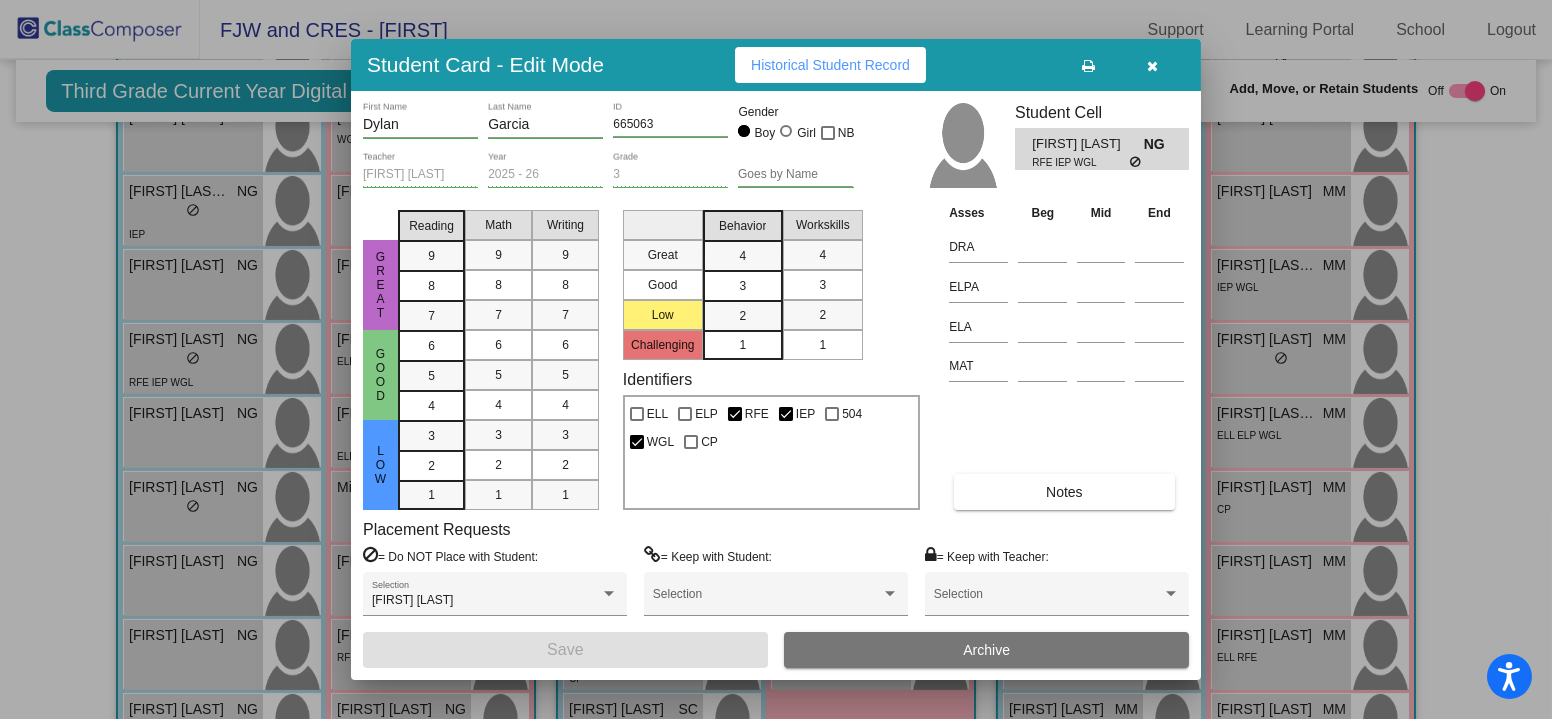 click at bounding box center [776, 359] 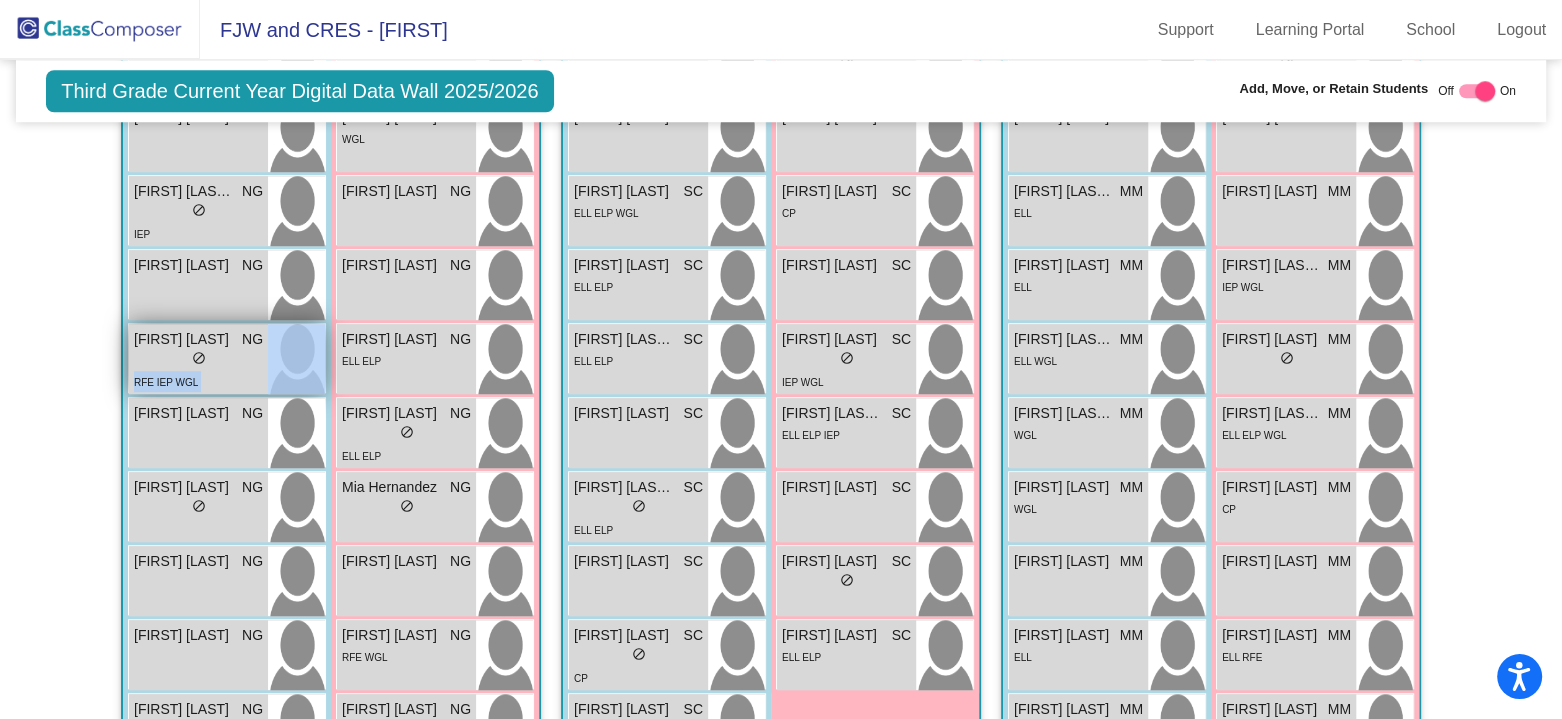 drag, startPoint x: 205, startPoint y: 352, endPoint x: 268, endPoint y: 352, distance: 63 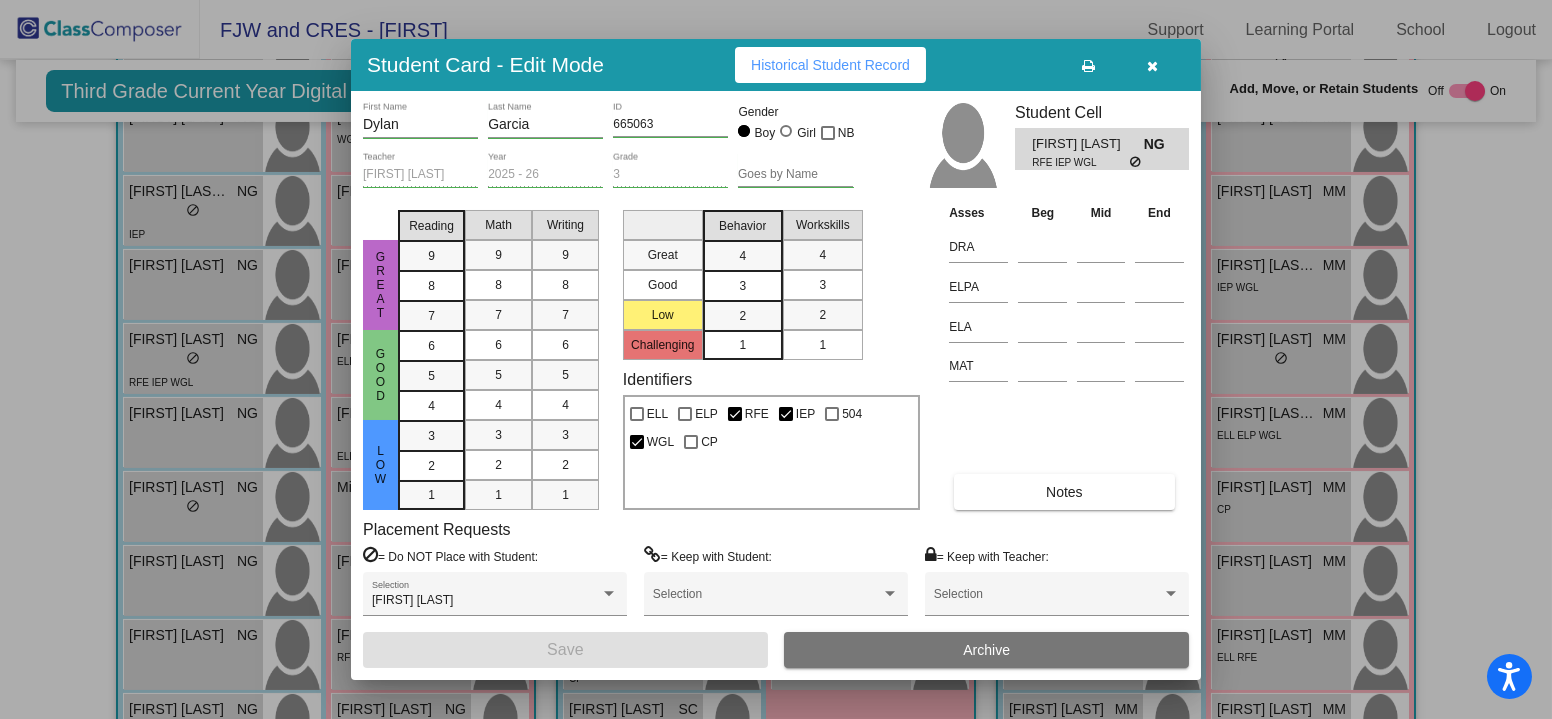 click at bounding box center (776, 359) 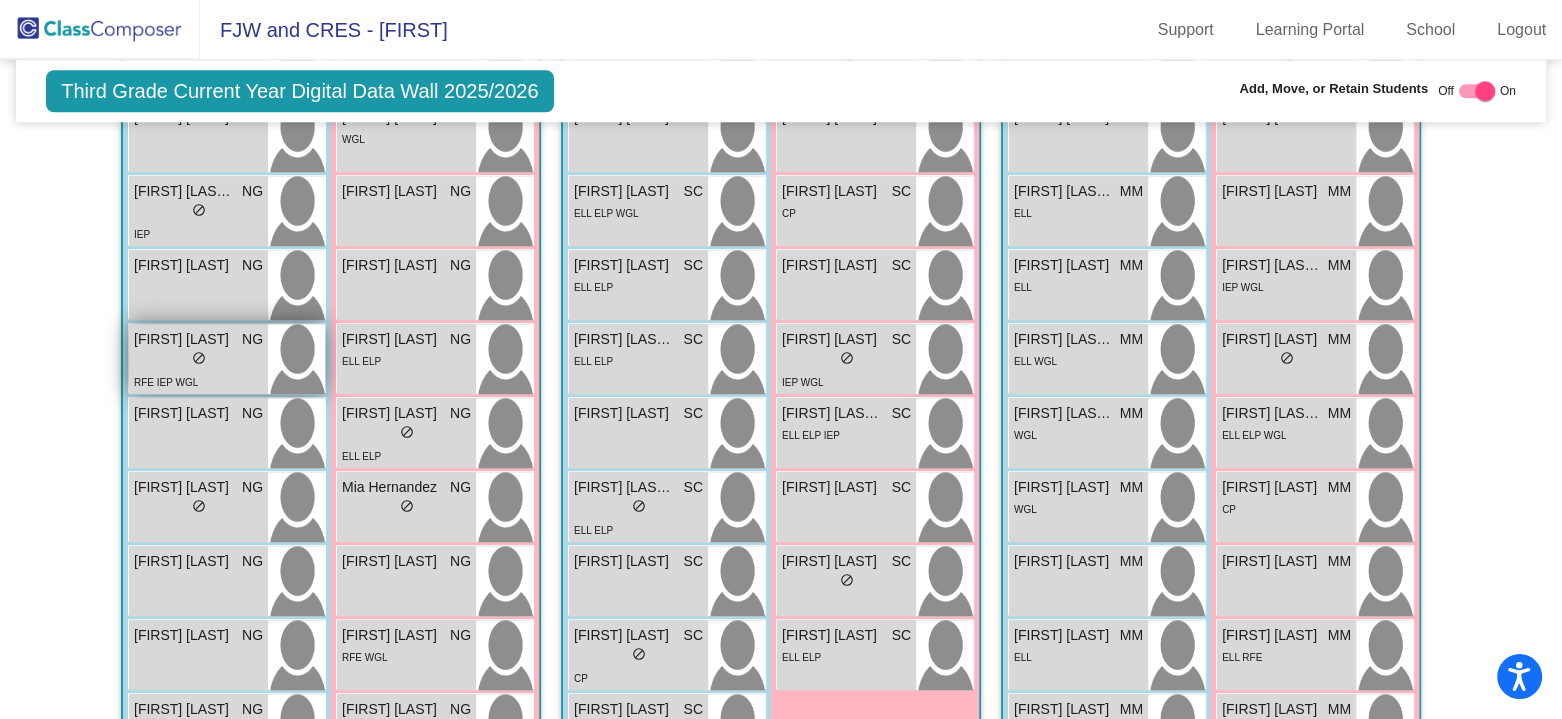 click on "lock do_not_disturb_alt" at bounding box center [198, 360] 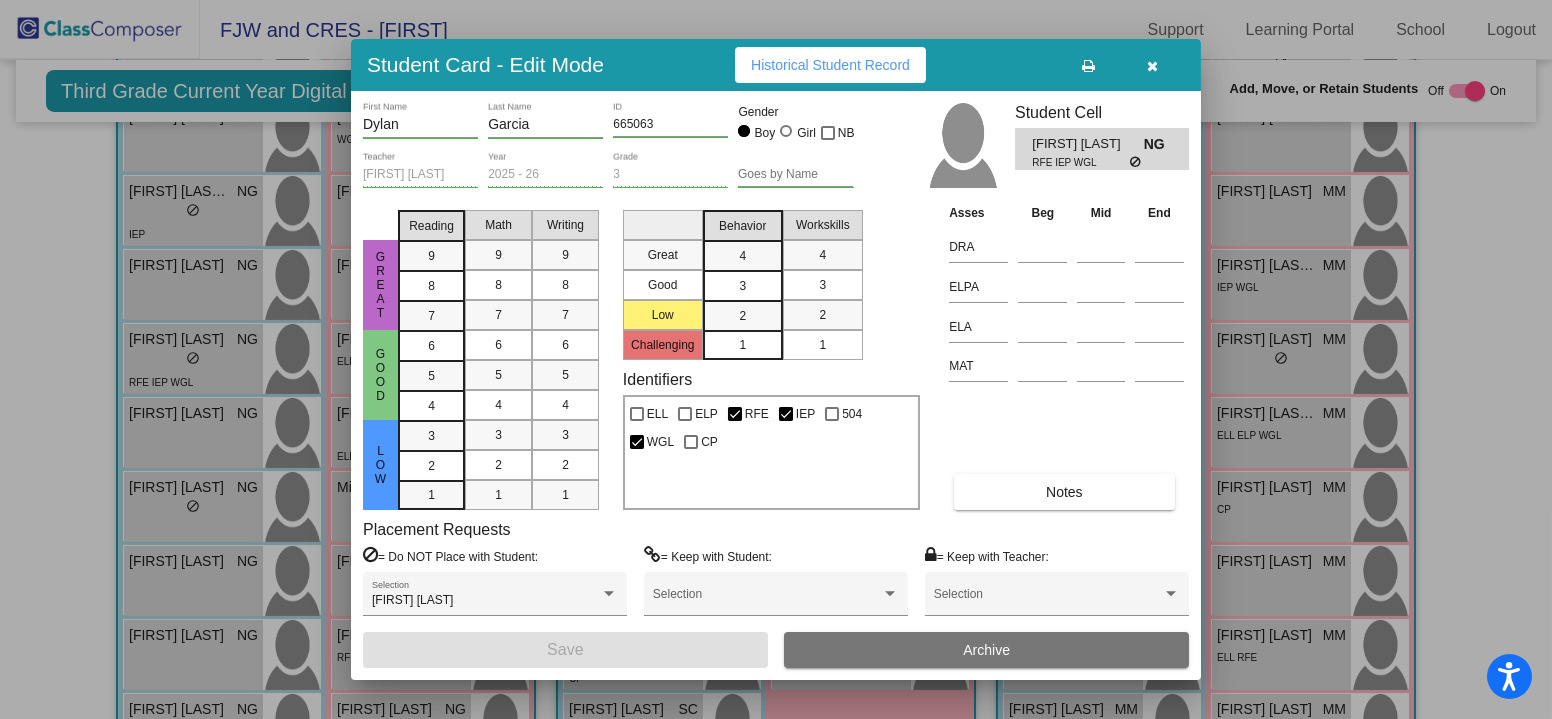 click at bounding box center (1153, 66) 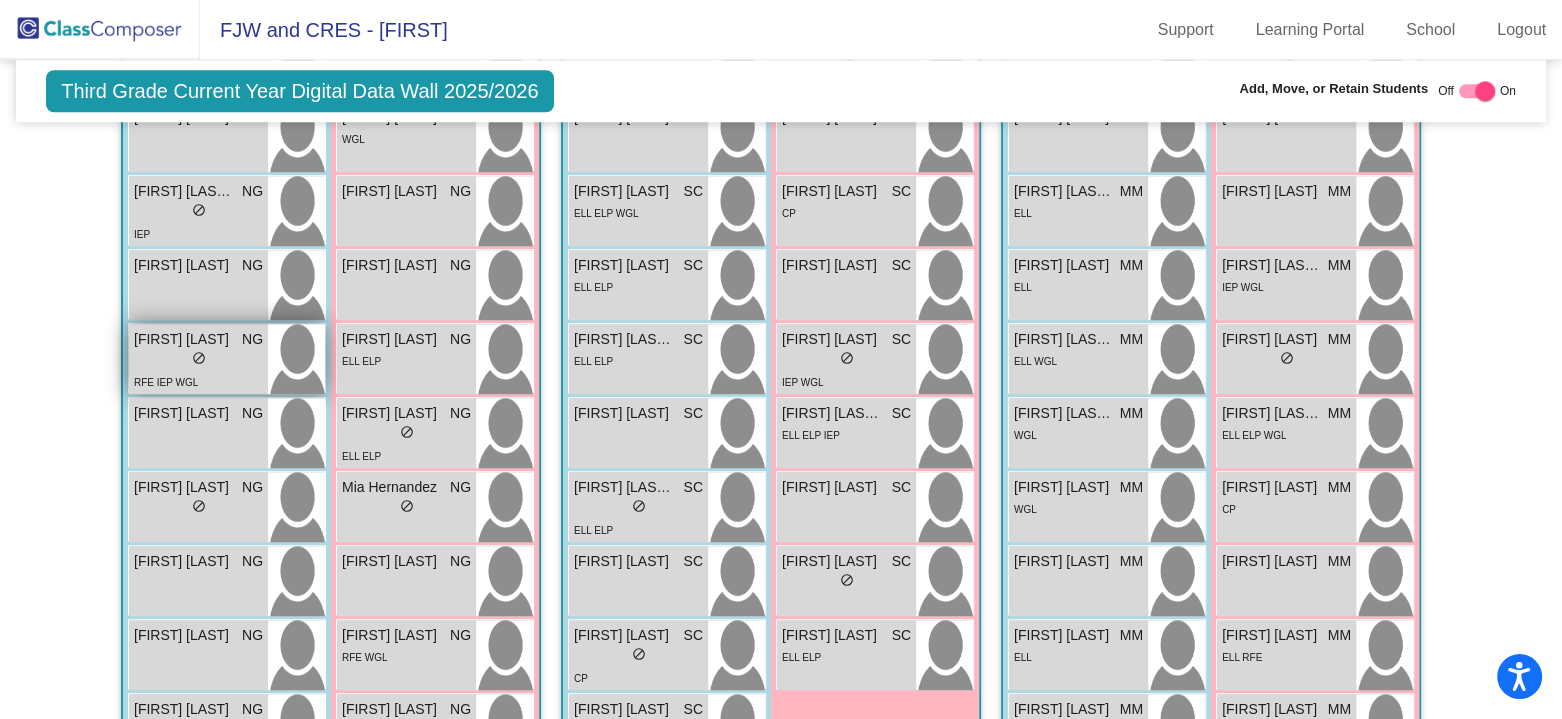 click on "lock do_not_disturb_alt" at bounding box center [198, 360] 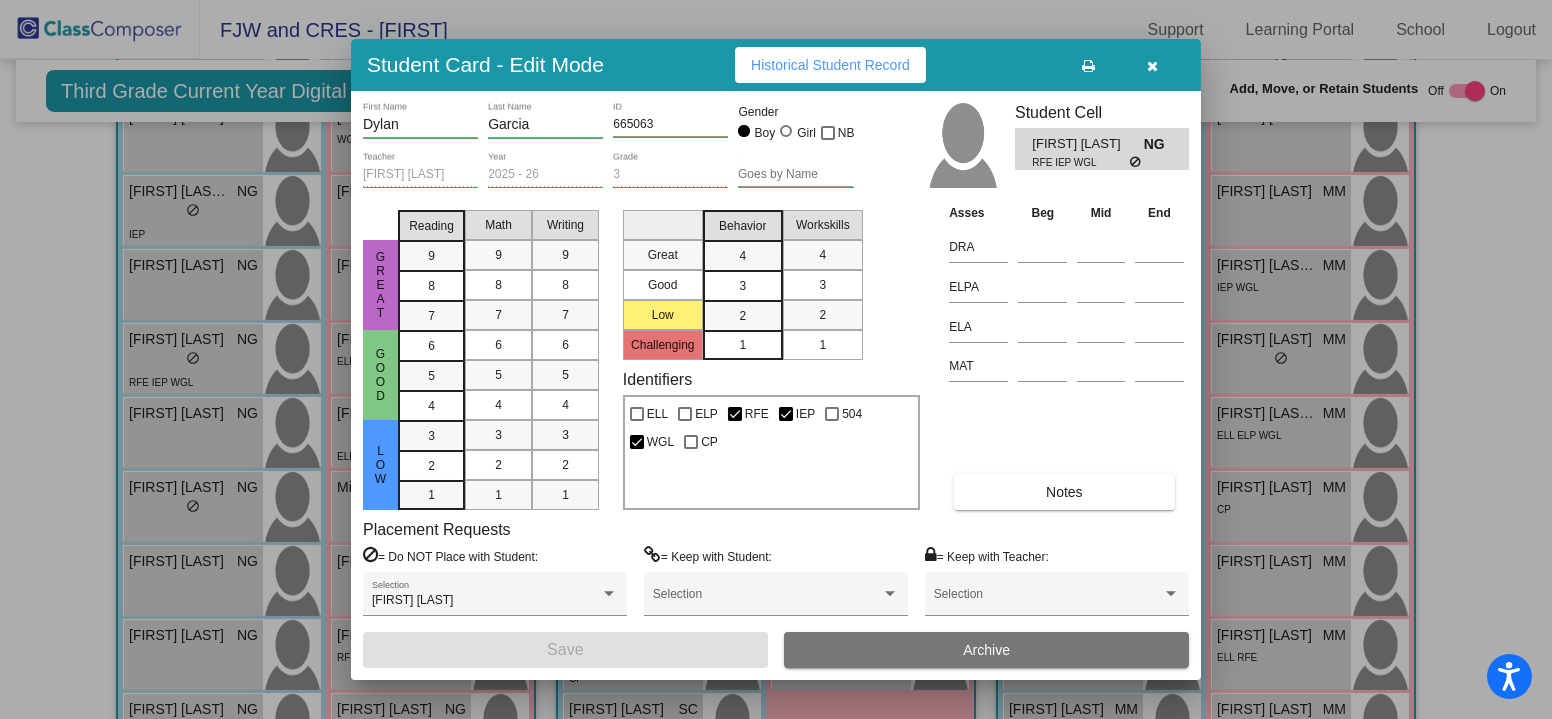 click at bounding box center [1153, 66] 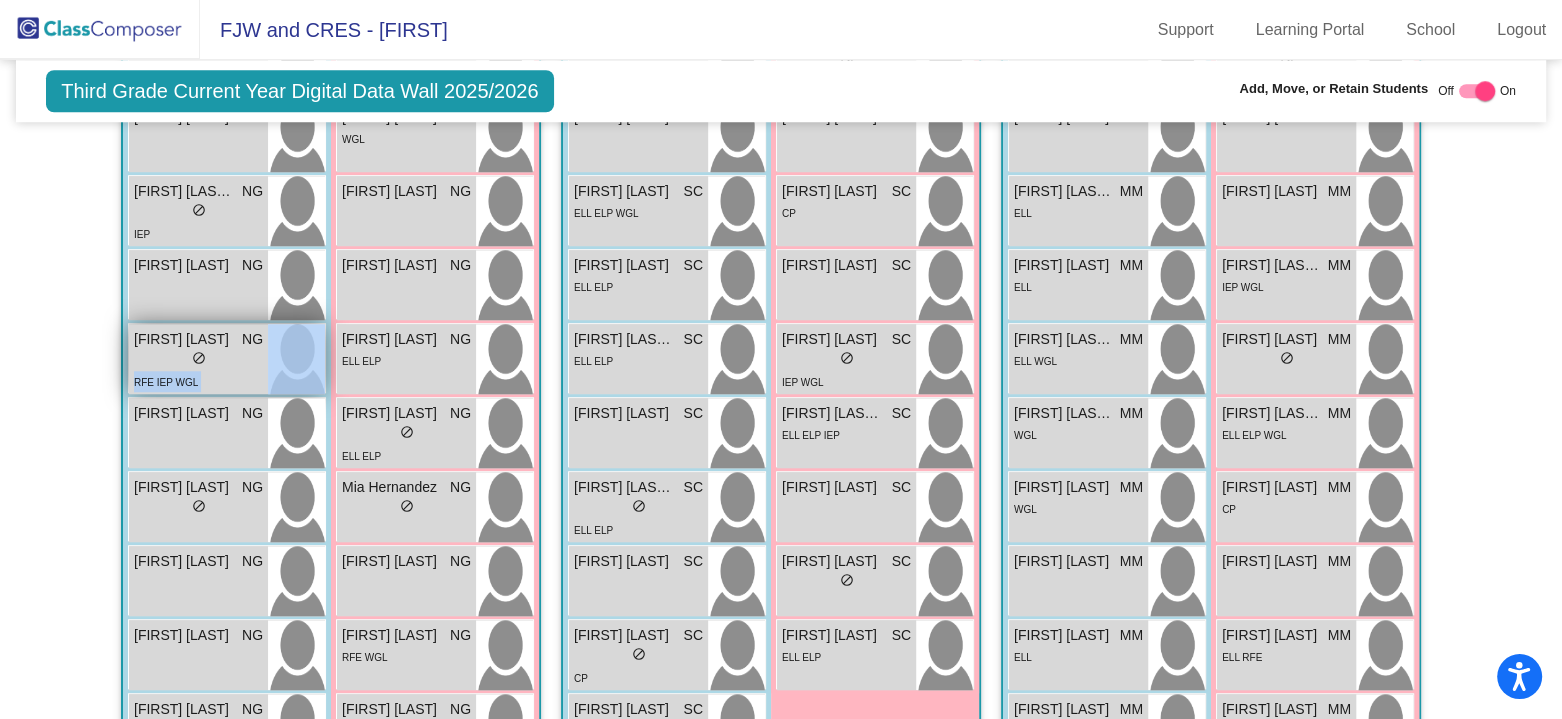 drag, startPoint x: 231, startPoint y: 359, endPoint x: 299, endPoint y: 356, distance: 68.06615 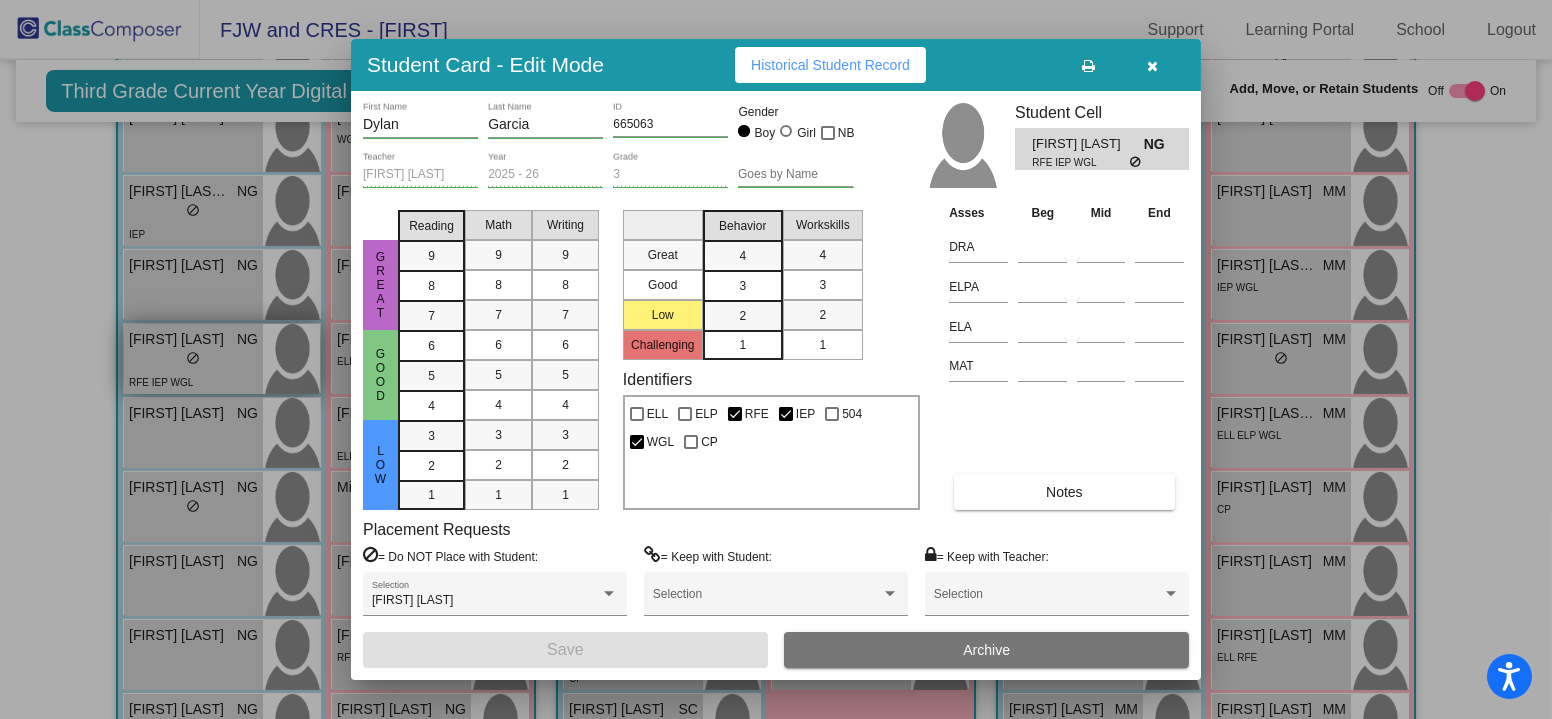 click at bounding box center (776, 359) 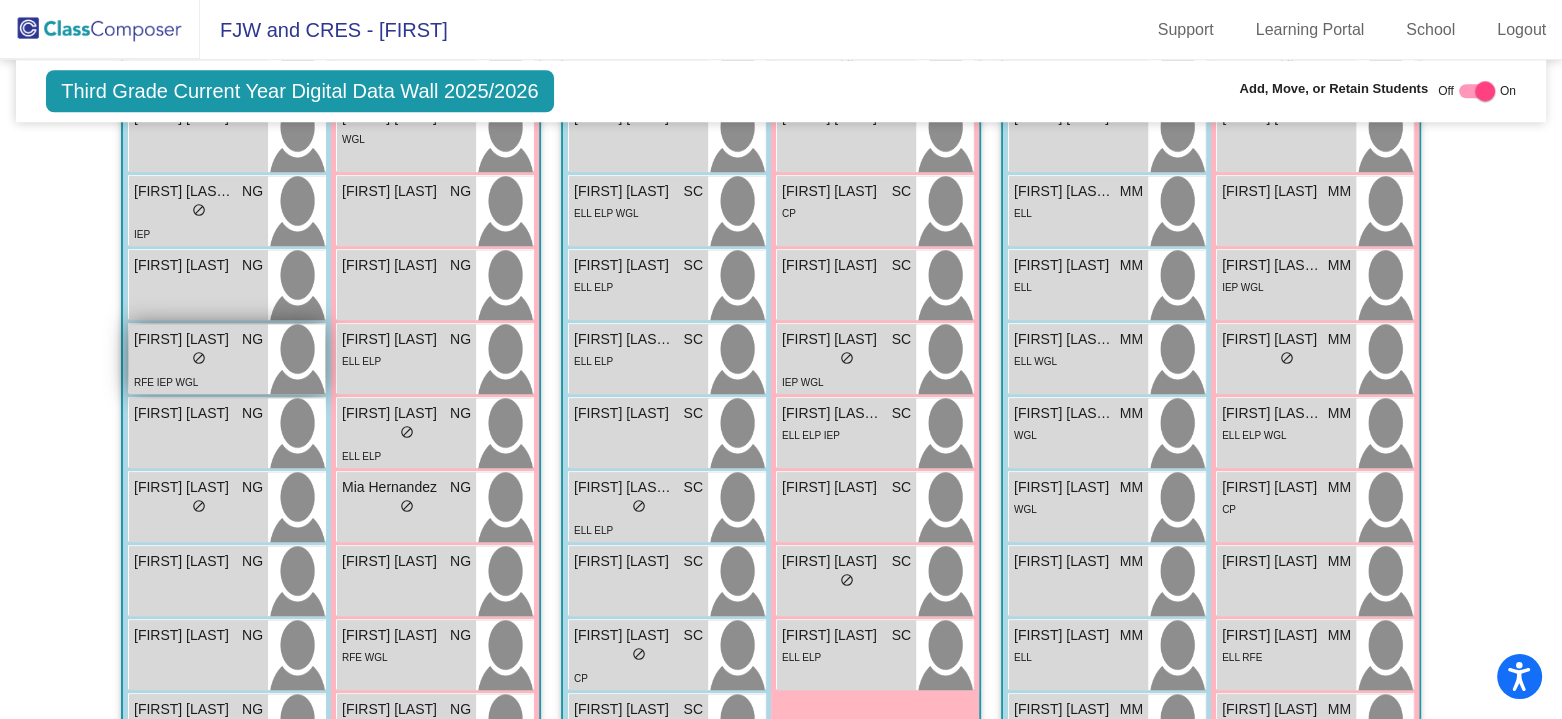 drag, startPoint x: 241, startPoint y: 363, endPoint x: 256, endPoint y: 360, distance: 15.297058 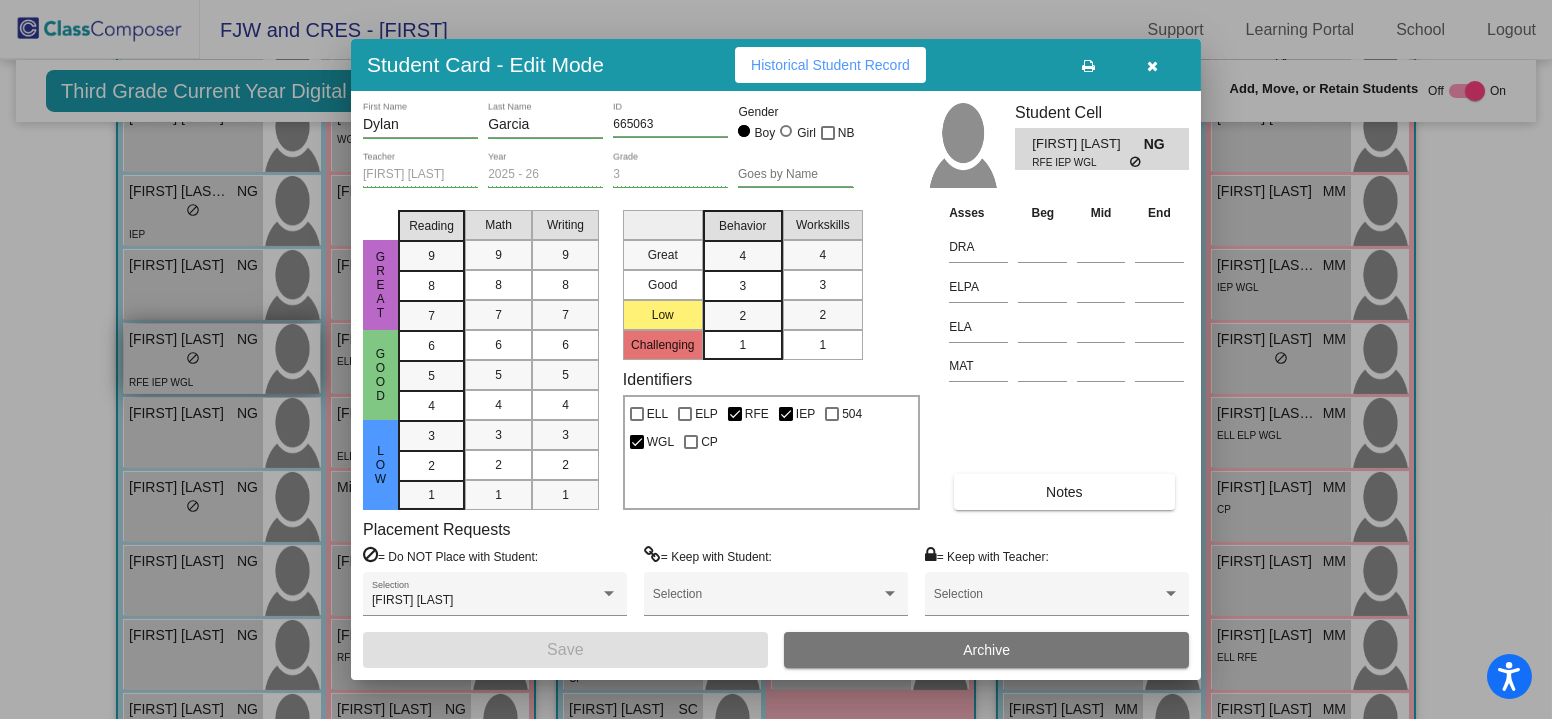 click at bounding box center [776, 359] 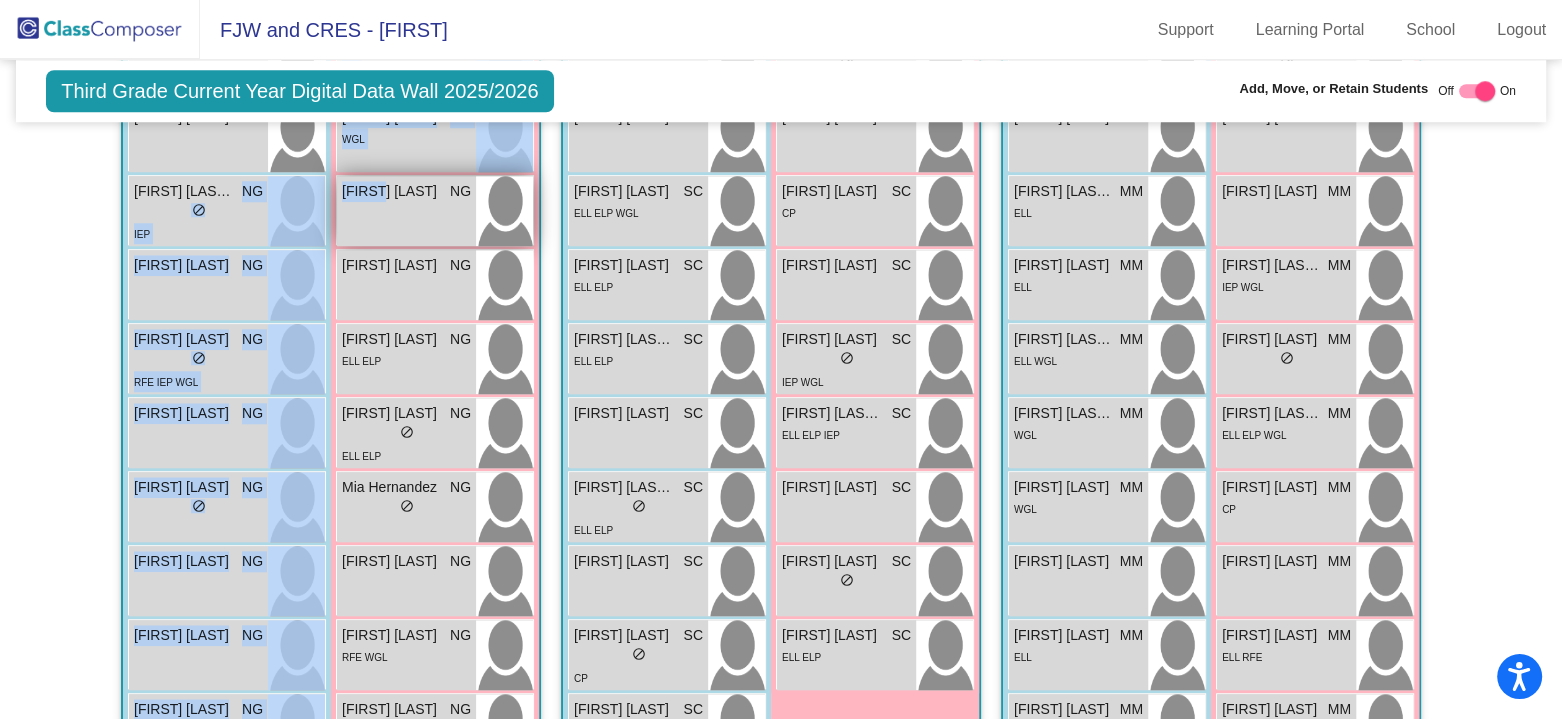 drag, startPoint x: 234, startPoint y: 195, endPoint x: 362, endPoint y: 209, distance: 128.76335 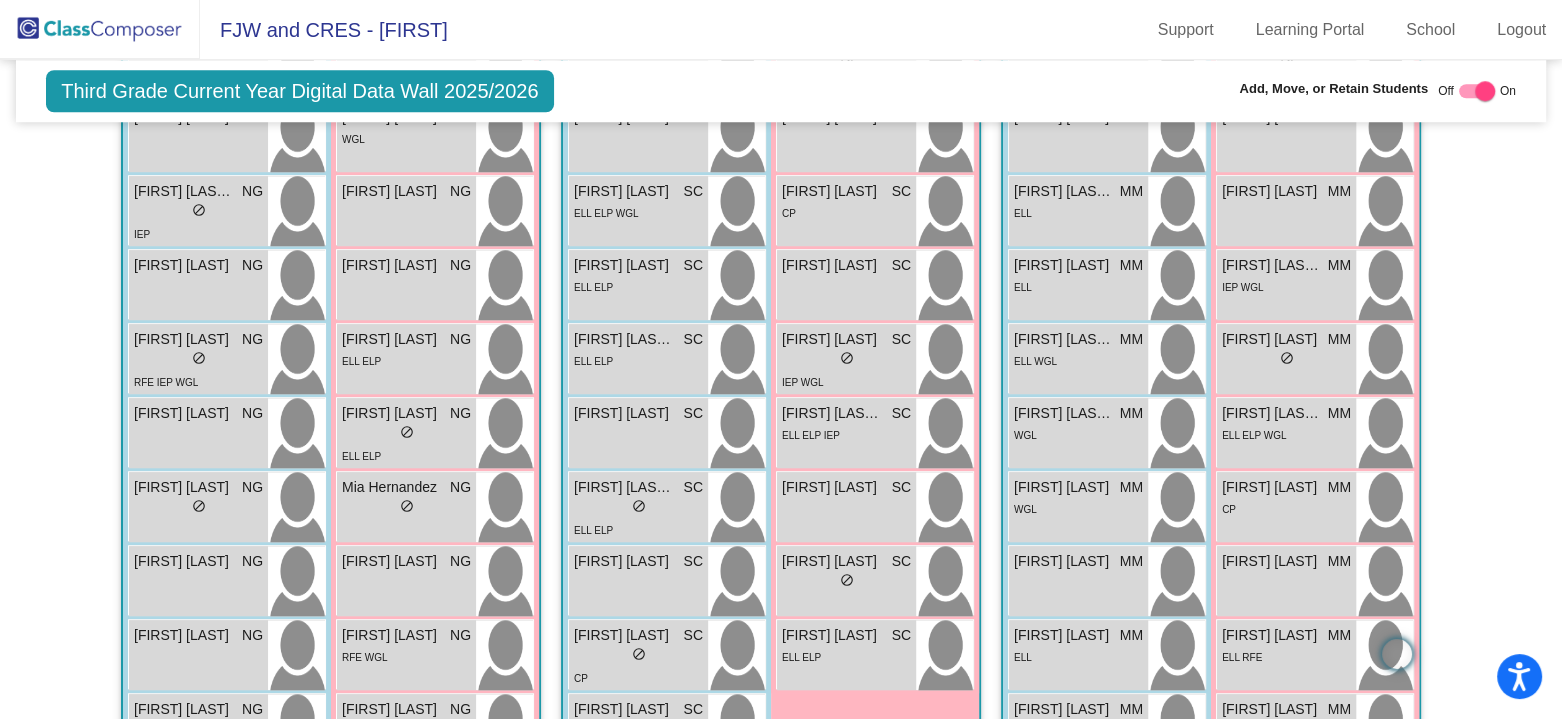 click at bounding box center (1477, 91) 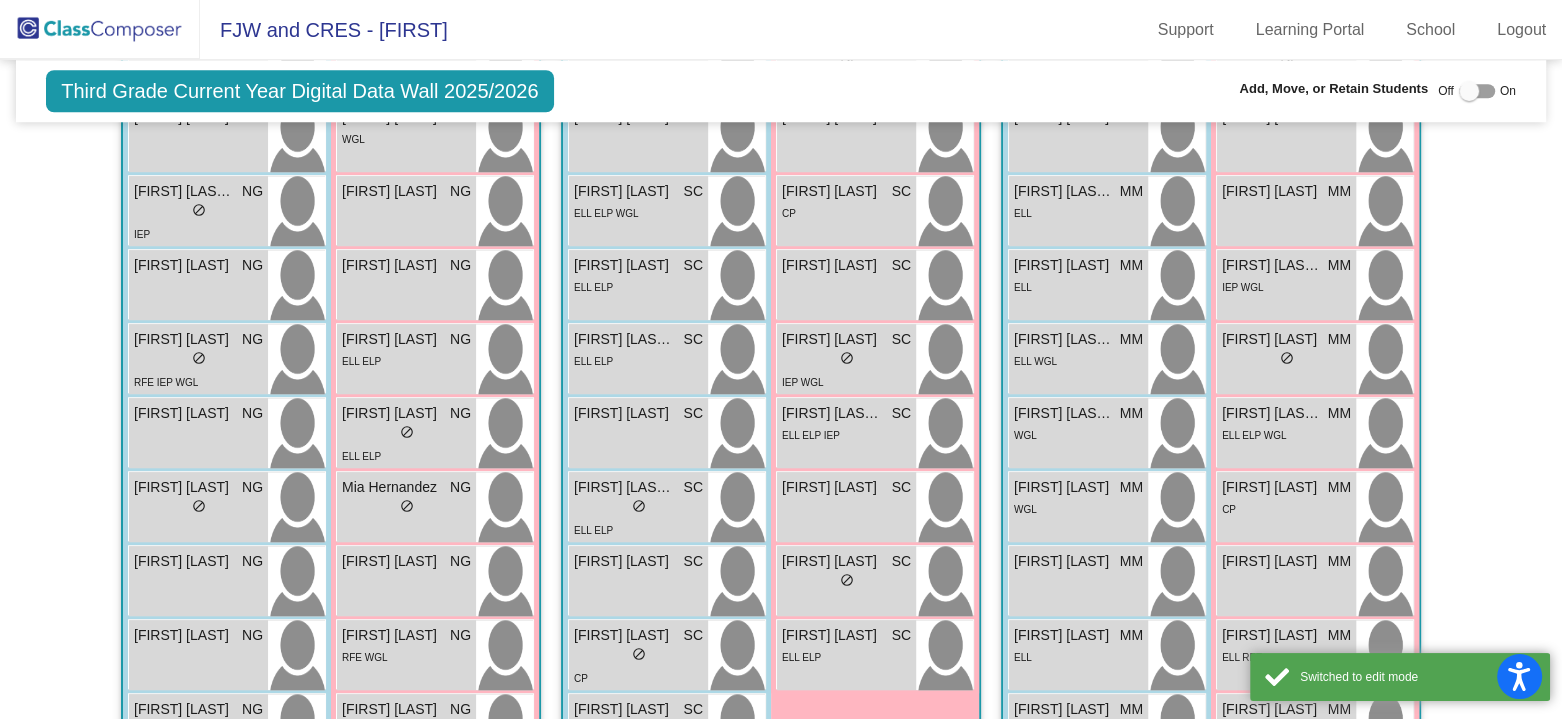 click at bounding box center [1469, 91] 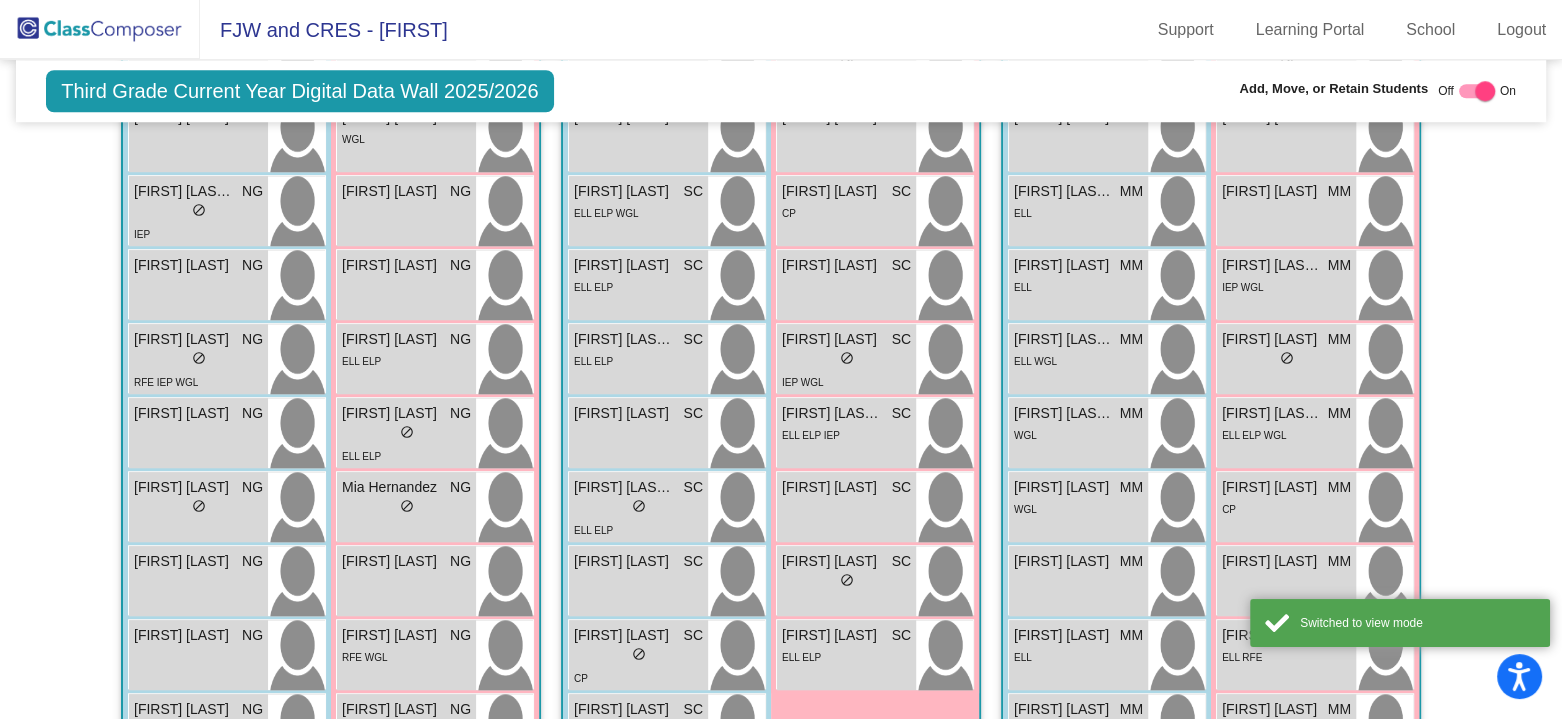 click on "Hallway   - Hallway Class  picture_as_pdf  Add Student  First Name Last Name Student Id  (Recommended)   Boy   Girl   Non Binary Add Close  Boys : 0    No Students   Girls: 0   No Students   Class 1   - Room 33  picture_as_pdf  Add Student  First Name Last Name Student Id  (Recommended)   Boy   Girl   Non Binary Add Close  Boys : 13  Alan Alonso Casas lock do_not_disturb_alt ELP RFE Alan Ramirez Espinoza lock do_not_disturb_alt ELL ELP Alex Tafoya Rincon lock do_not_disturb_alt ELP RFE Andres Fabian lock do_not_disturb_alt Andrew Pulido lock do_not_disturb_alt Brian Bracamontes Tellaeche lock do_not_disturb_alt ELL Cesar Serrano-Martinez lock do_not_disturb_alt ELL ELP IEP Christian Martinez lock do_not_disturb_alt Jaime Rizo Rosales lock do_not_disturb_alt RFE Julian Sanchez Gutierrez lock do_not_disturb_alt ELL ELP Khael Morales lock do_not_disturb_alt WGL Michael Gonzalez lock do_not_disturb_alt WGL Orlando Morales Baeza lock do_not_disturb_alt IEP Girls: 9 Alessandra Guerra lock do_not_disturb_alt" 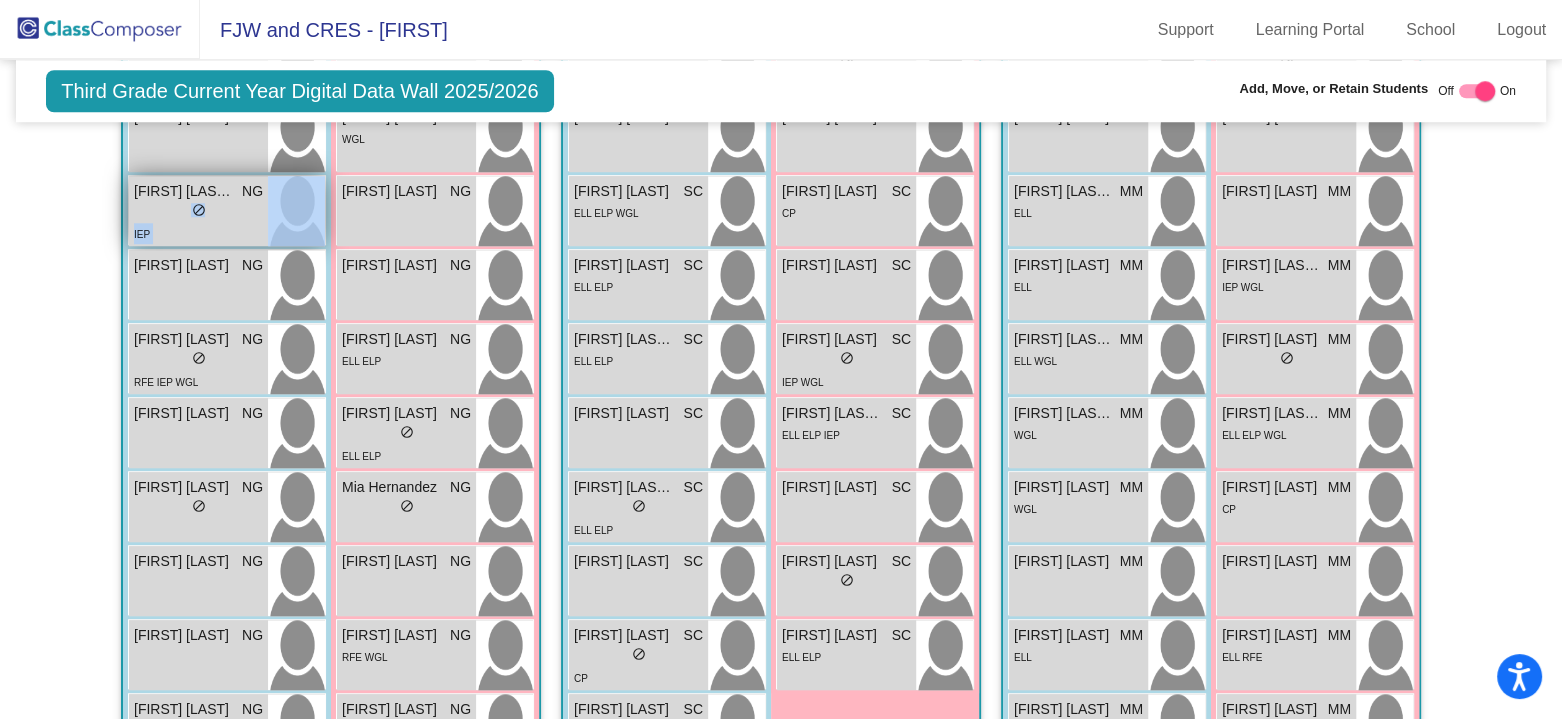 drag, startPoint x: 183, startPoint y: 210, endPoint x: 265, endPoint y: 211, distance: 82.006096 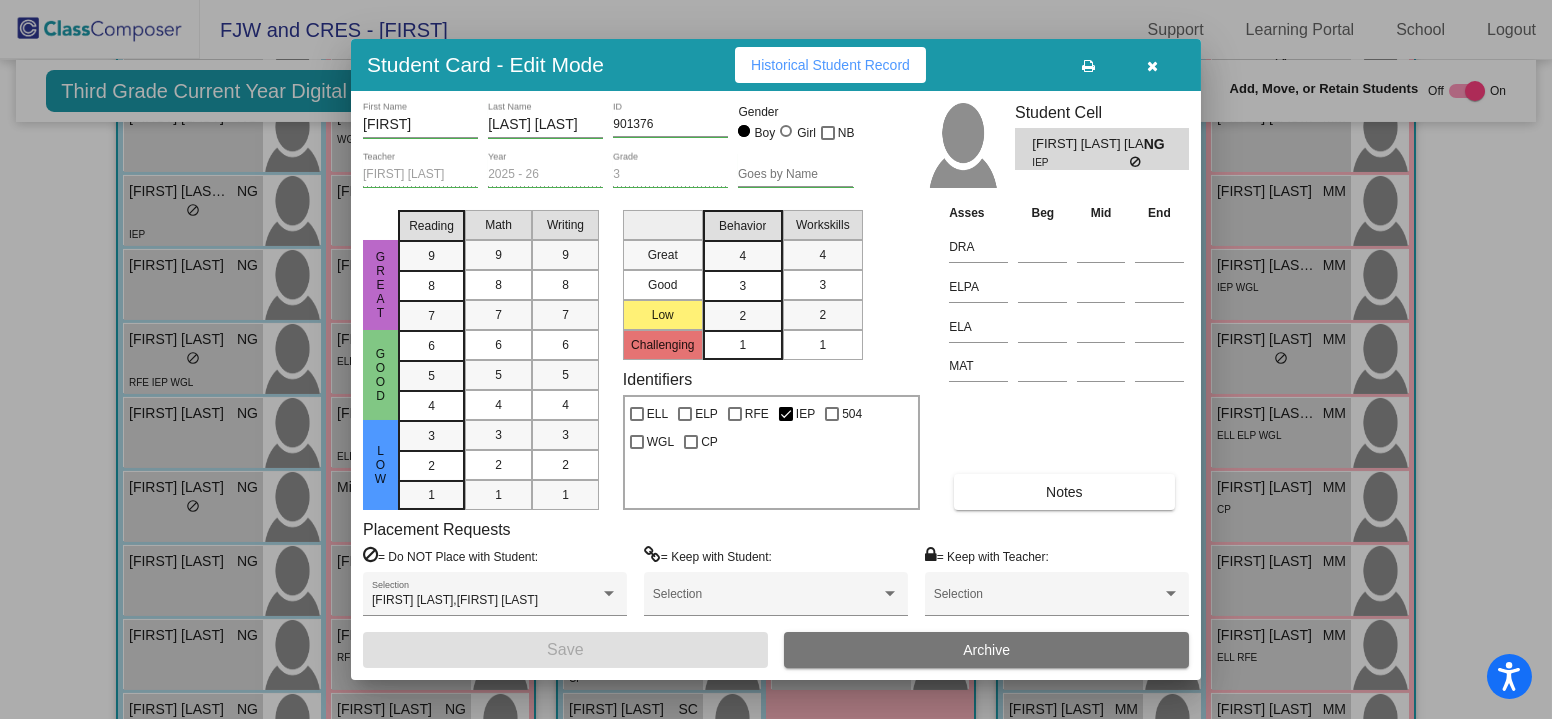 click at bounding box center [776, 359] 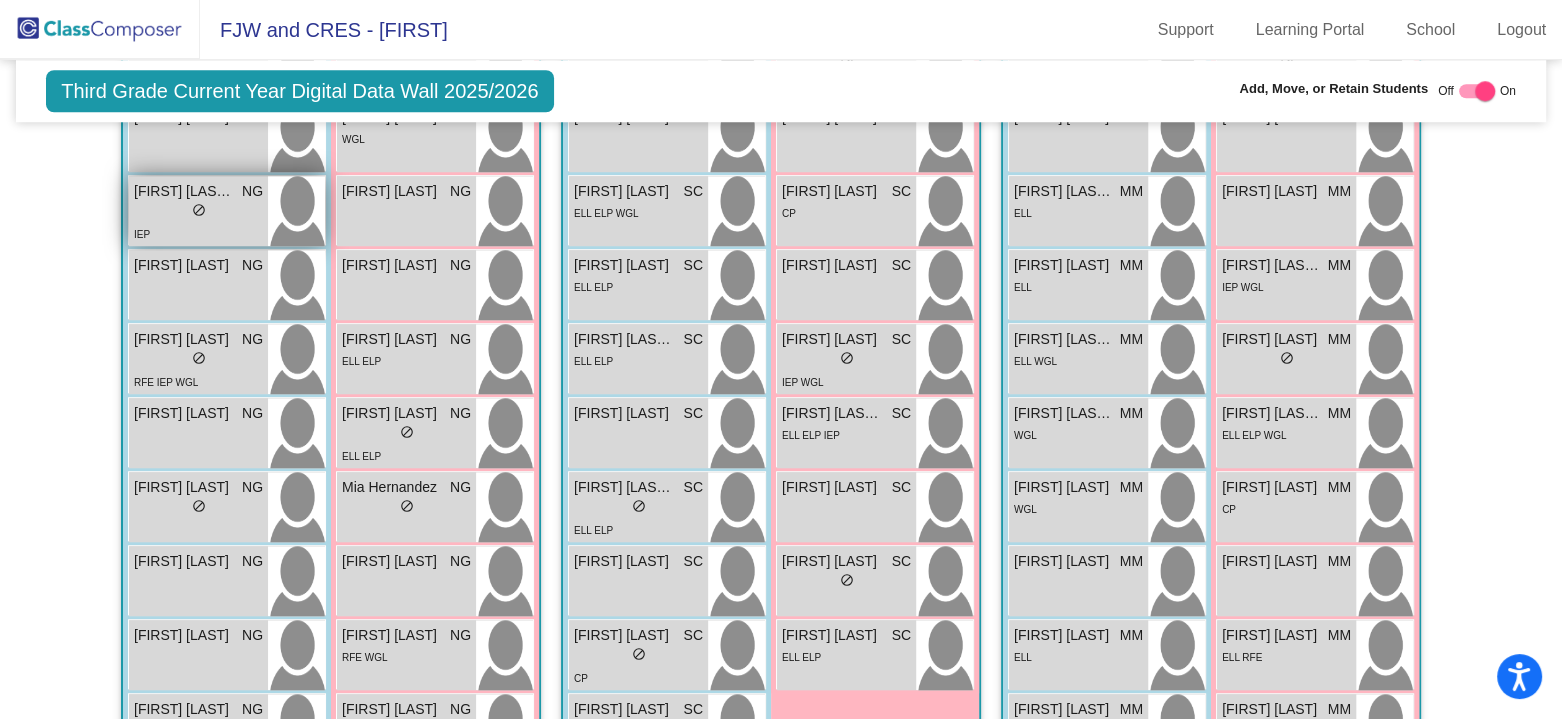 click on "lock do_not_disturb_alt" at bounding box center (198, 212) 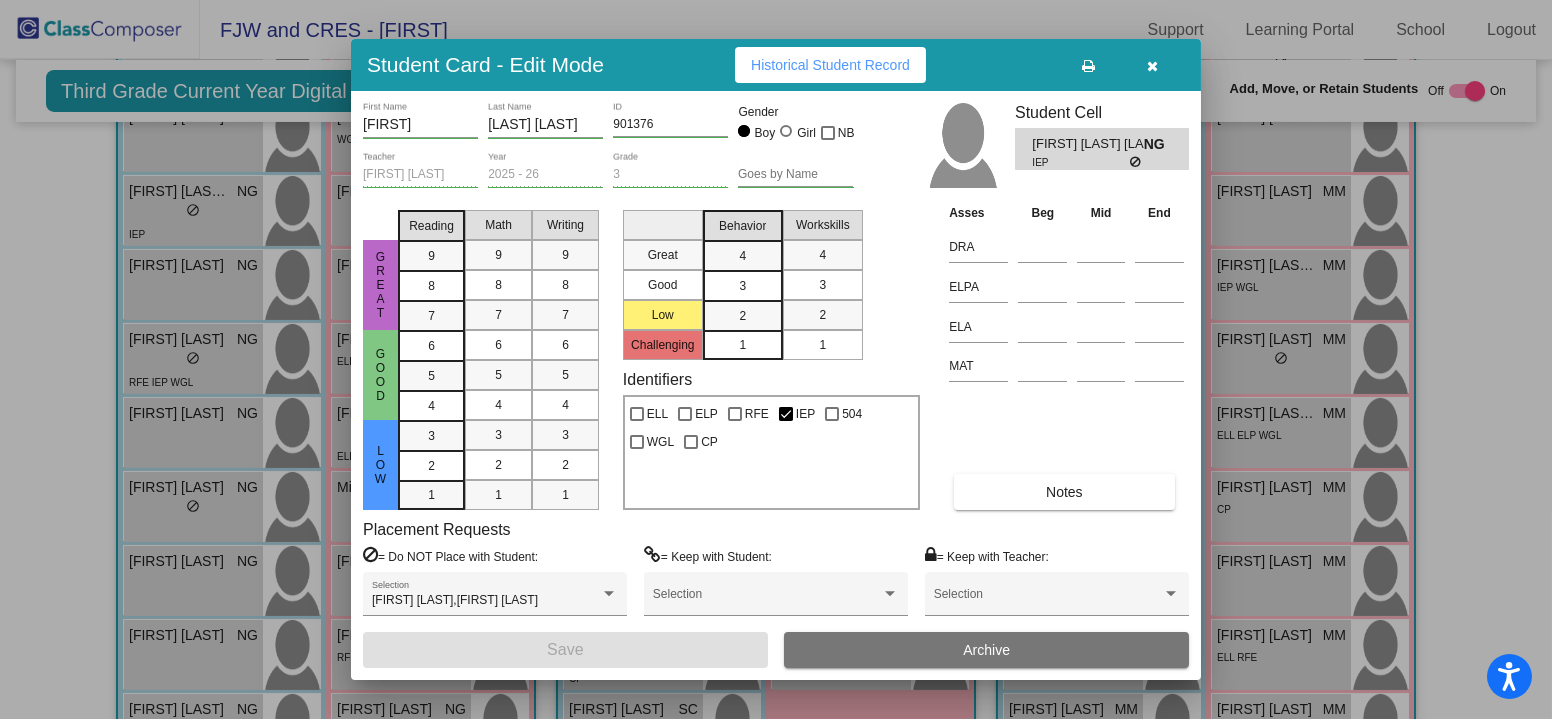 click at bounding box center (1153, 66) 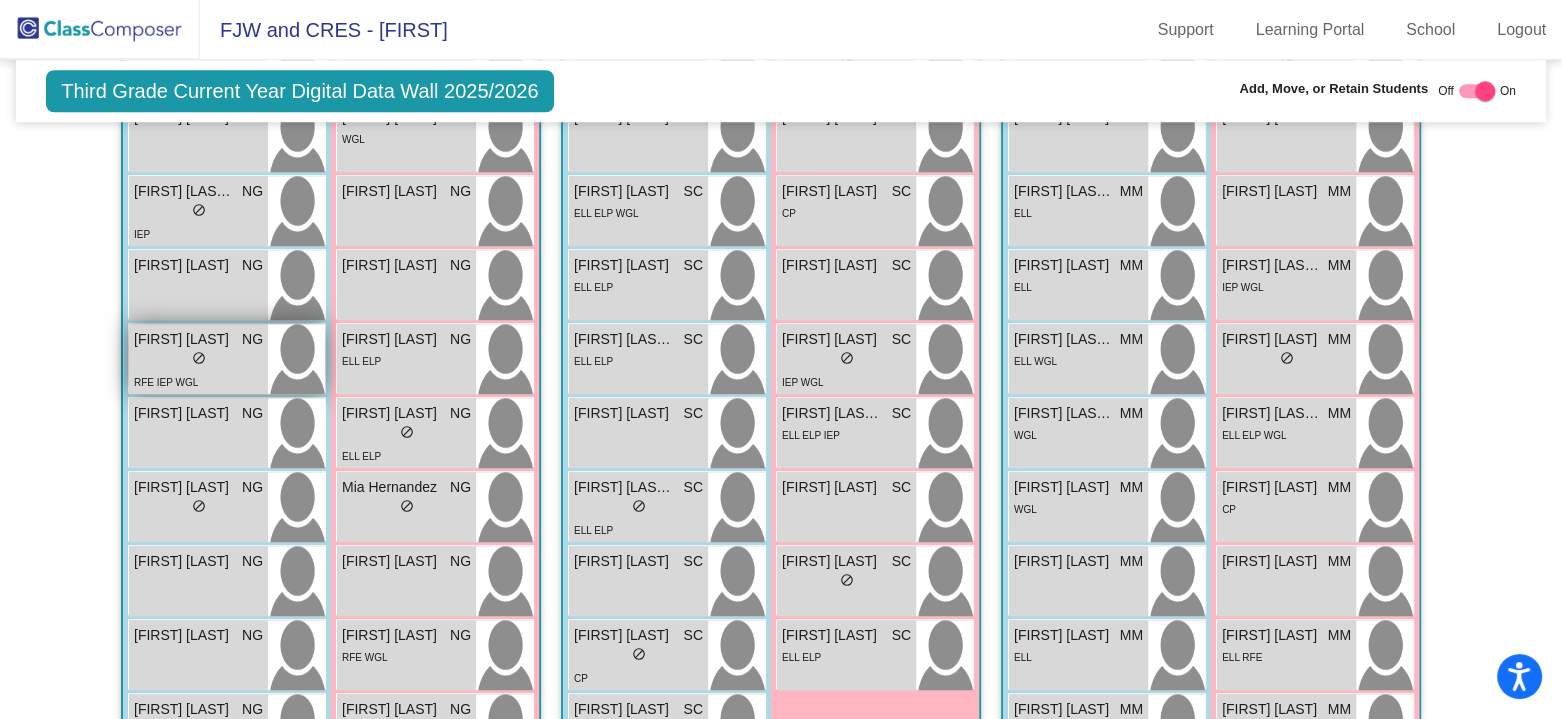 click on "lock do_not_disturb_alt" at bounding box center (198, 360) 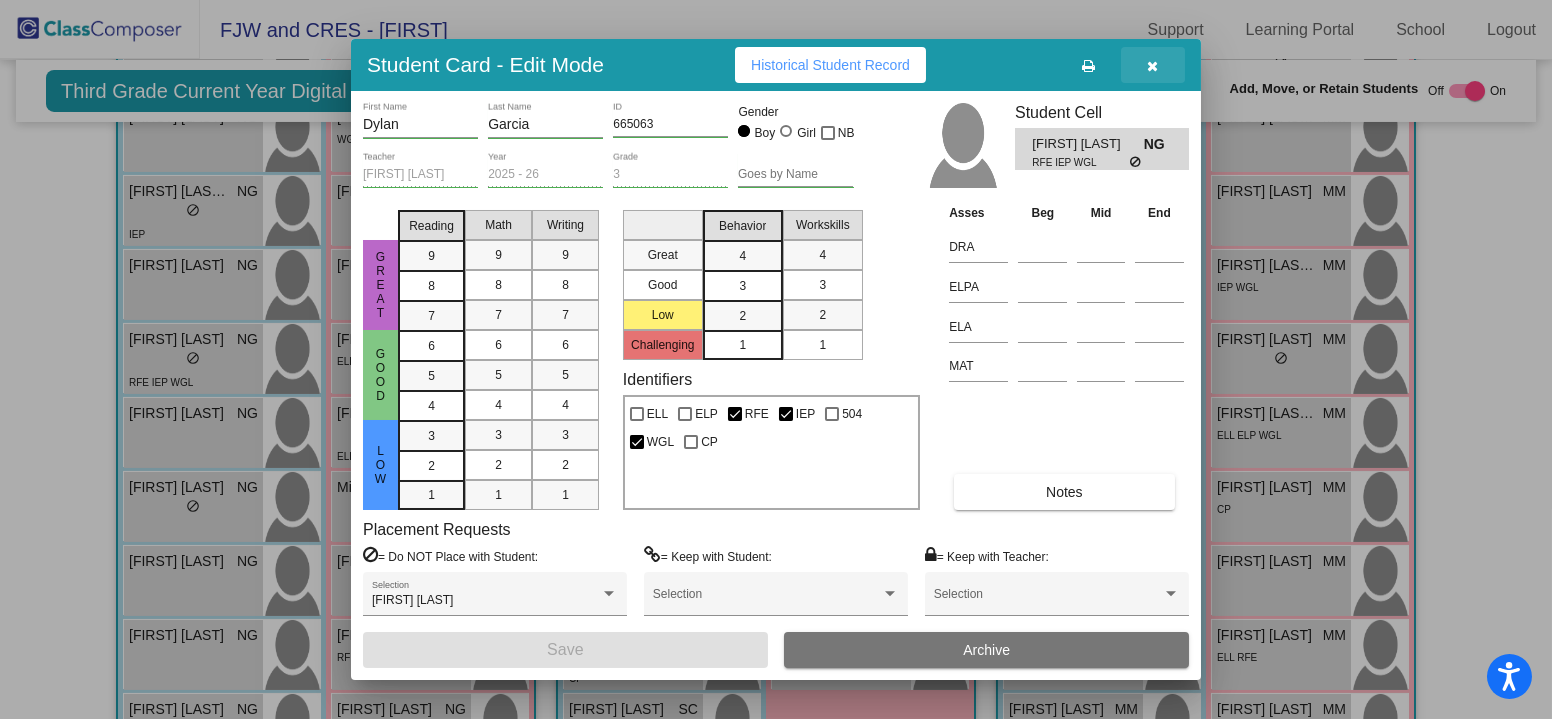 click at bounding box center (1153, 65) 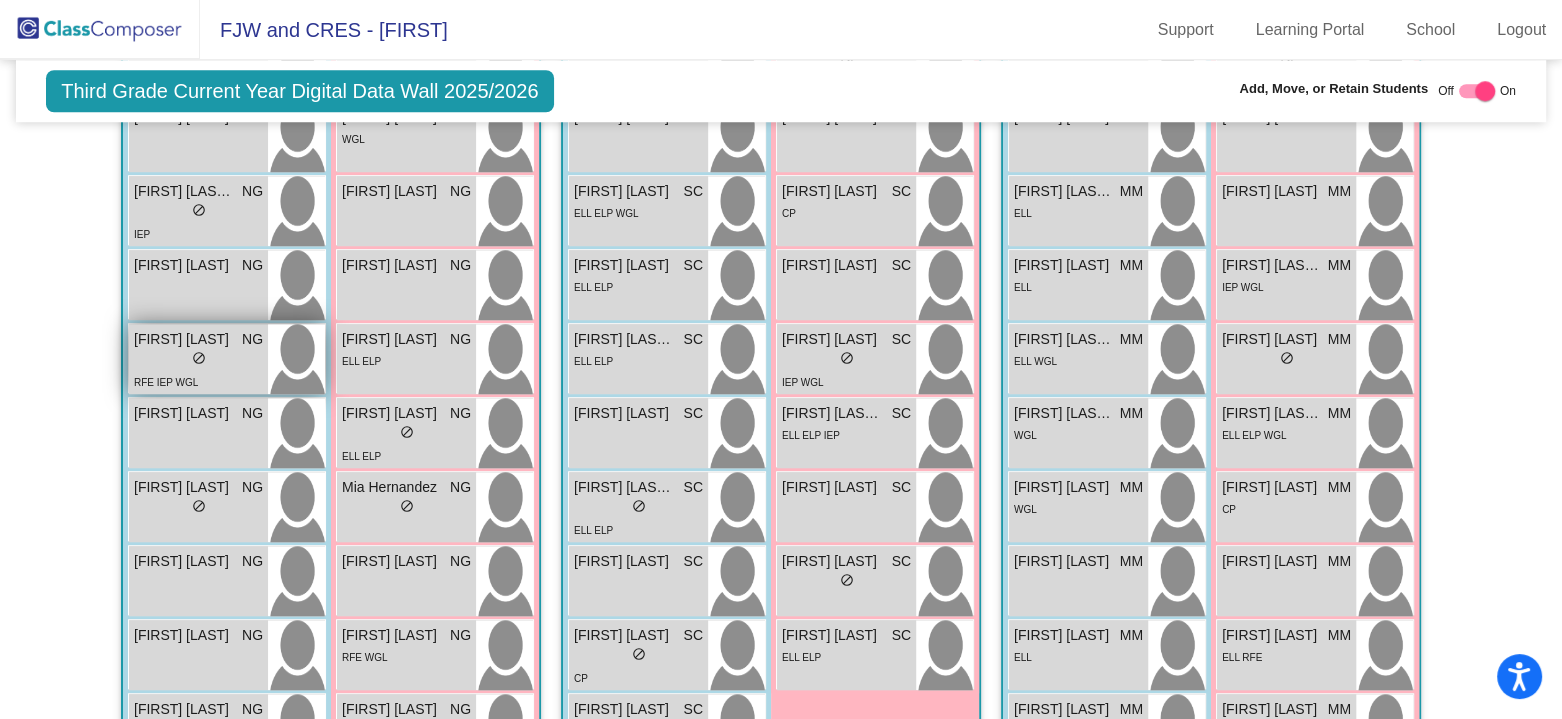 click on "lock do_not_disturb_alt" at bounding box center [198, 360] 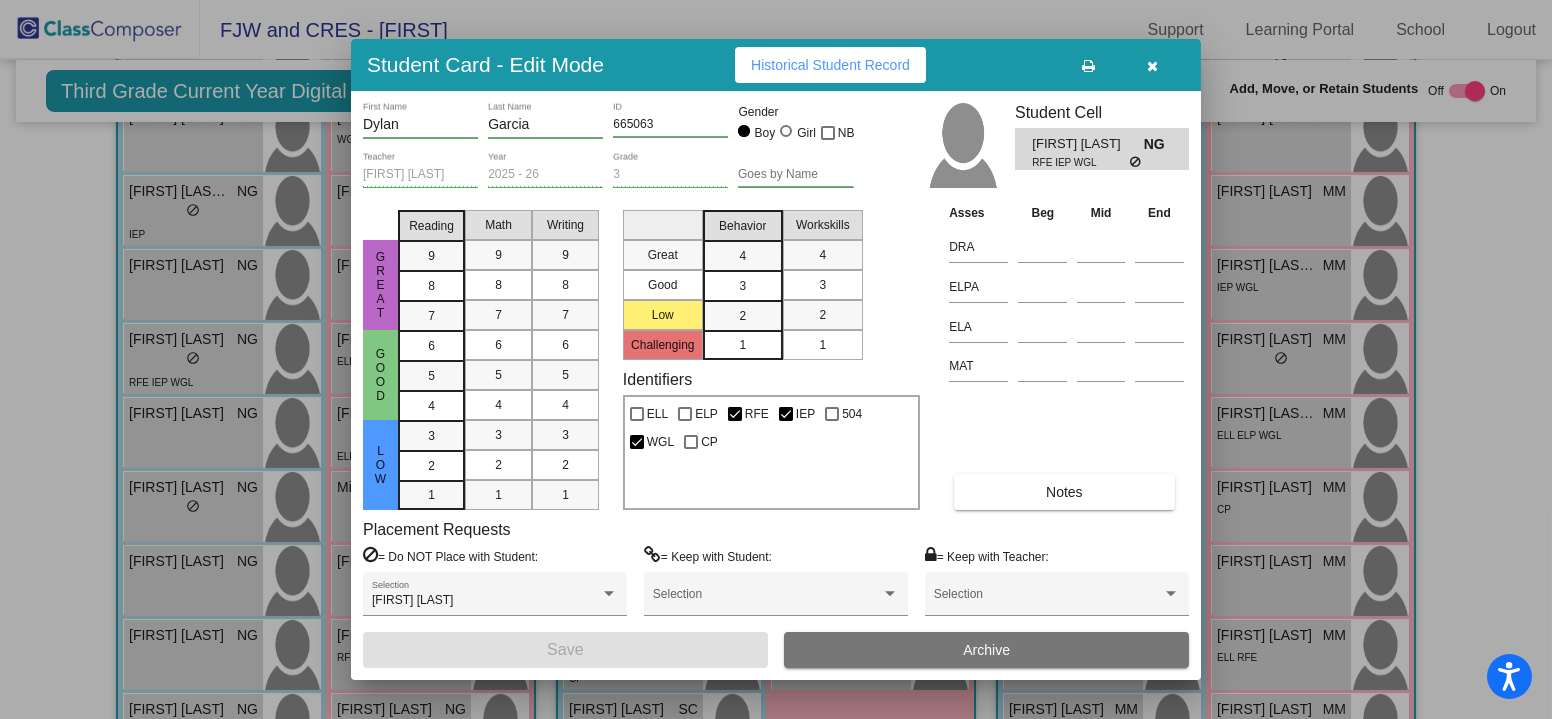 click at bounding box center (1153, 66) 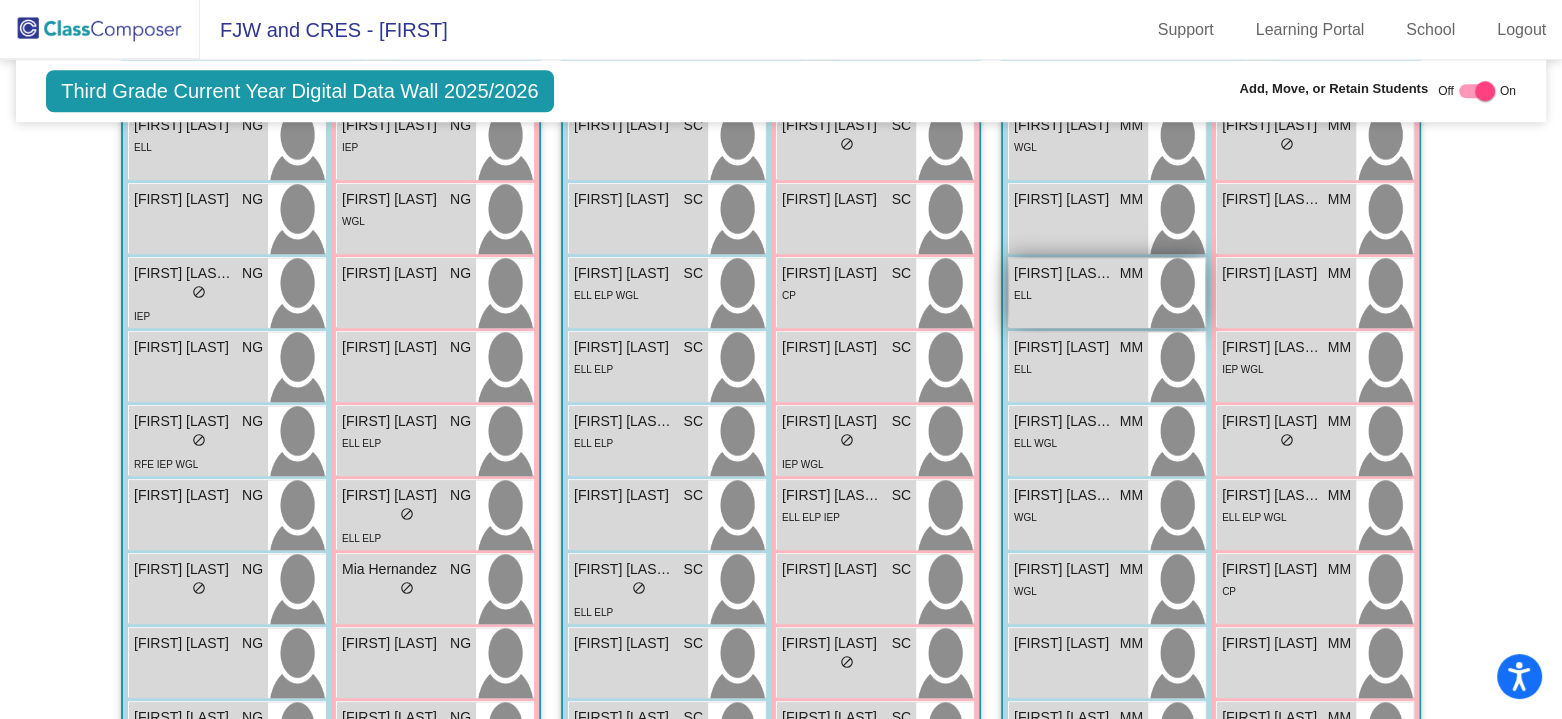 scroll, scrollTop: 1800, scrollLeft: 0, axis: vertical 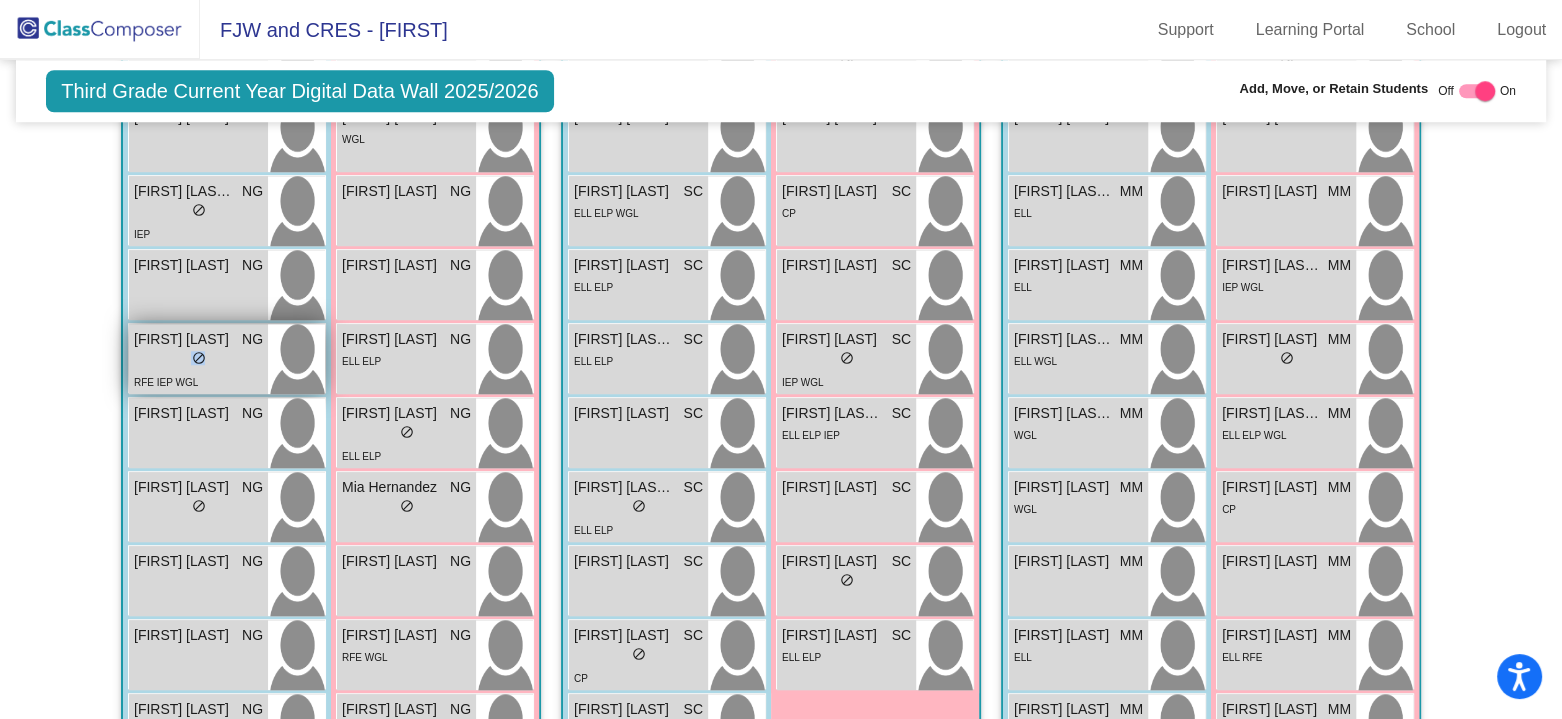 drag, startPoint x: 163, startPoint y: 352, endPoint x: 256, endPoint y: 352, distance: 93 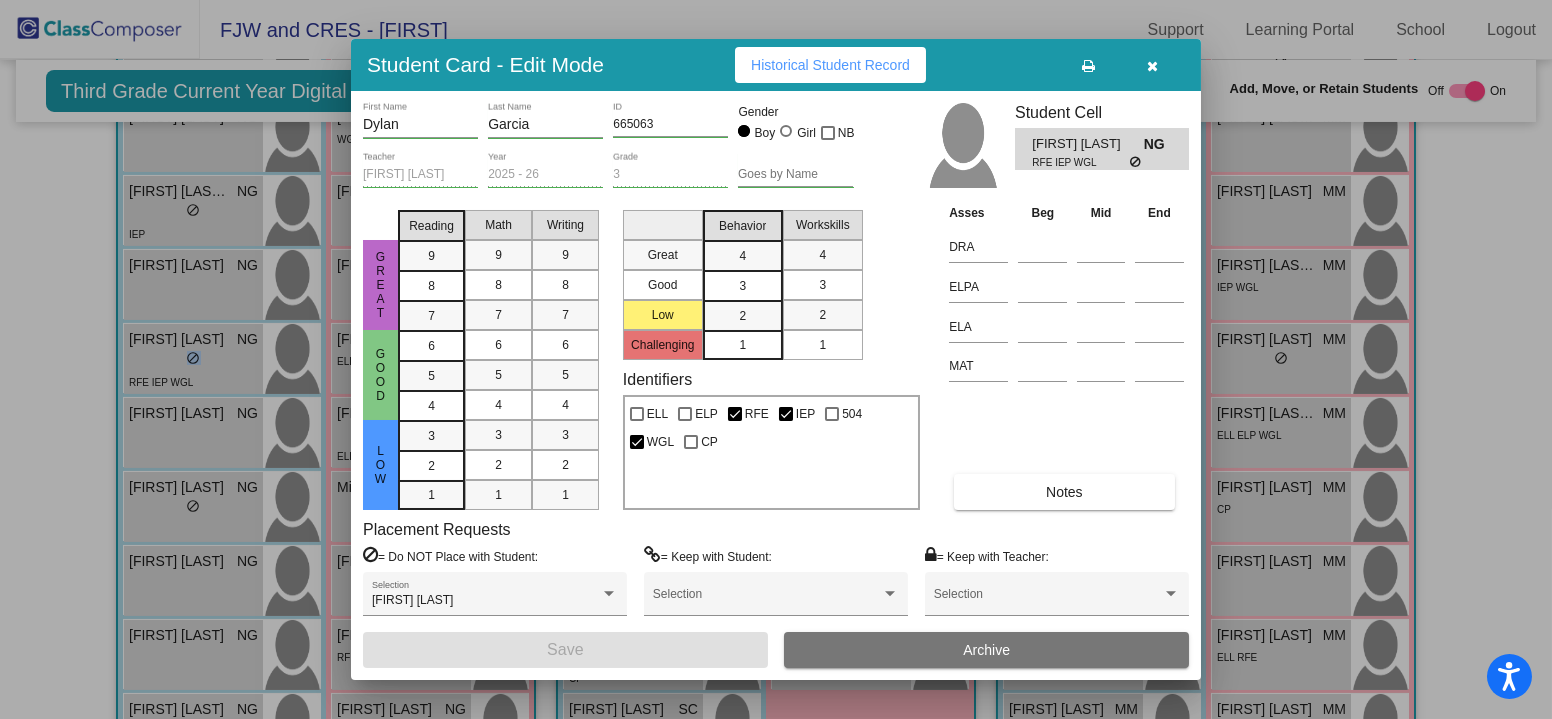 click at bounding box center [1153, 66] 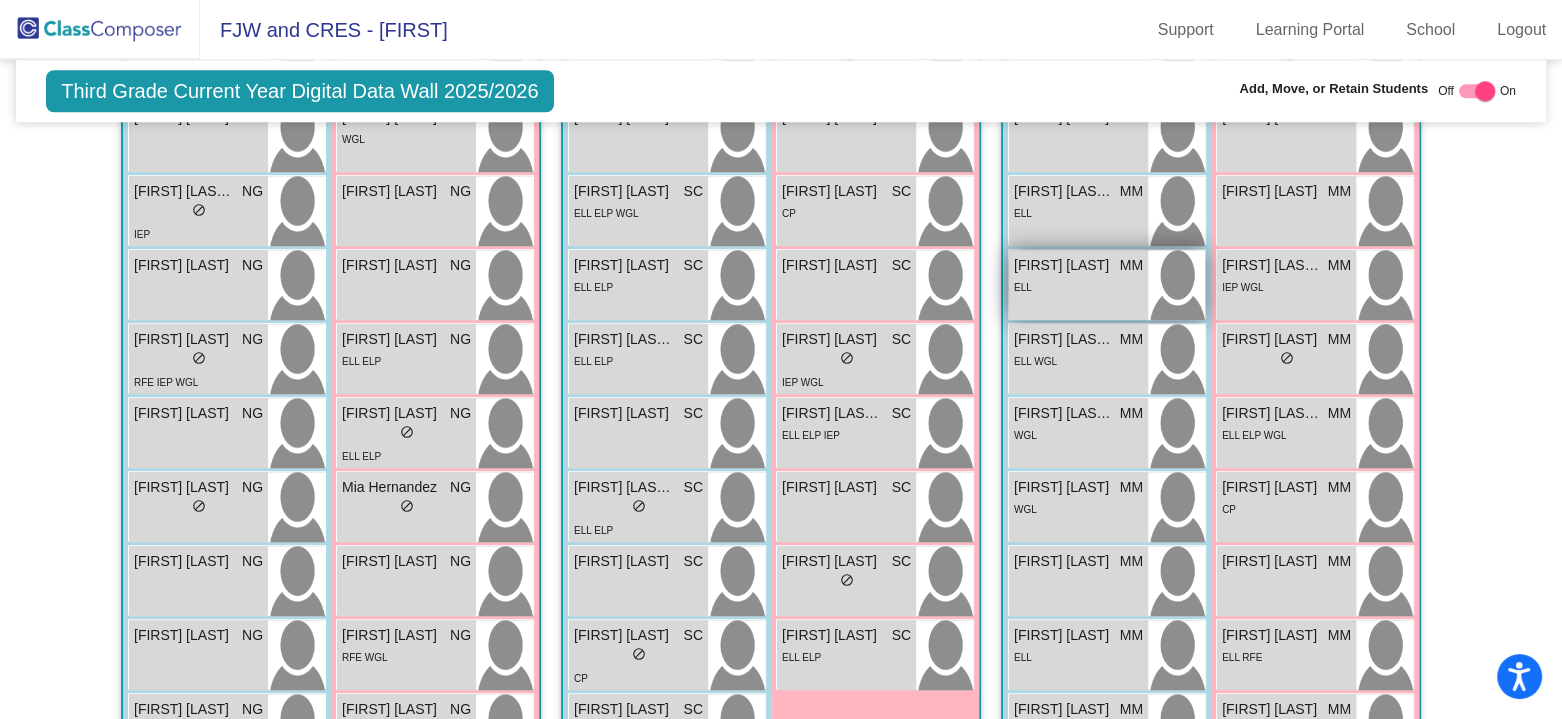 drag, startPoint x: 1139, startPoint y: 277, endPoint x: 1026, endPoint y: 274, distance: 113.03982 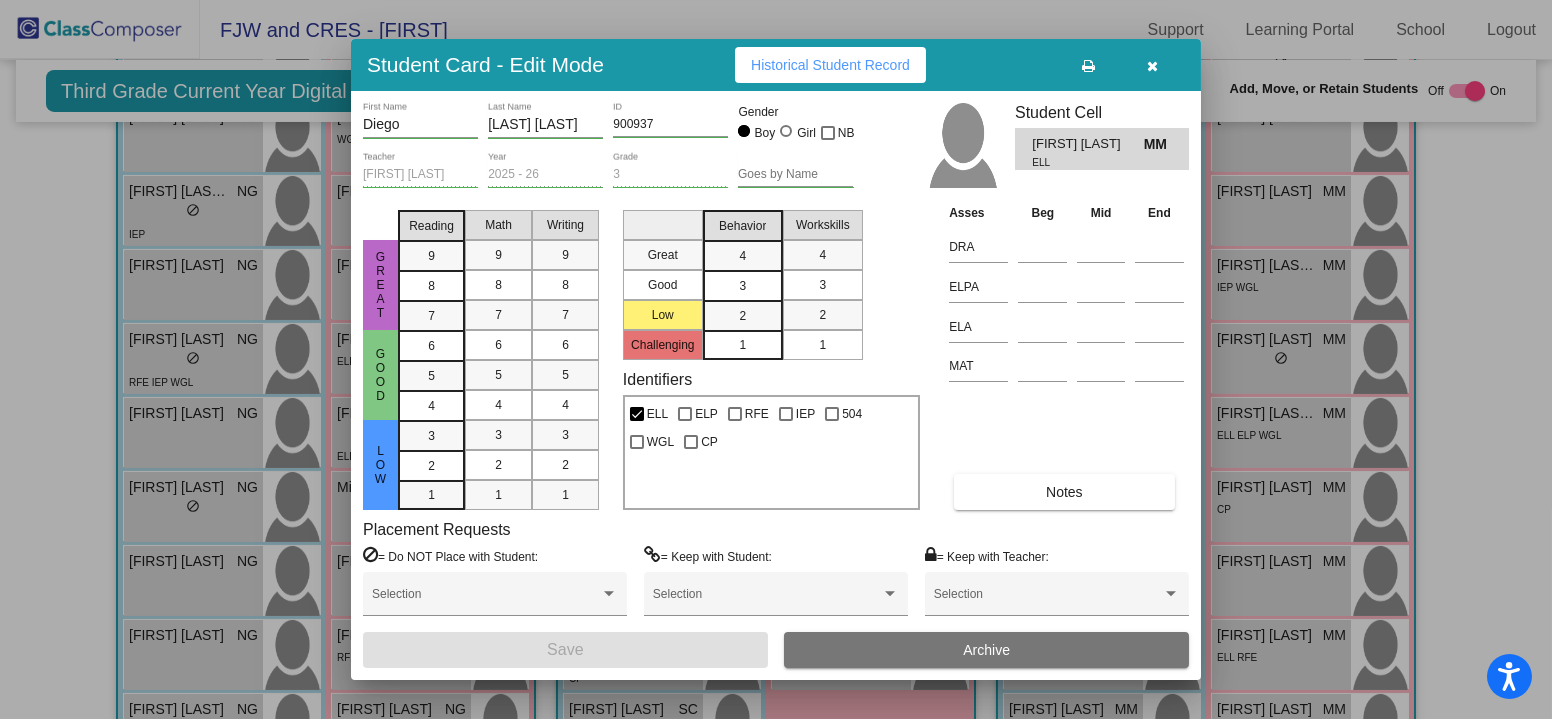click at bounding box center [1153, 66] 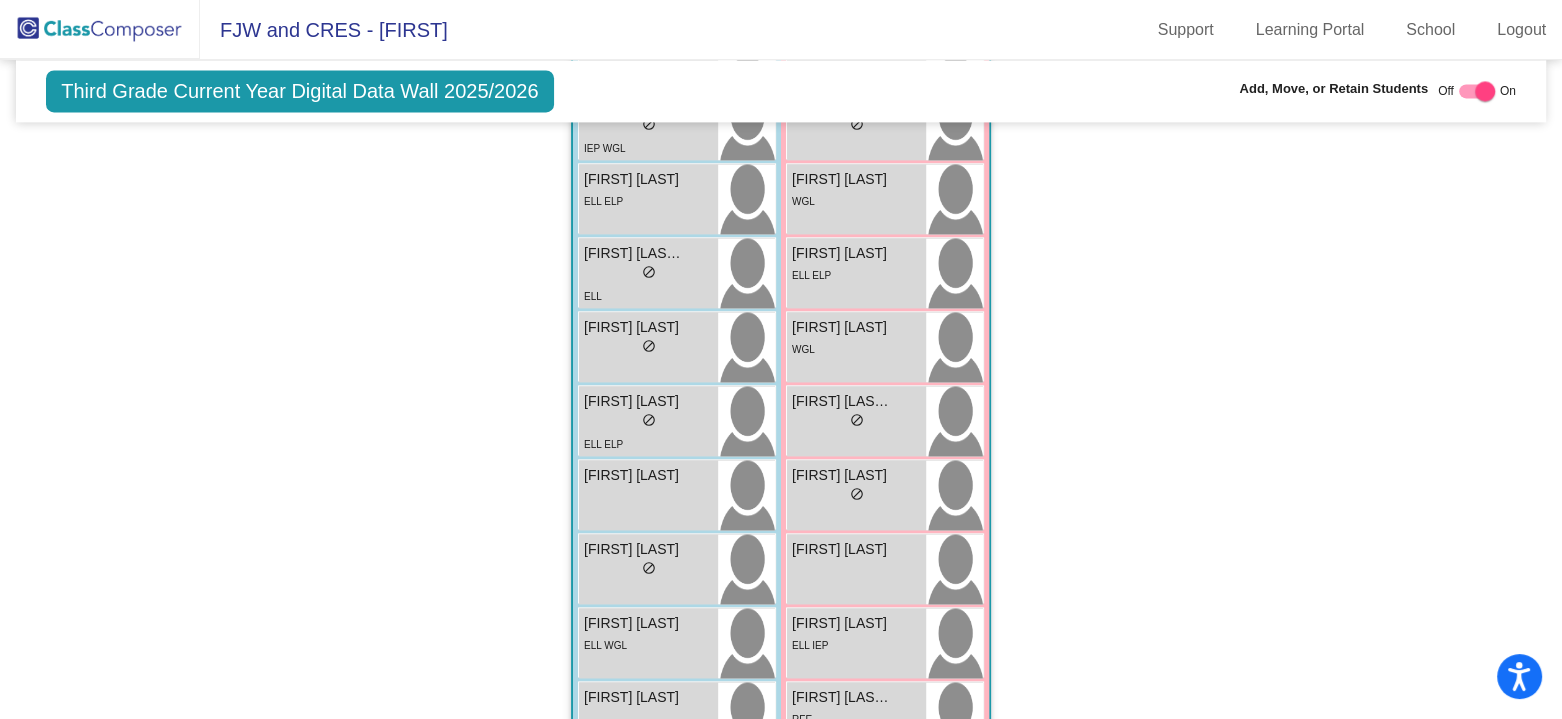 scroll, scrollTop: 2900, scrollLeft: 0, axis: vertical 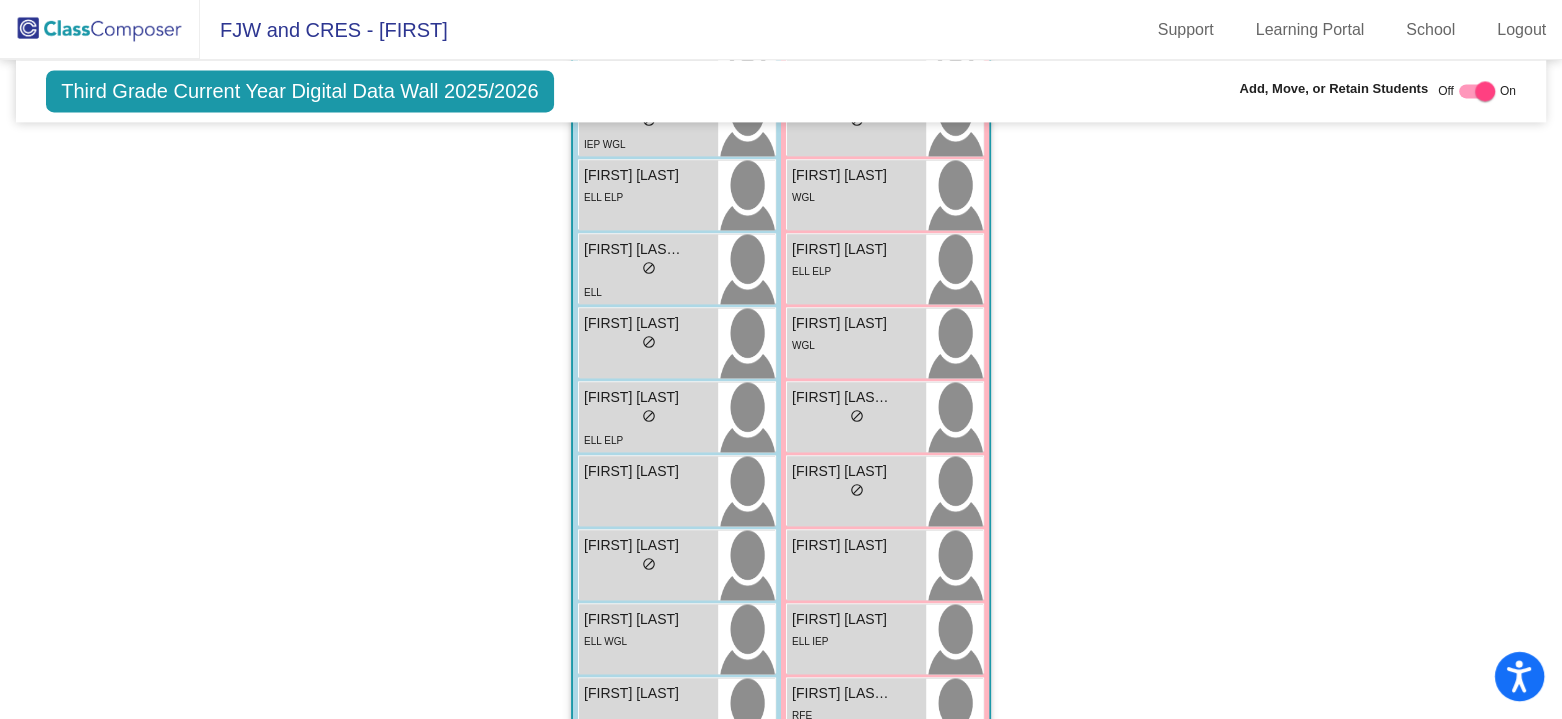 click 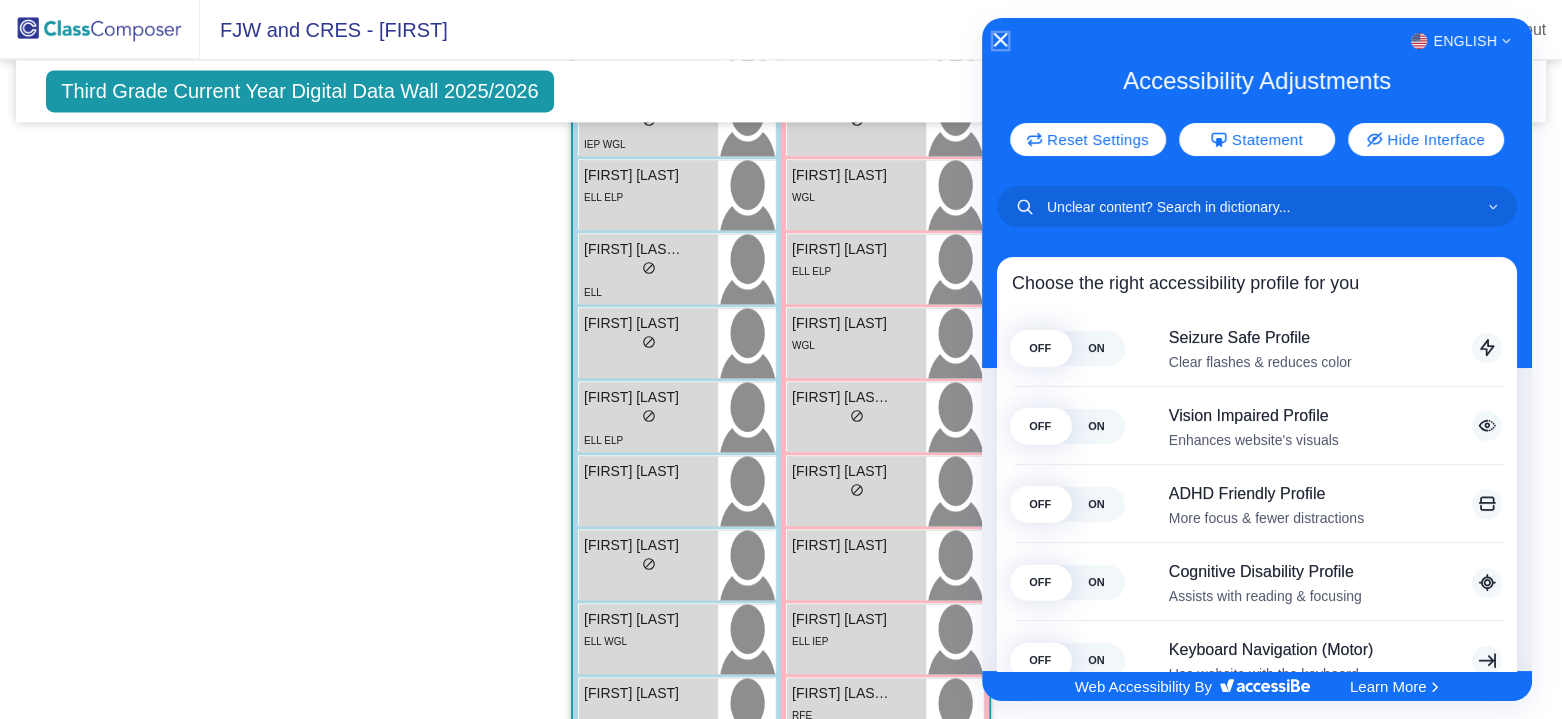 click 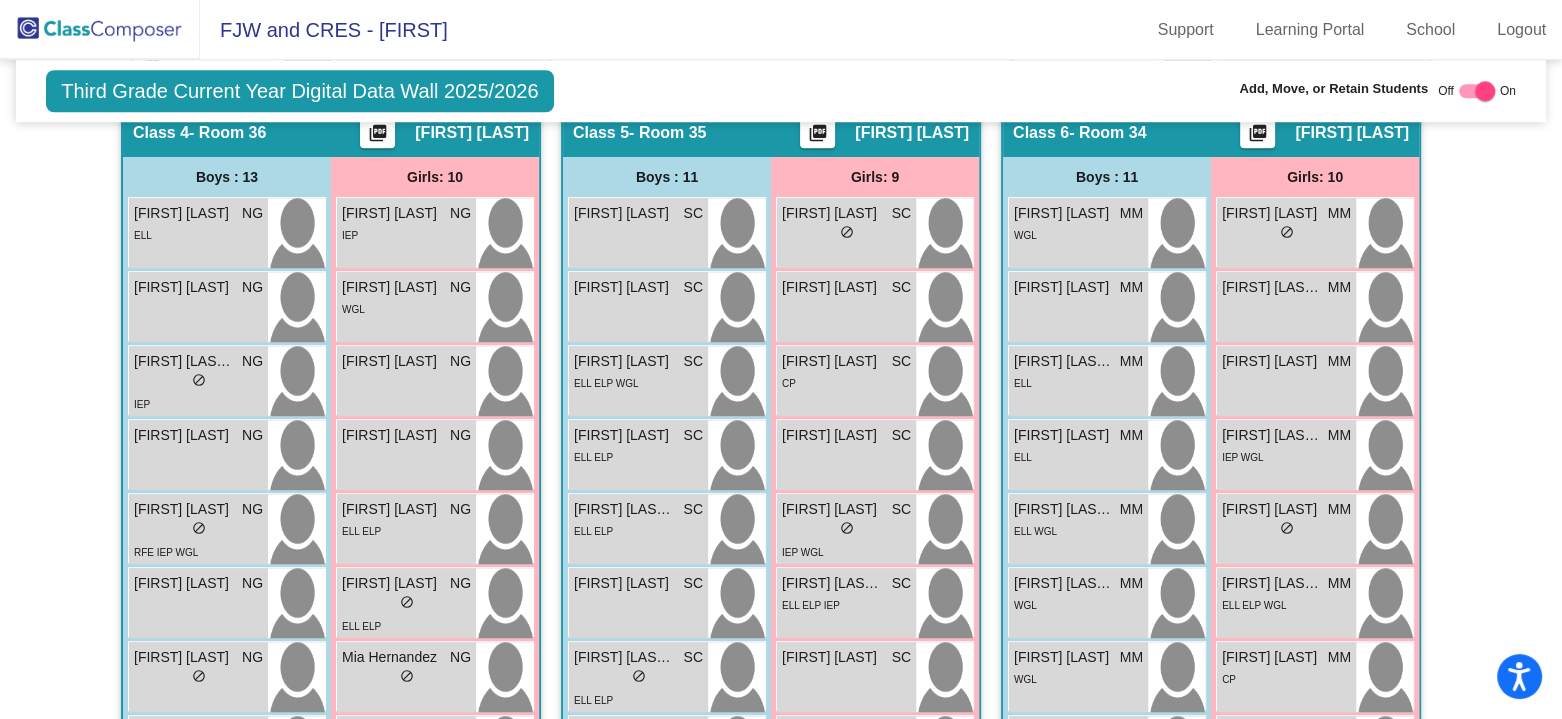 scroll, scrollTop: 1600, scrollLeft: 0, axis: vertical 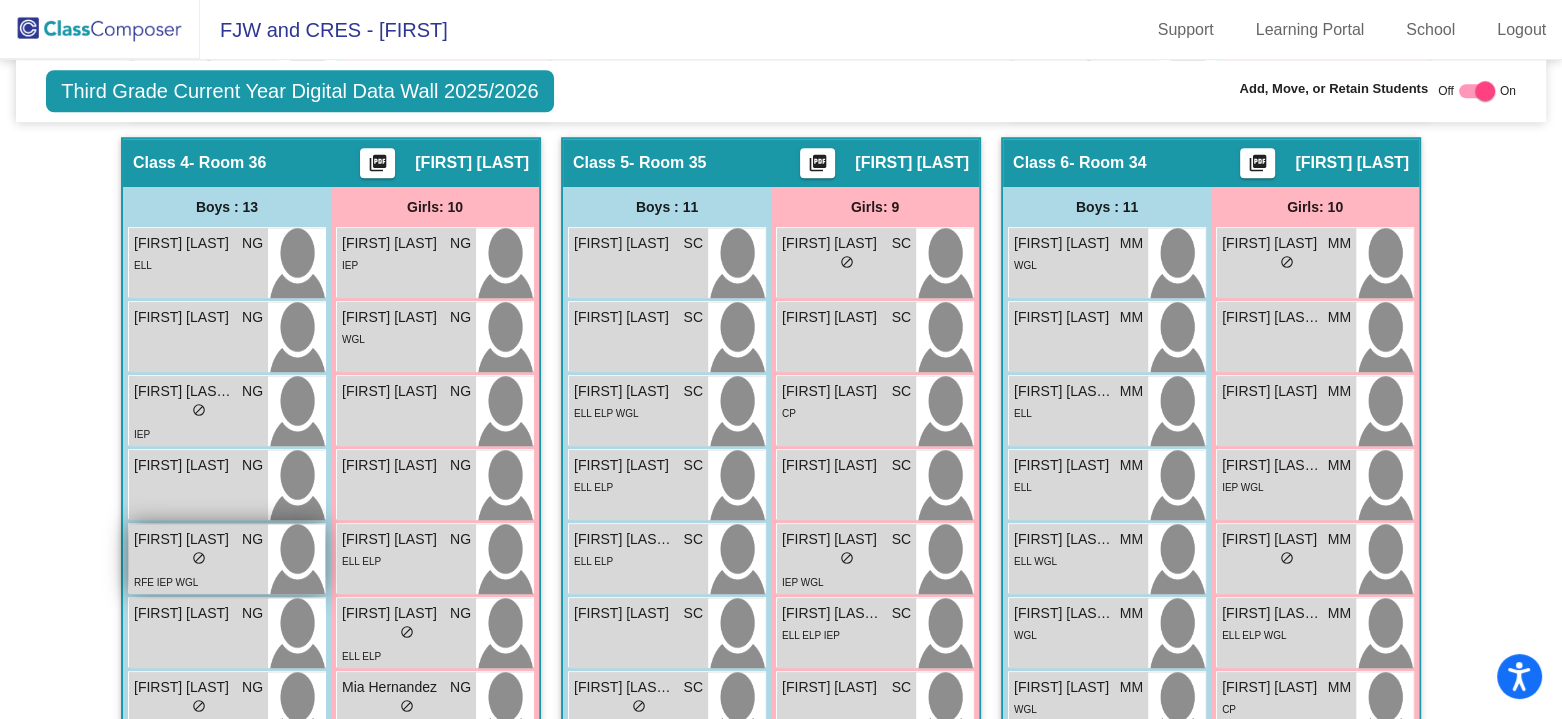 click on "lock do_not_disturb_alt" at bounding box center [198, 560] 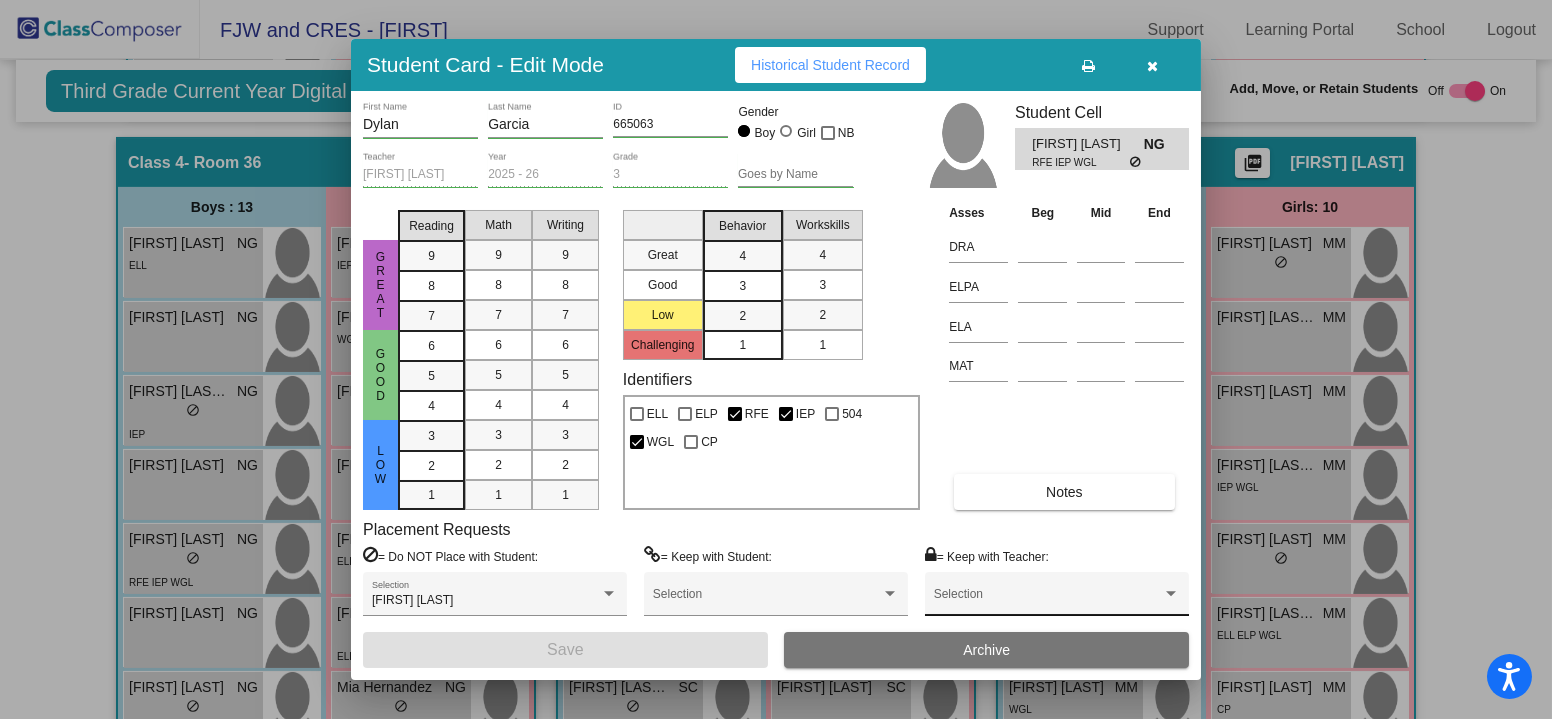 click at bounding box center (1048, 601) 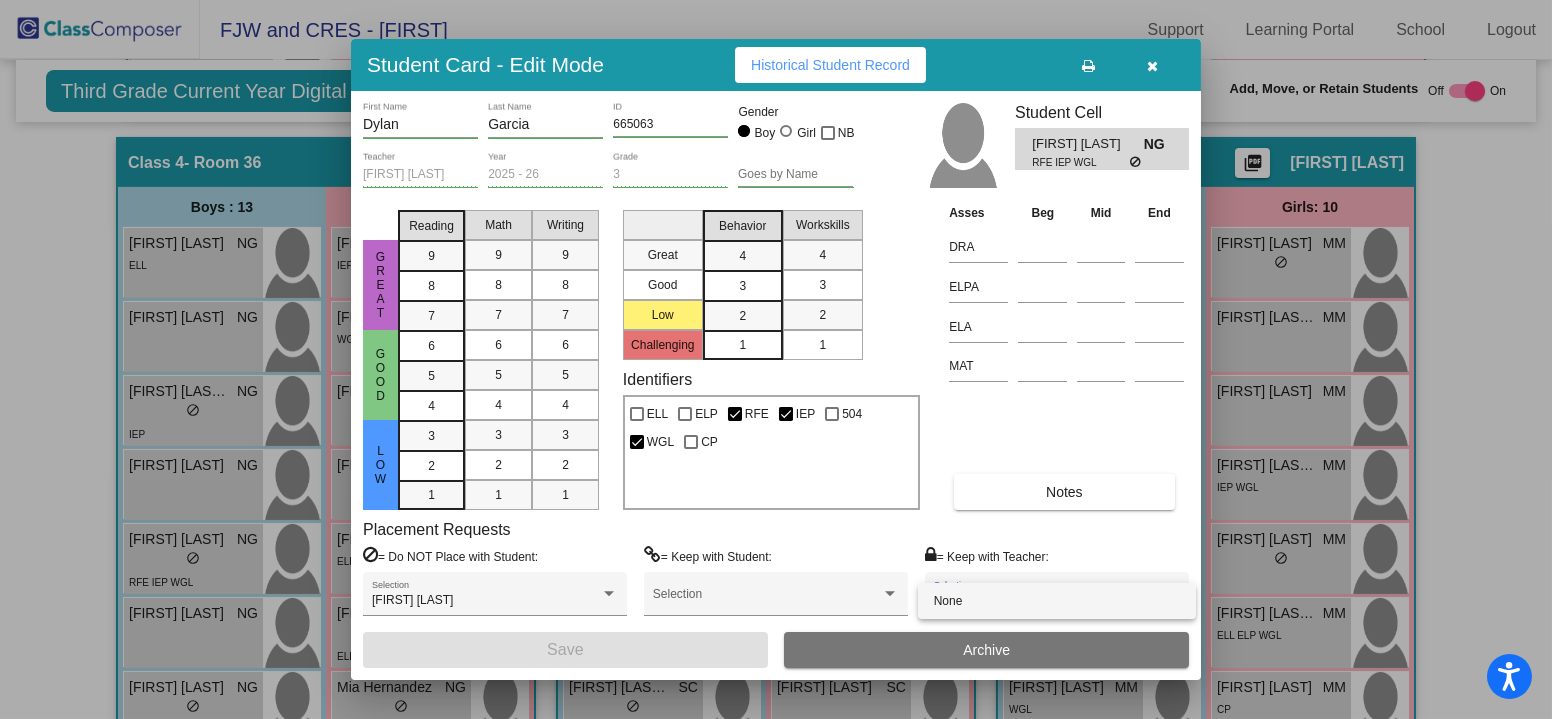 click on "None" at bounding box center [1057, 601] 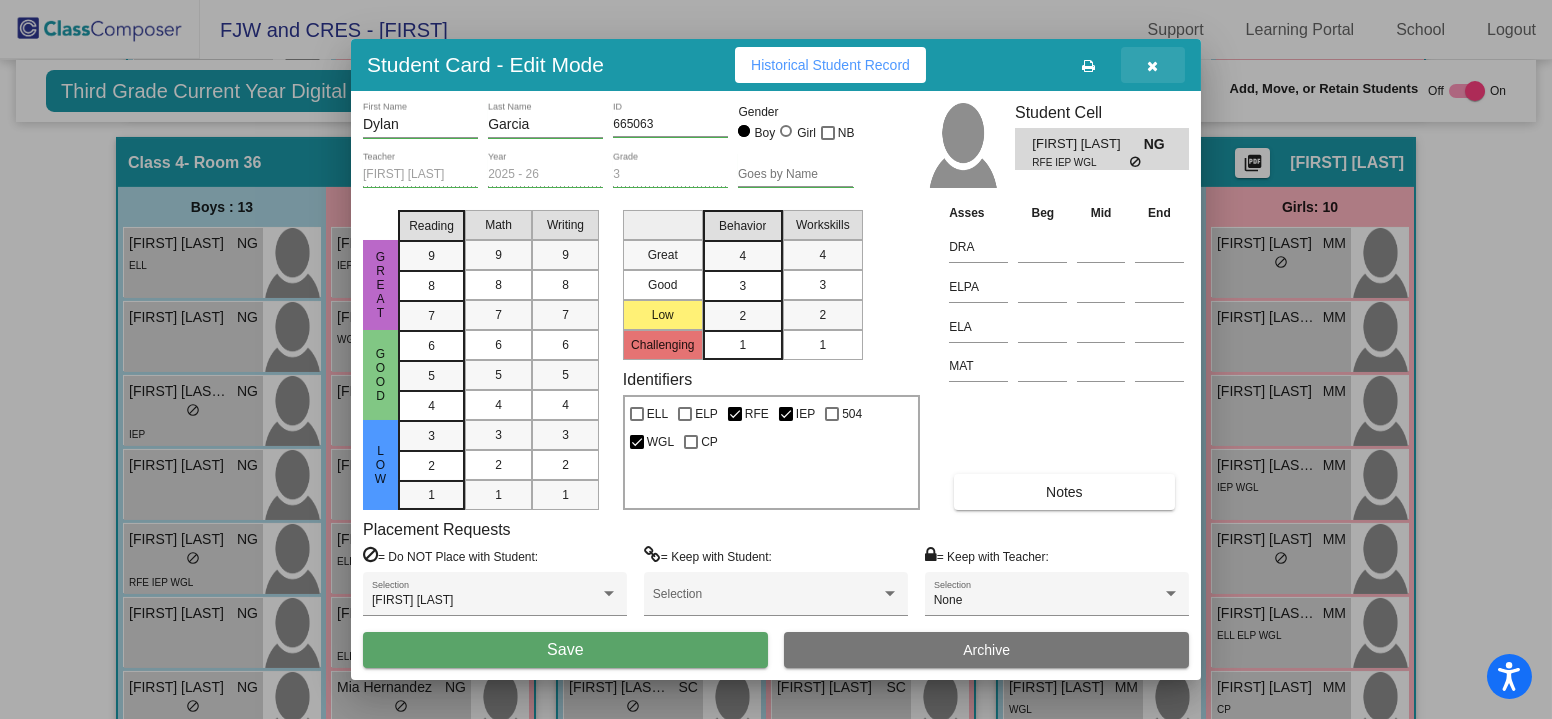 click at bounding box center (1153, 66) 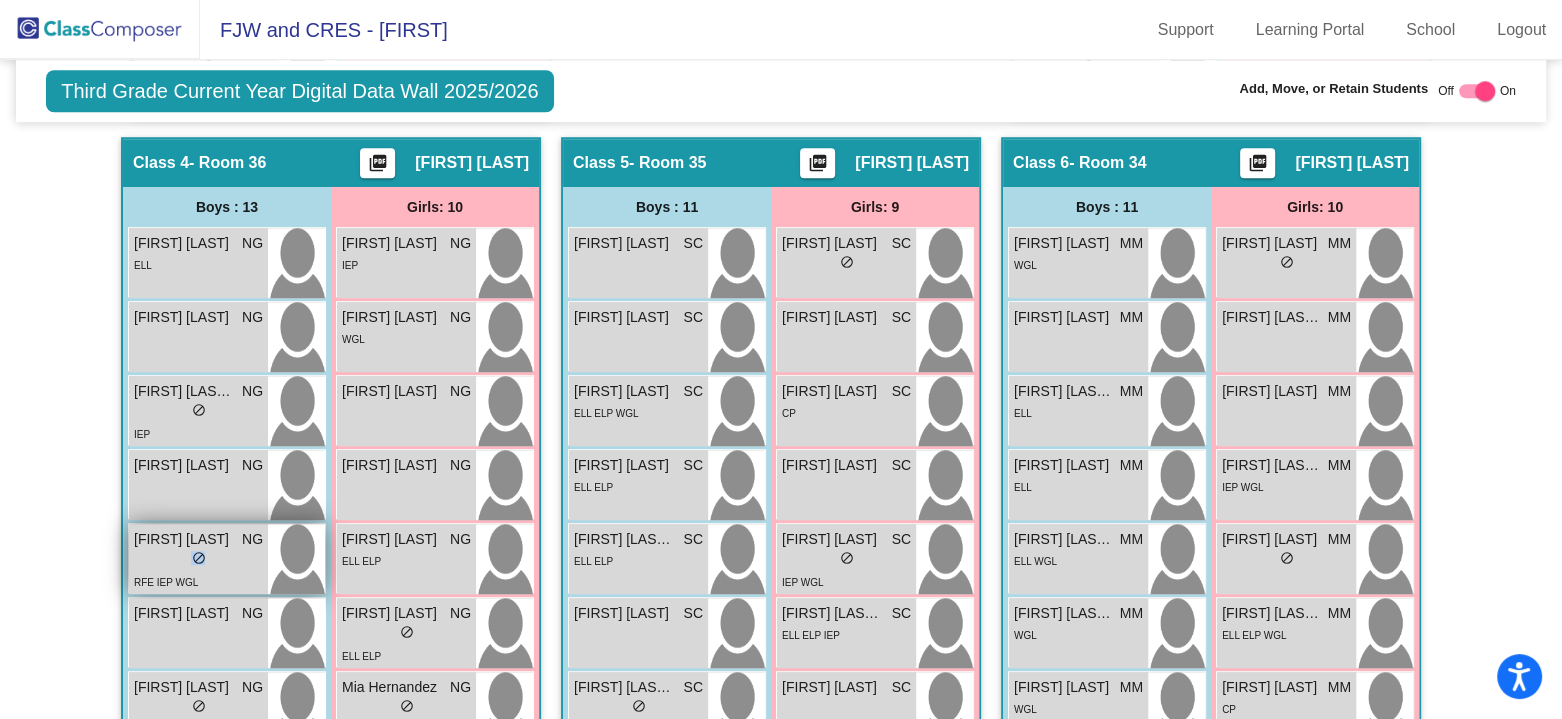 drag, startPoint x: 178, startPoint y: 561, endPoint x: 255, endPoint y: 556, distance: 77.16217 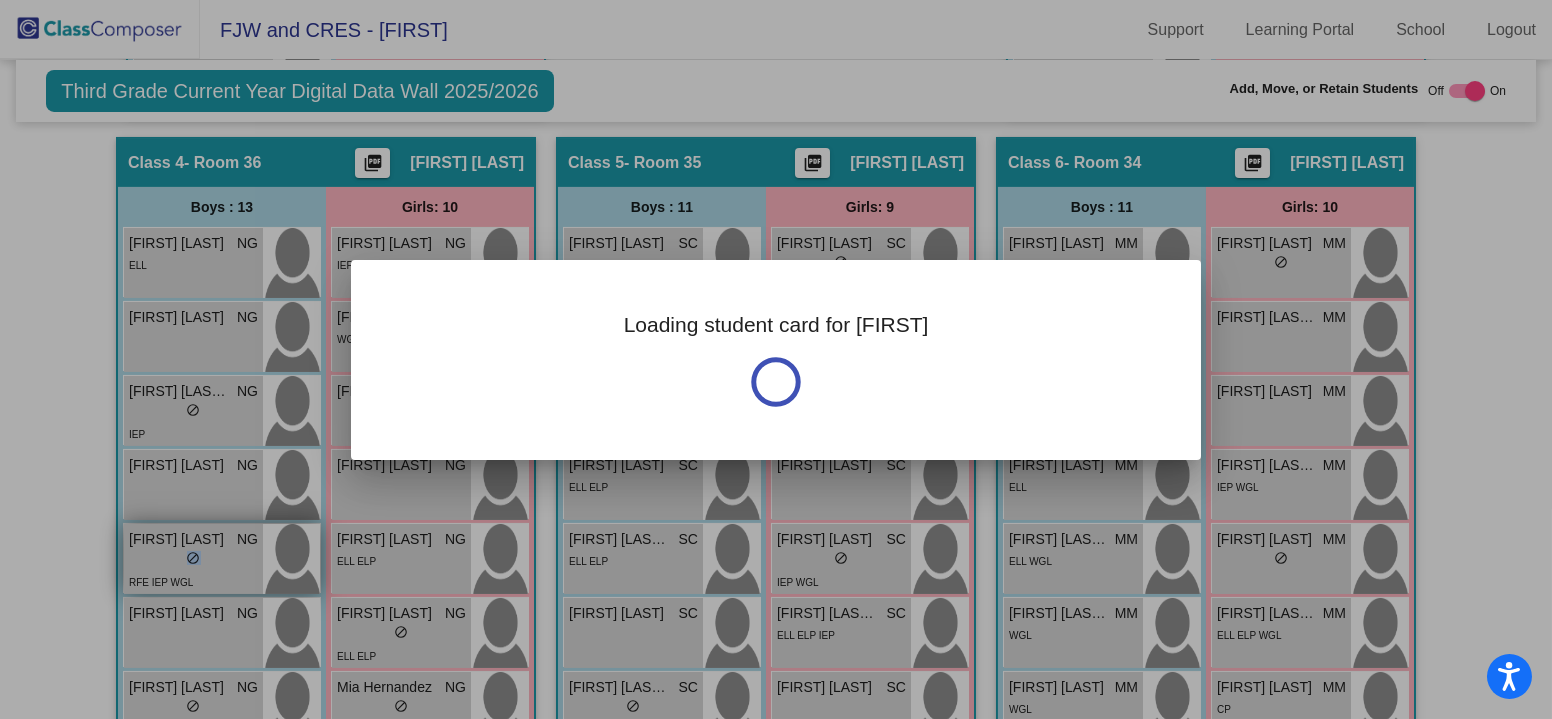 drag, startPoint x: 255, startPoint y: 556, endPoint x: 243, endPoint y: 559, distance: 12.369317 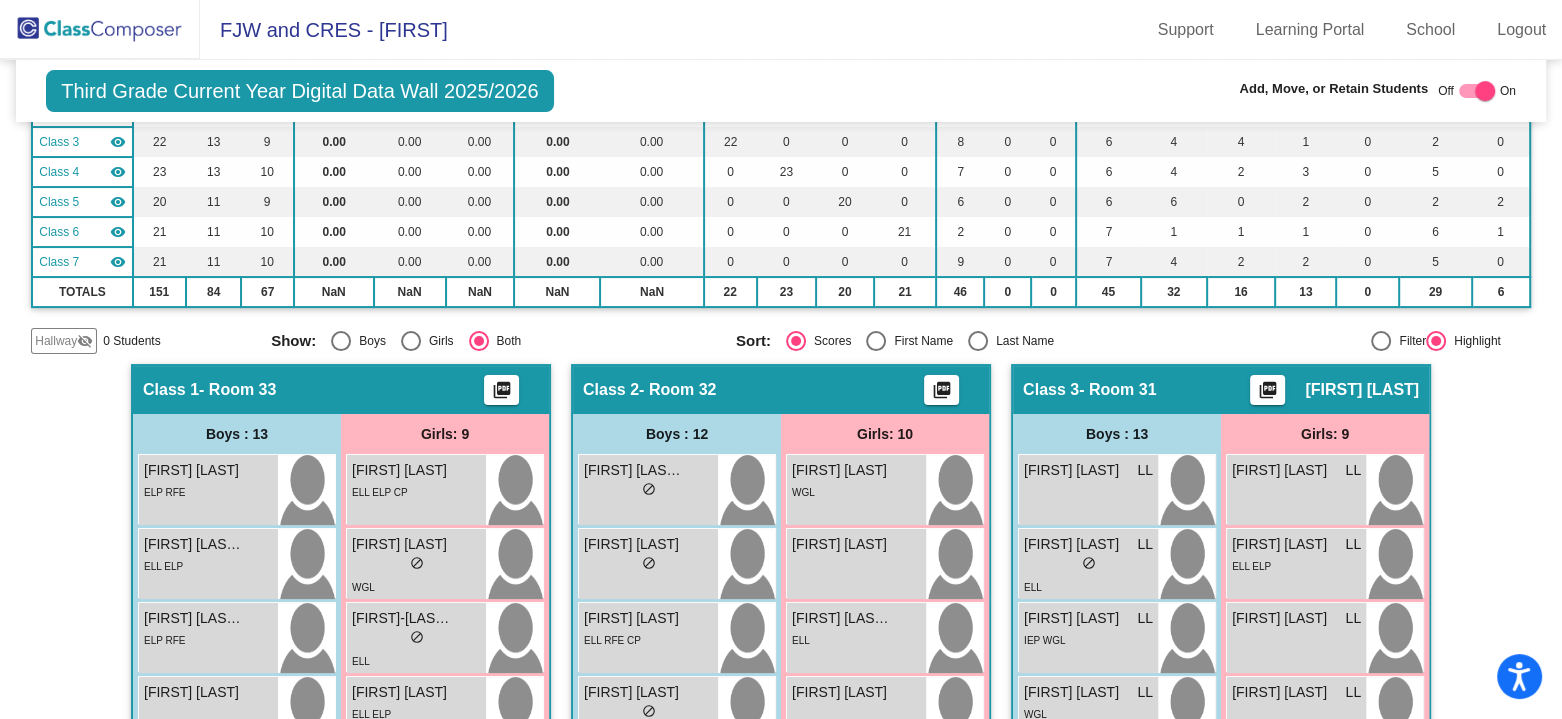 scroll, scrollTop: 0, scrollLeft: 0, axis: both 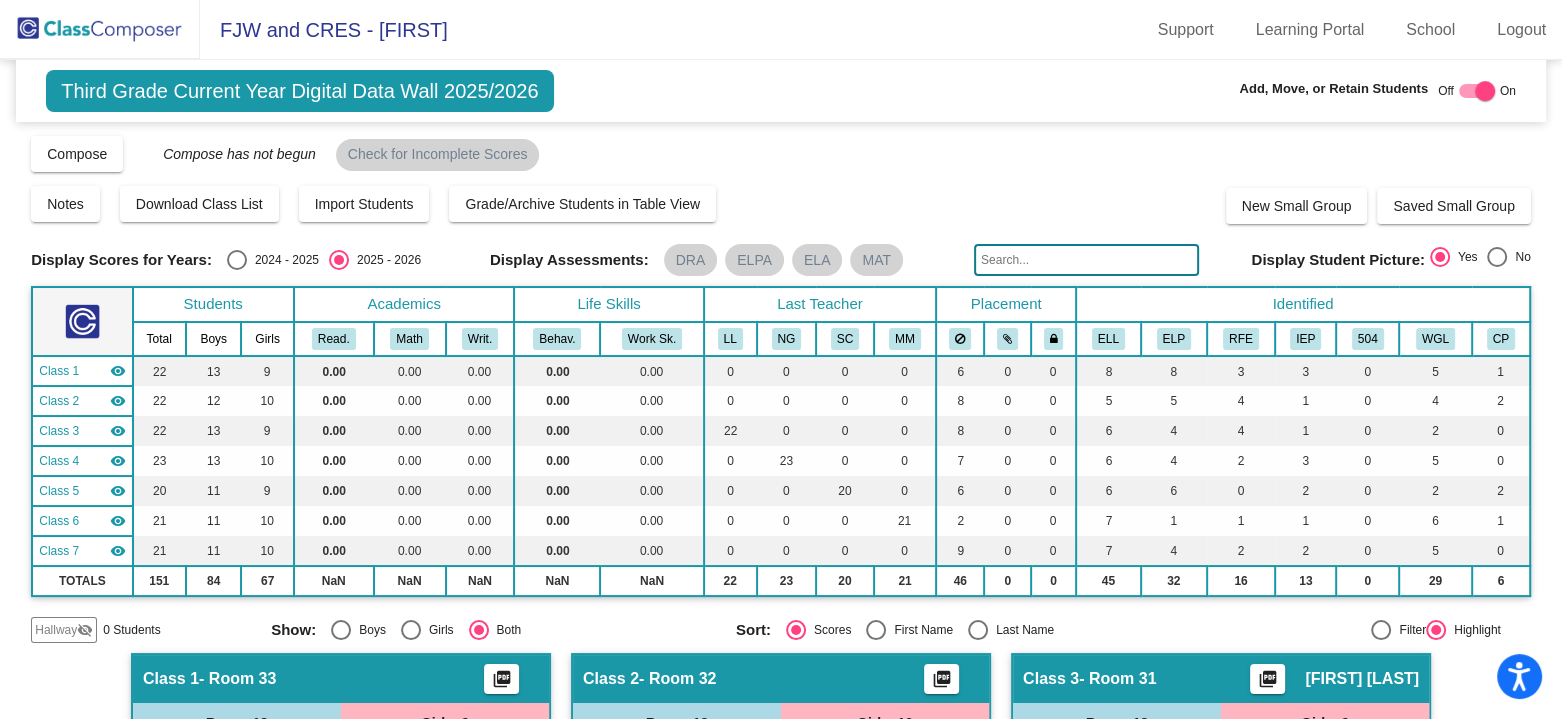click on "Compose   View Compose   View & Edit Compose   Submit Classes  Compose has not begun  Check for Incomplete Scores" 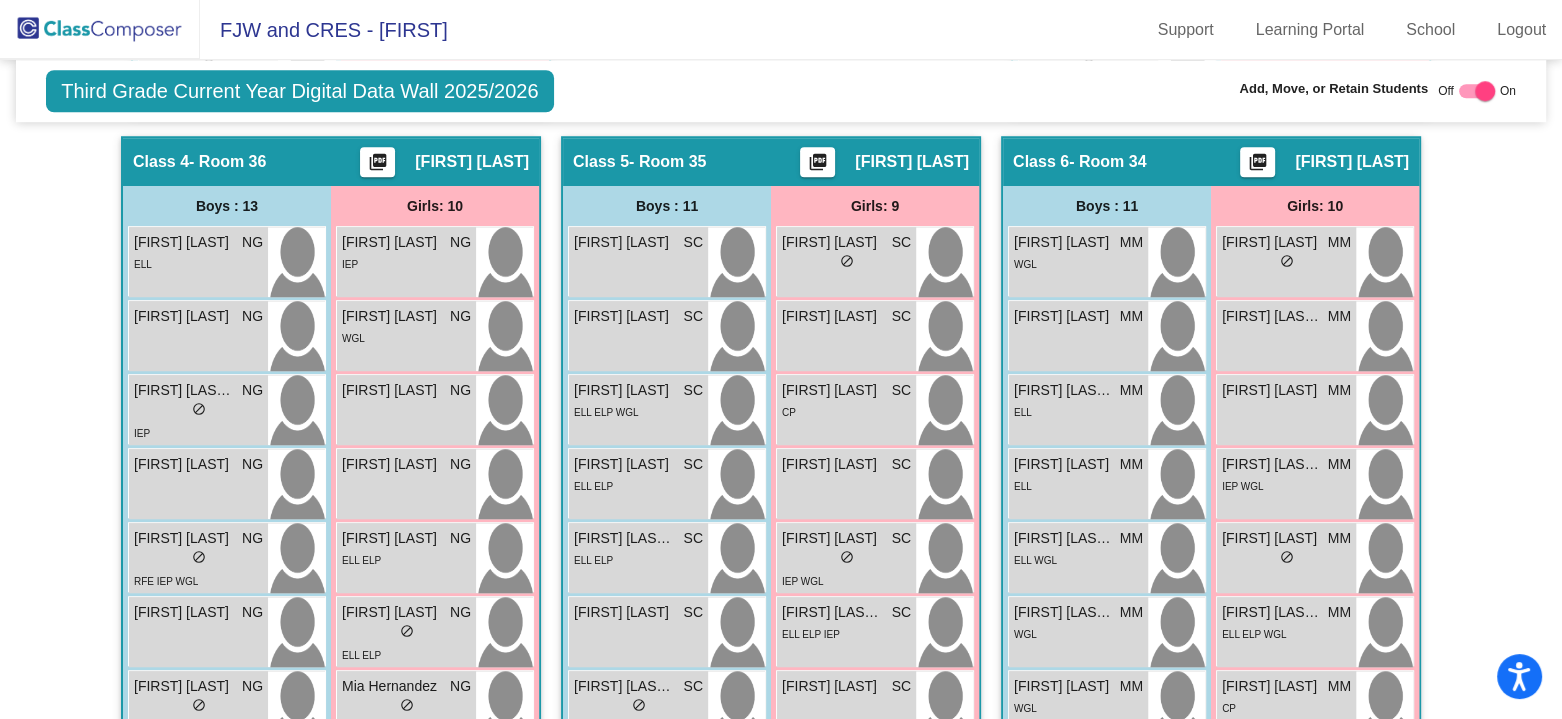 scroll, scrollTop: 1700, scrollLeft: 0, axis: vertical 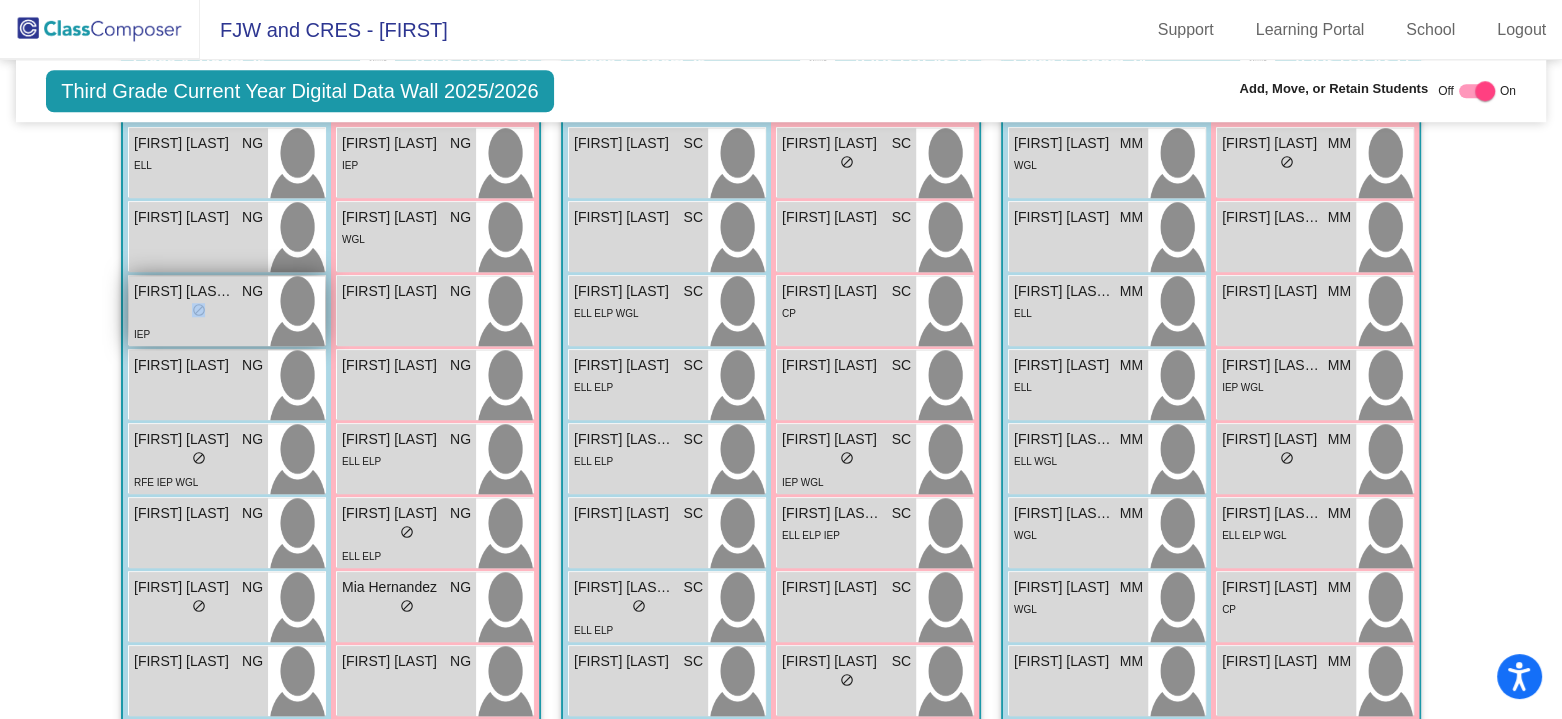 drag, startPoint x: 186, startPoint y: 302, endPoint x: 260, endPoint y: 304, distance: 74.02702 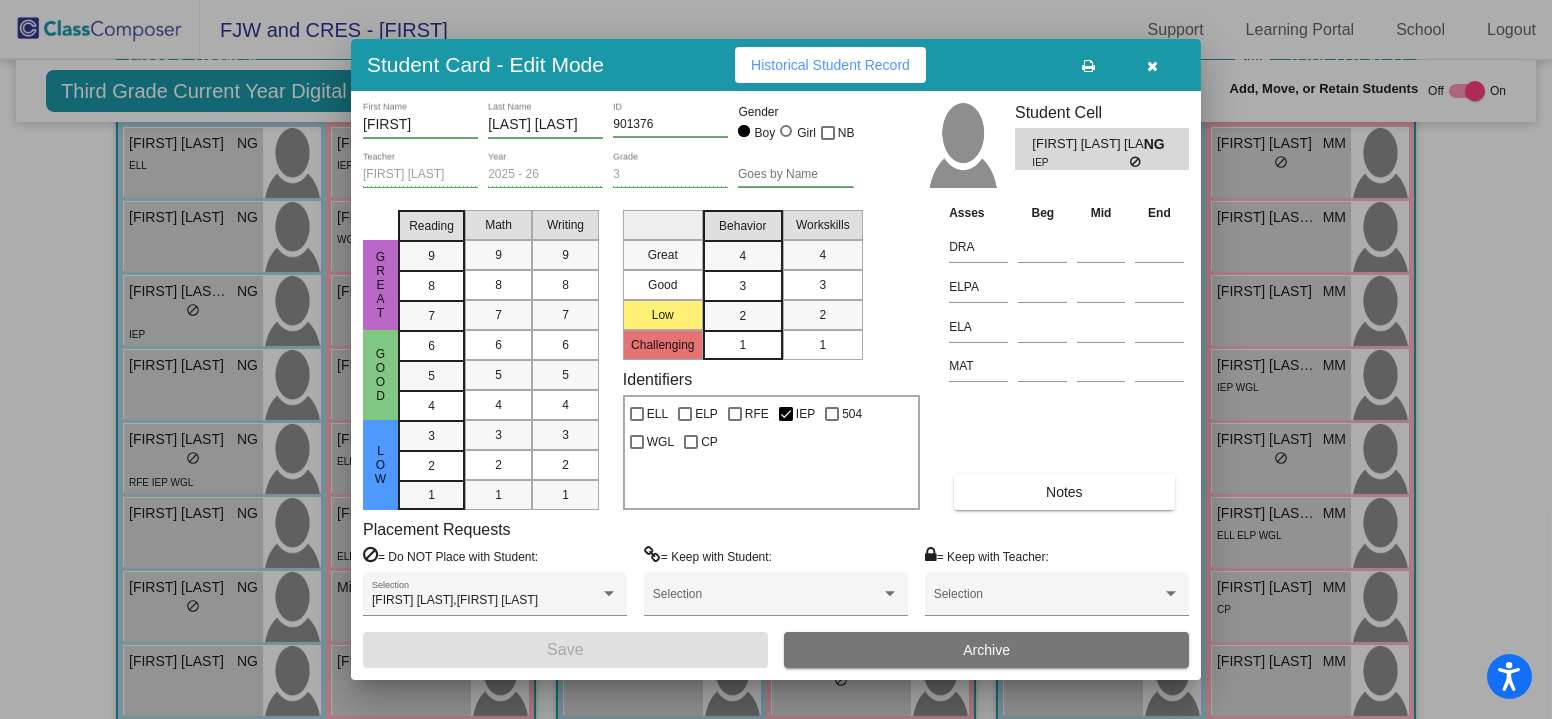 click at bounding box center (776, 359) 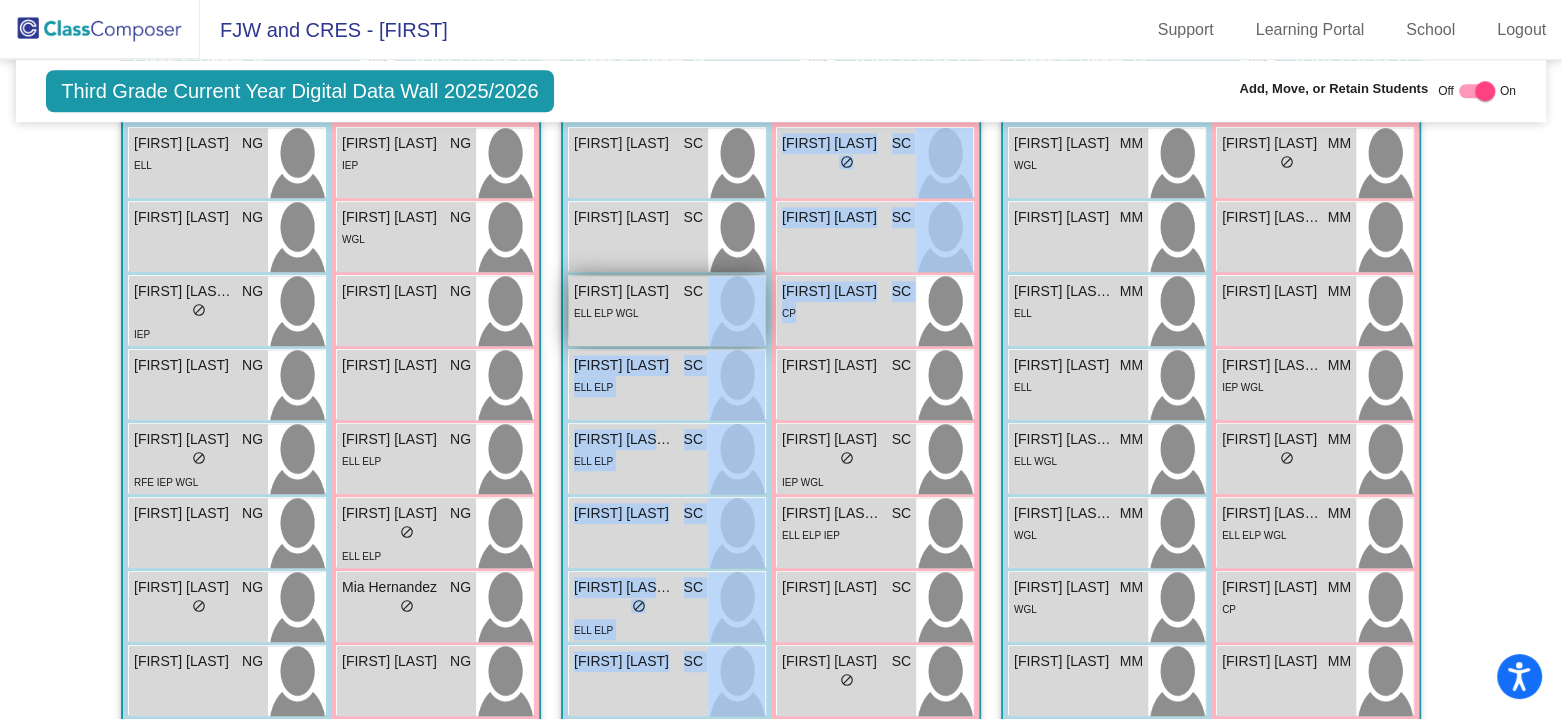 drag, startPoint x: 810, startPoint y: 315, endPoint x: 755, endPoint y: 318, distance: 55.081757 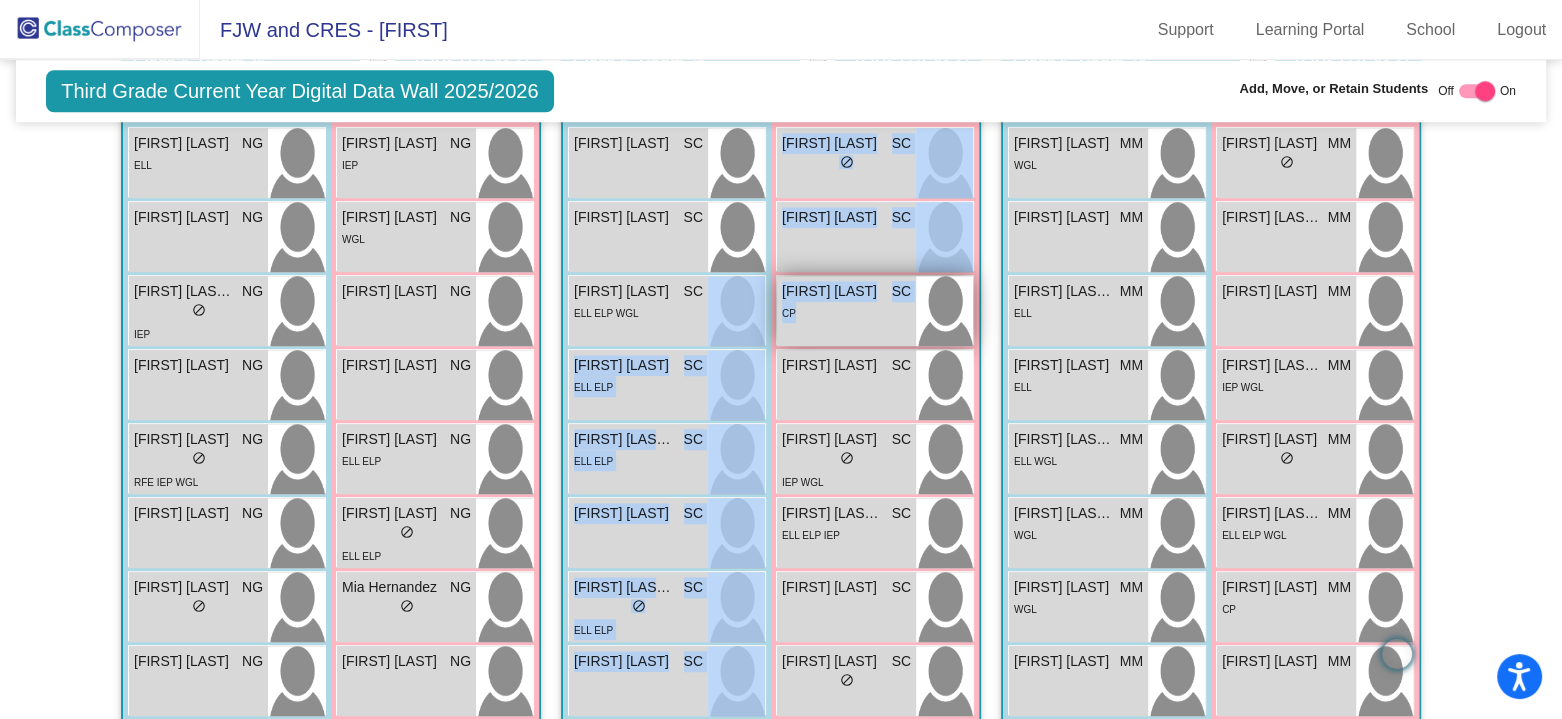 click on "CP" at bounding box center [846, 312] 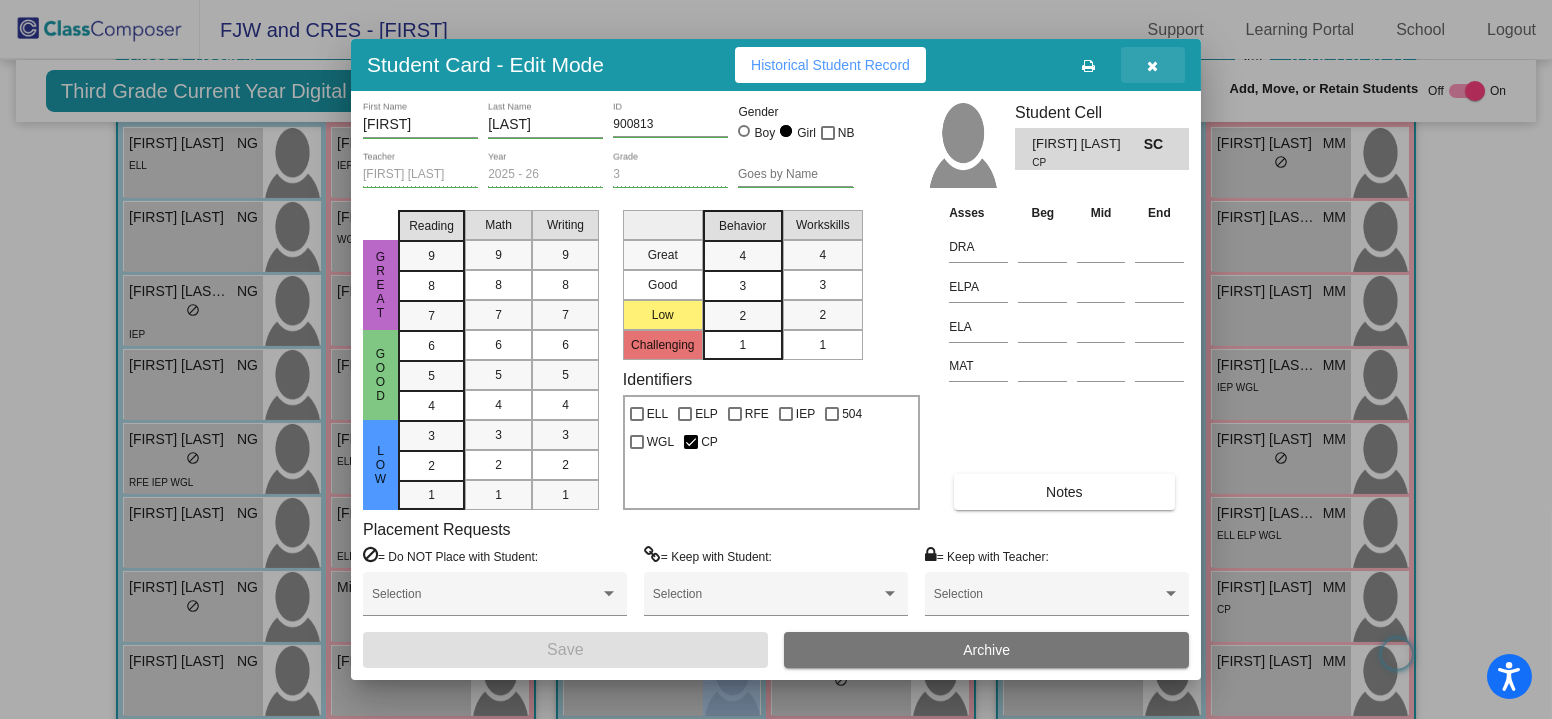 click at bounding box center (1153, 66) 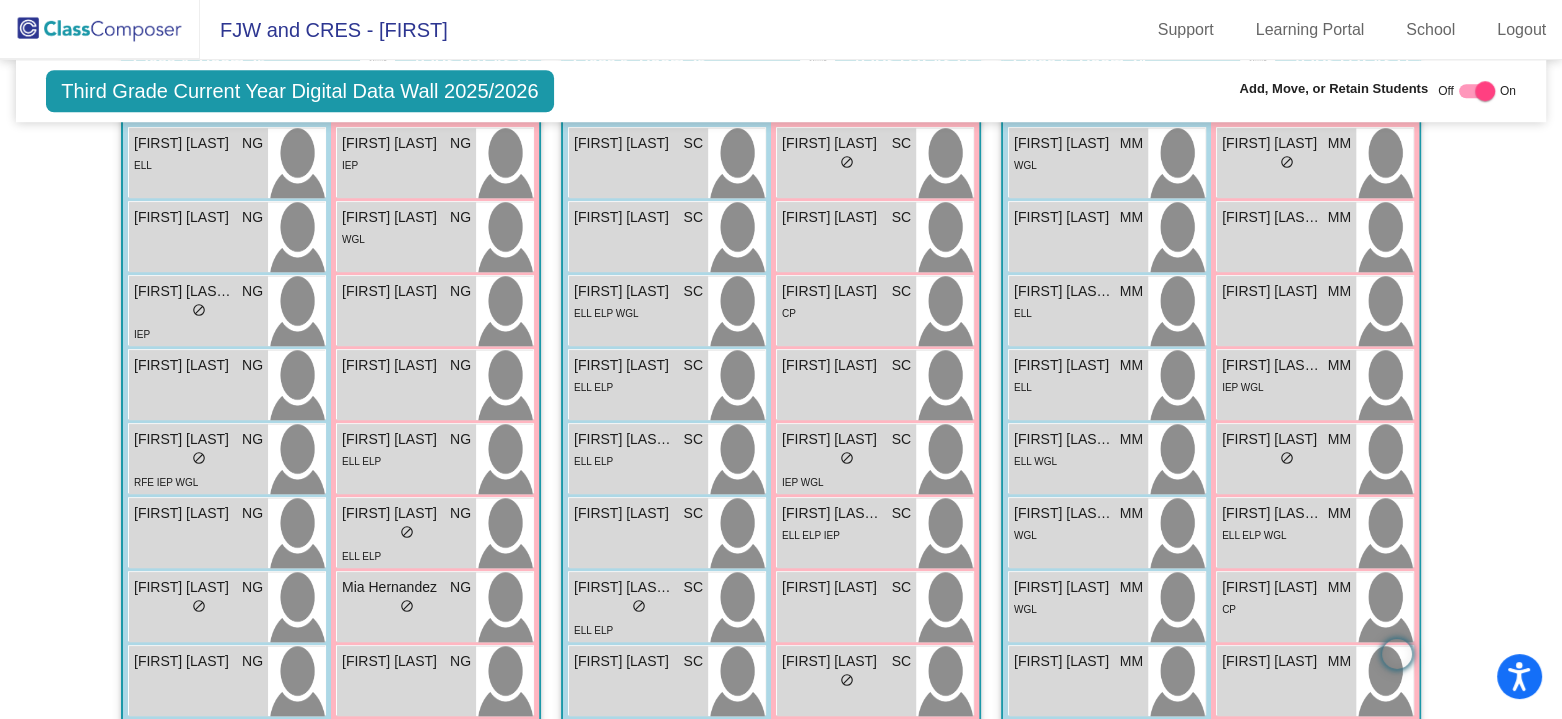 click on "Hallway   - Hallway Class  picture_as_pdf  Add Student  First Name Last Name Student Id  (Recommended)   Boy   Girl   Non Binary Add Close  Boys : 0    No Students   Girls: 0   No Students   Class 1   - Room 33  picture_as_pdf  Add Student  First Name Last Name Student Id  (Recommended)   Boy   Girl   Non Binary Add Close  Boys : 13  Alan Alonso Casas lock do_not_disturb_alt ELP RFE Alan Ramirez Espinoza lock do_not_disturb_alt ELL ELP Alex Tafoya Rincon lock do_not_disturb_alt ELP RFE Andres Fabian lock do_not_disturb_alt Andrew Pulido lock do_not_disturb_alt Brian Bracamontes Tellaeche lock do_not_disturb_alt ELL Cesar Serrano-Martinez lock do_not_disturb_alt ELL ELP IEP Christian Martinez lock do_not_disturb_alt Jaime Rizo Rosales lock do_not_disturb_alt RFE Julian Sanchez Gutierrez lock do_not_disturb_alt ELL ELP Khael Morales lock do_not_disturb_alt WGL Michael Gonzalez lock do_not_disturb_alt WGL Orlando Morales Baeza lock do_not_disturb_alt IEP Girls: 9 Alessandra Guerra lock do_not_disturb_alt" 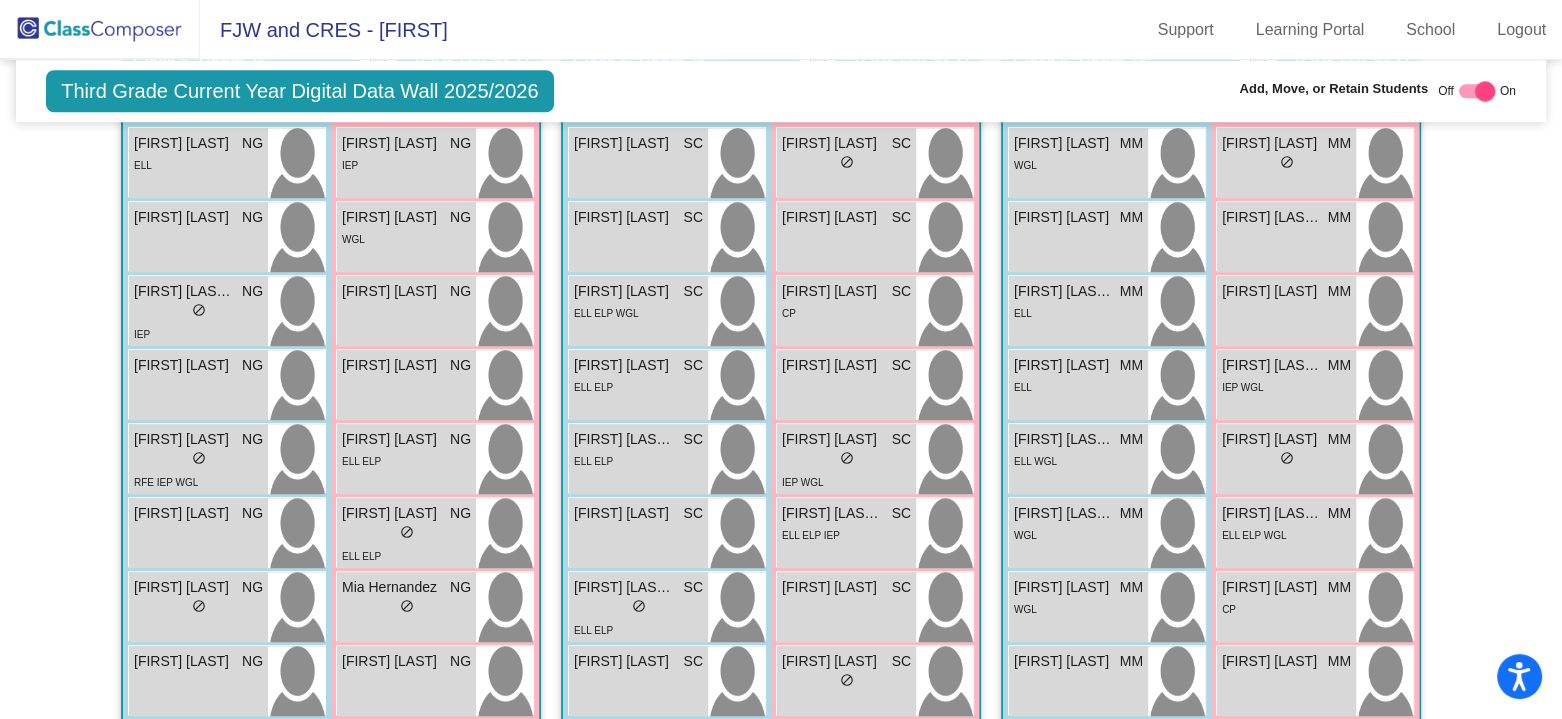click at bounding box center [1477, 91] 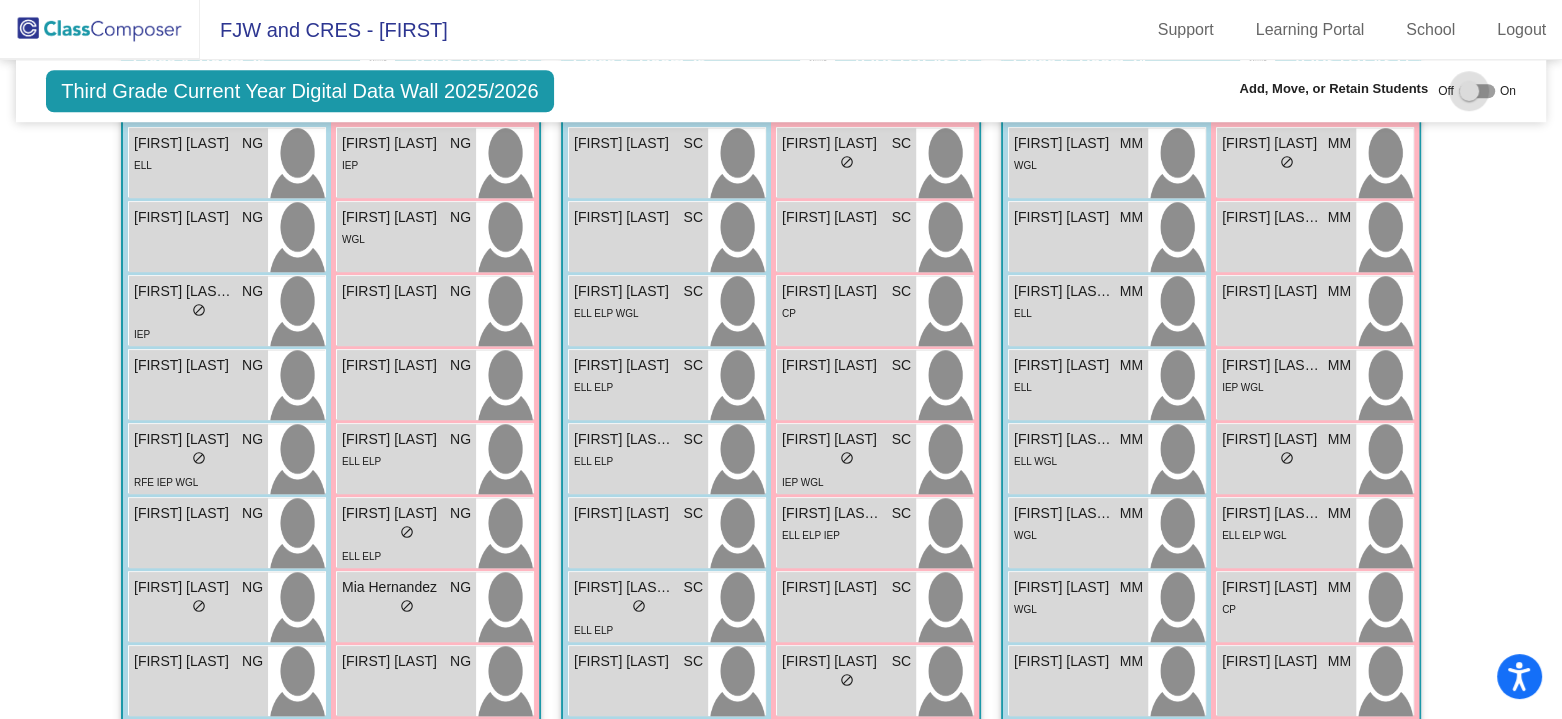 click at bounding box center [1469, 91] 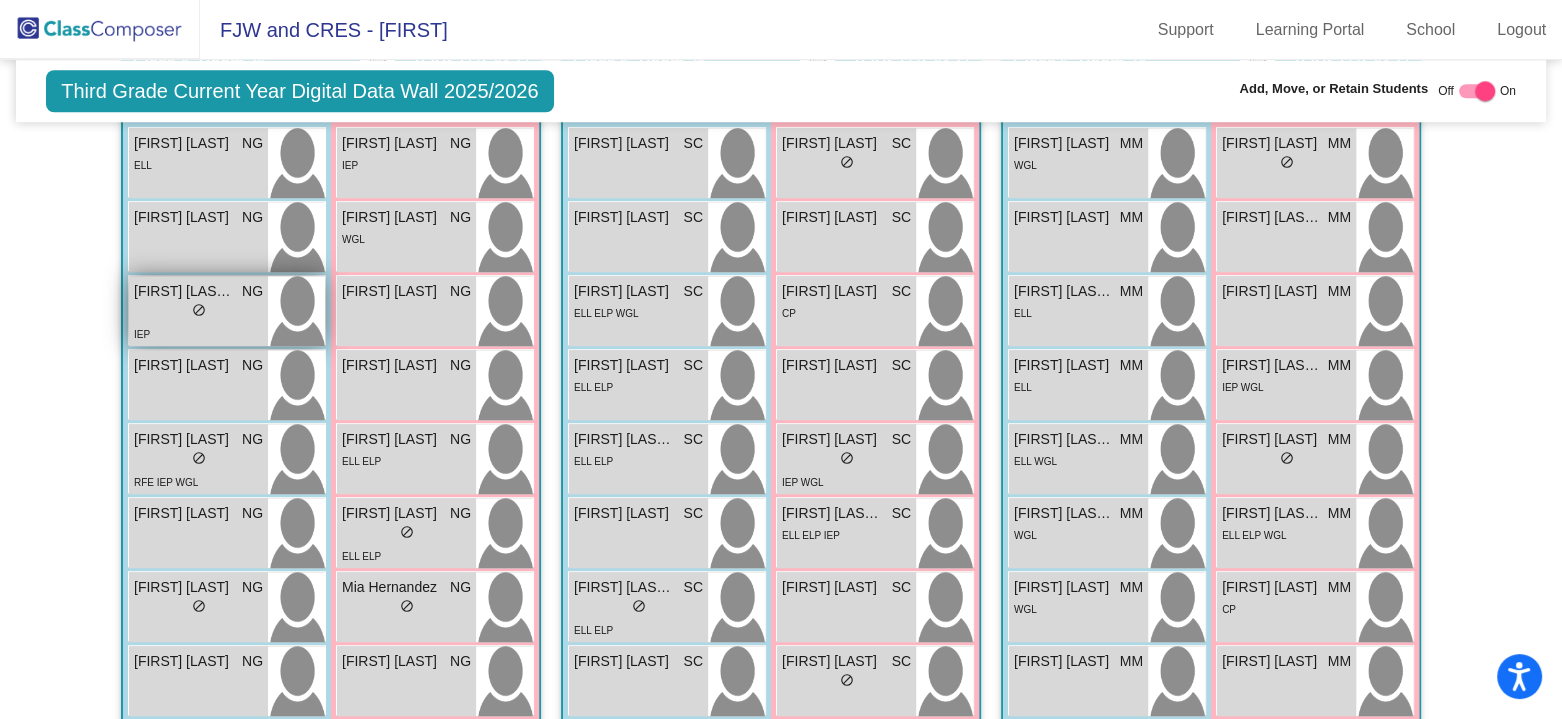 click on "lock do_not_disturb_alt" at bounding box center [198, 312] 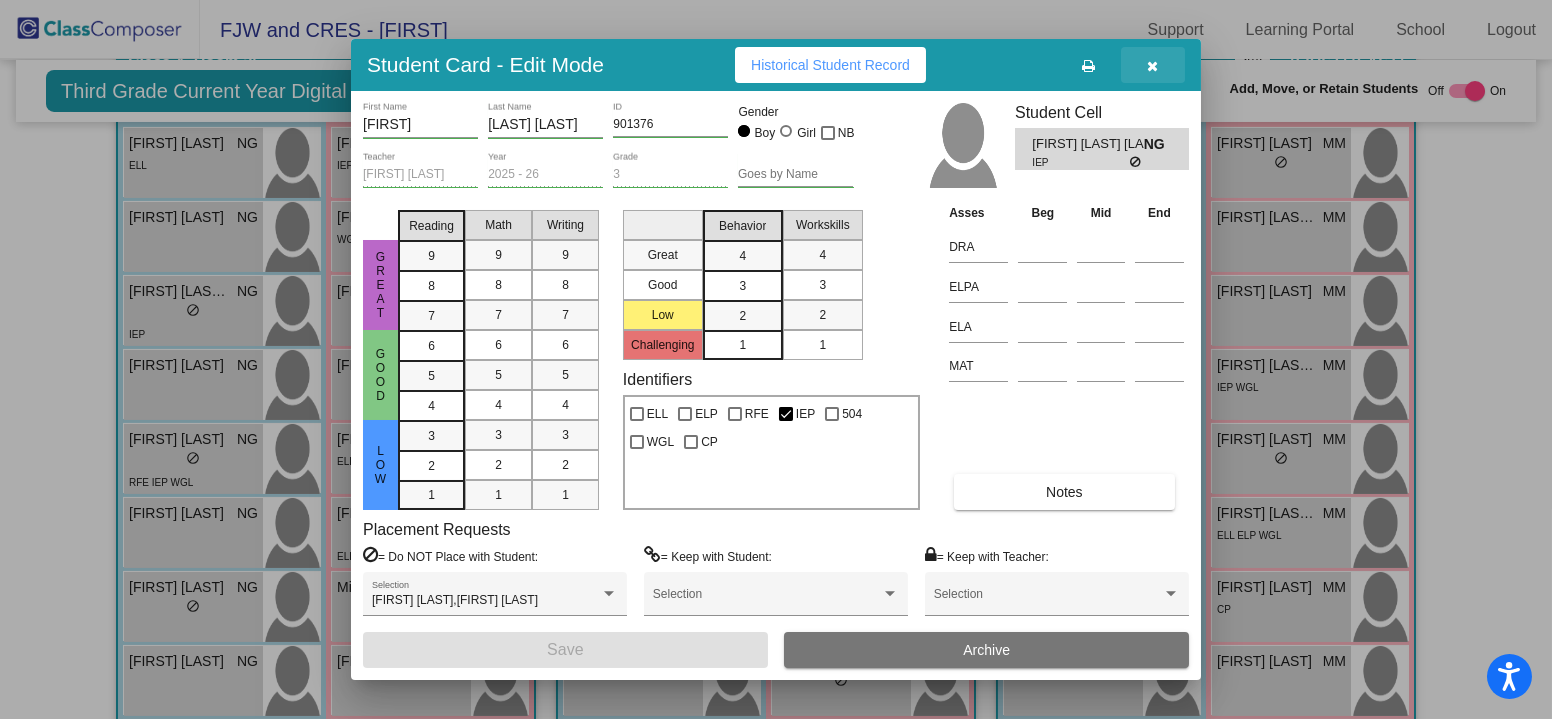 click at bounding box center (1153, 65) 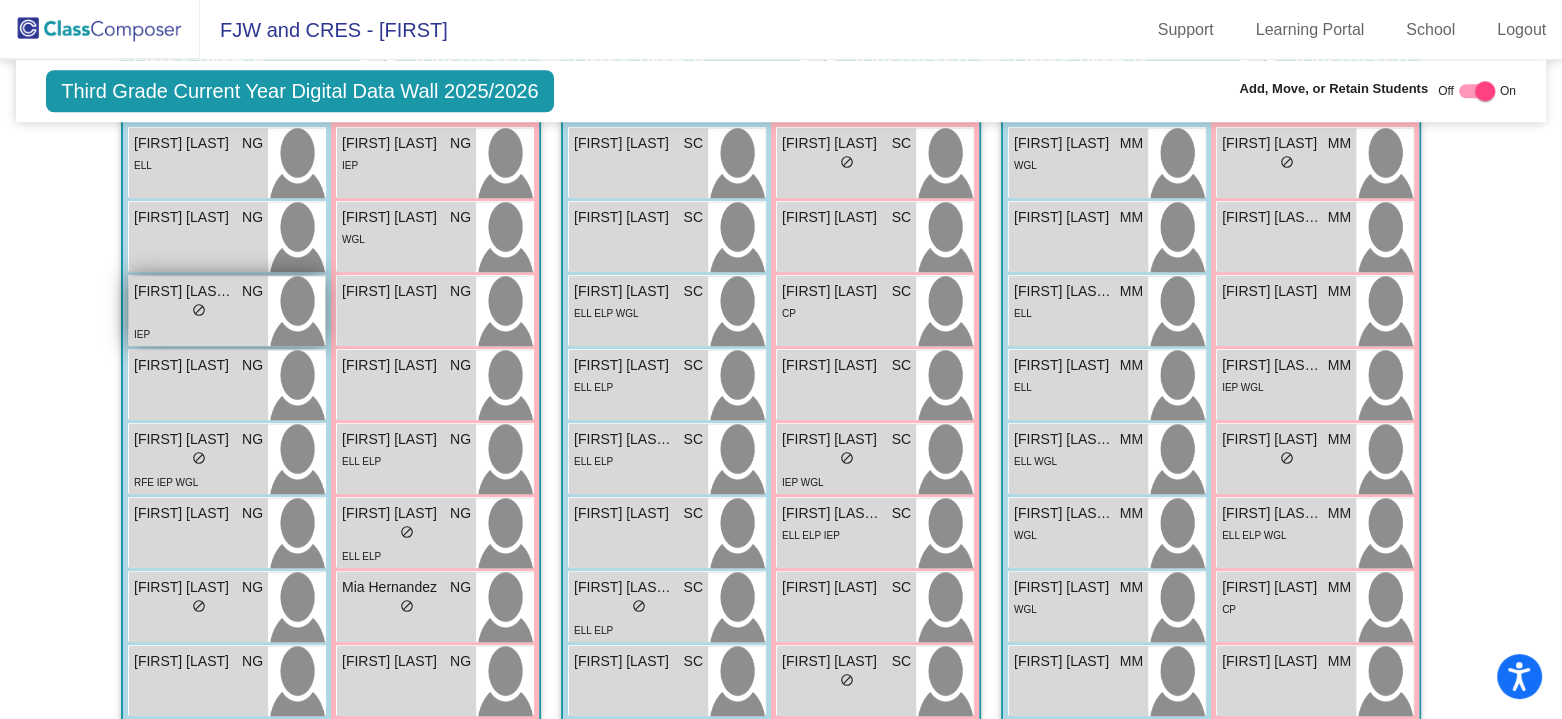 drag, startPoint x: 211, startPoint y: 314, endPoint x: 250, endPoint y: 314, distance: 39 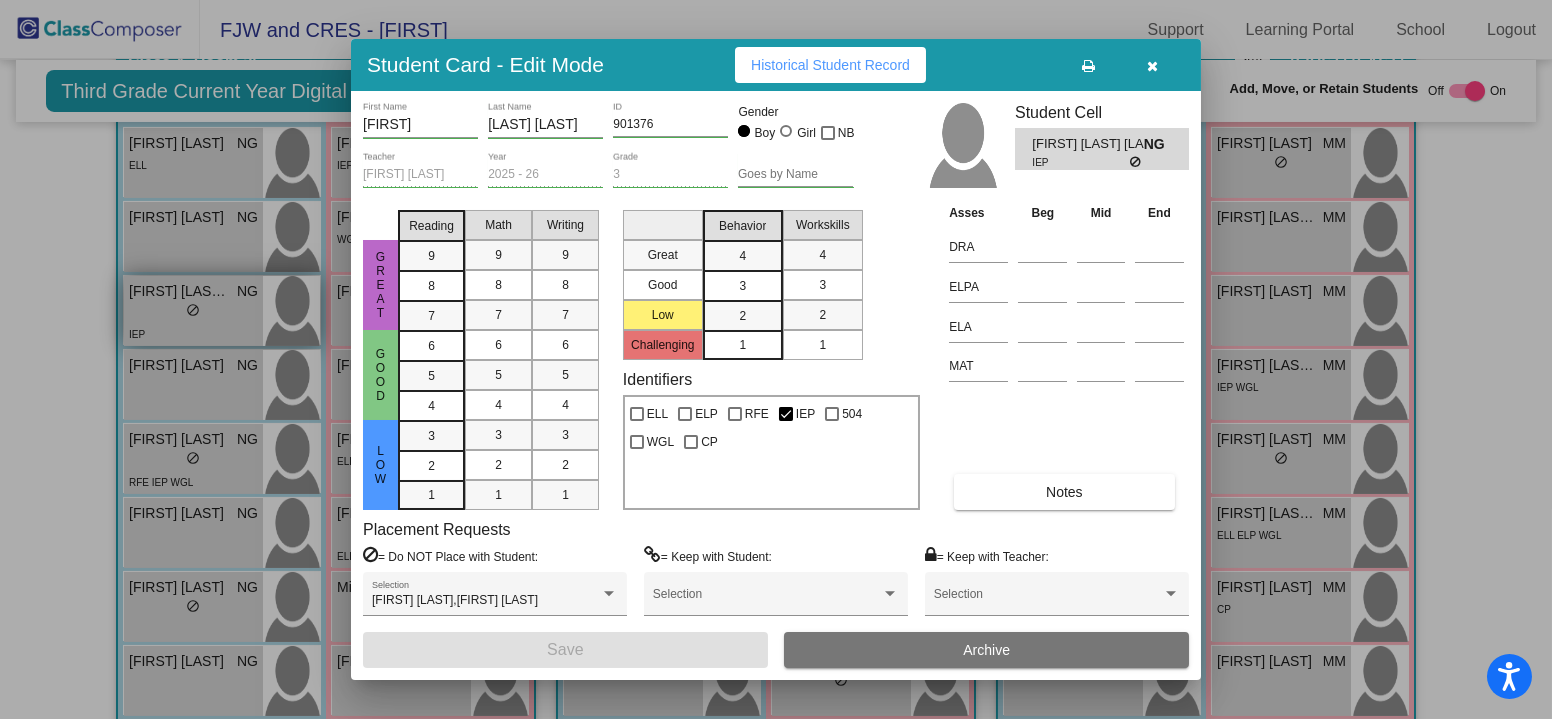 click at bounding box center (776, 359) 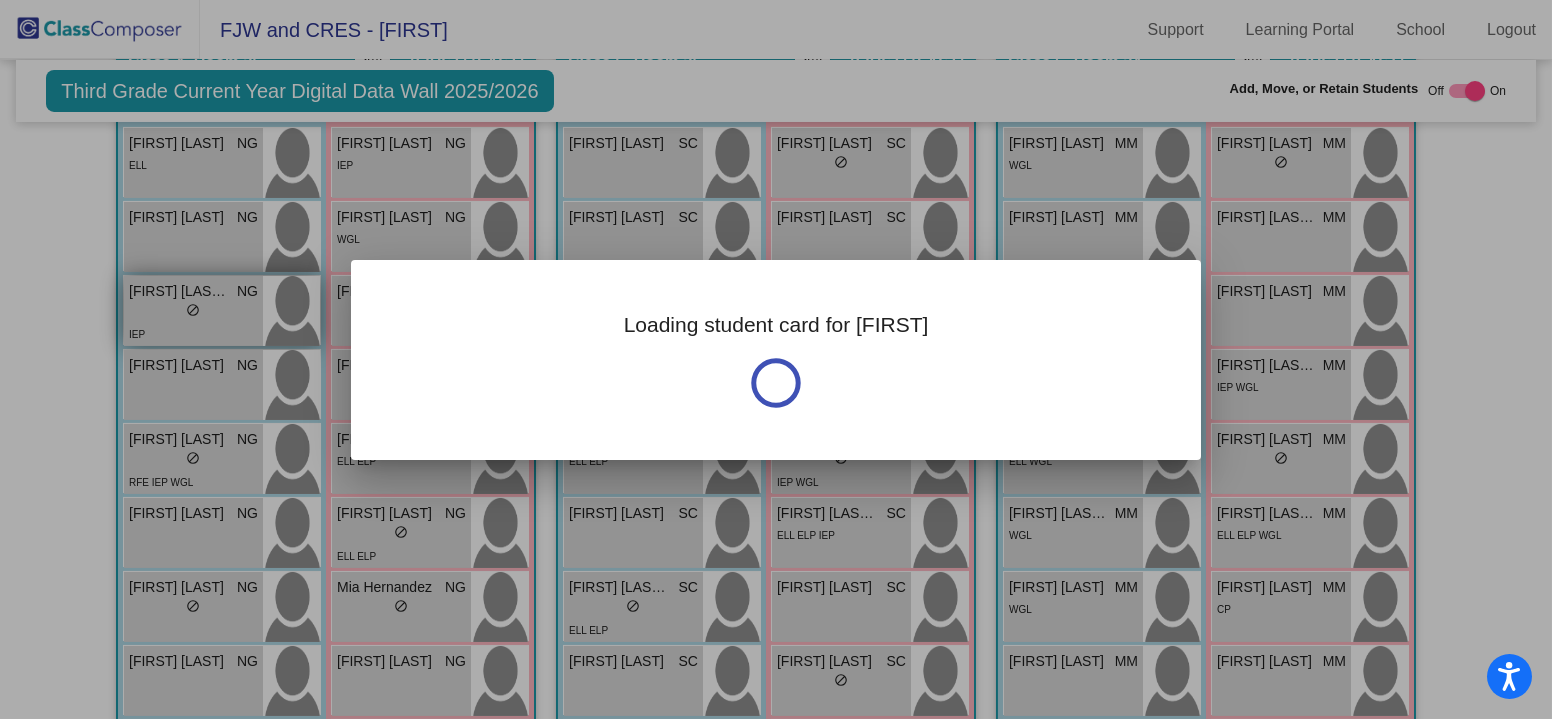 click at bounding box center [776, 359] 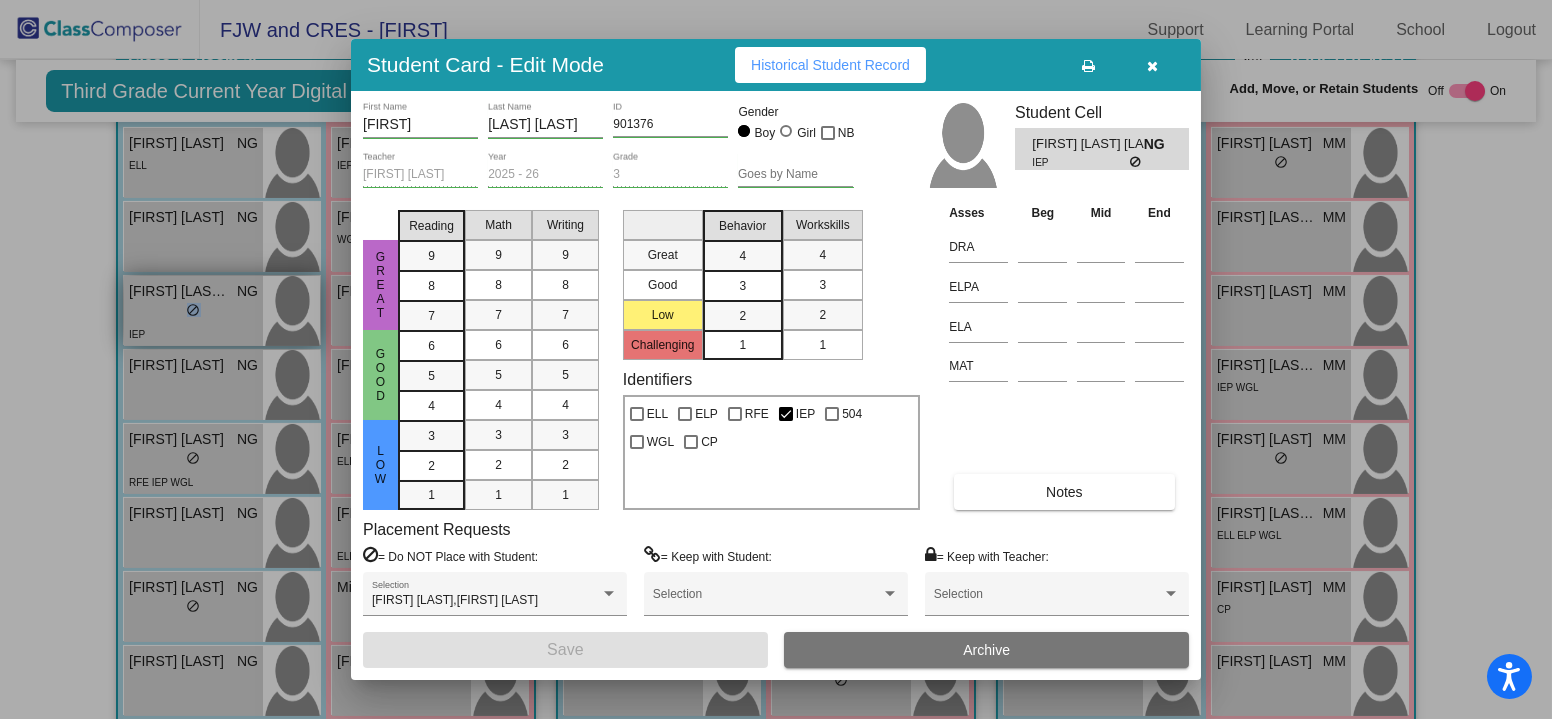 click at bounding box center [210, 314] 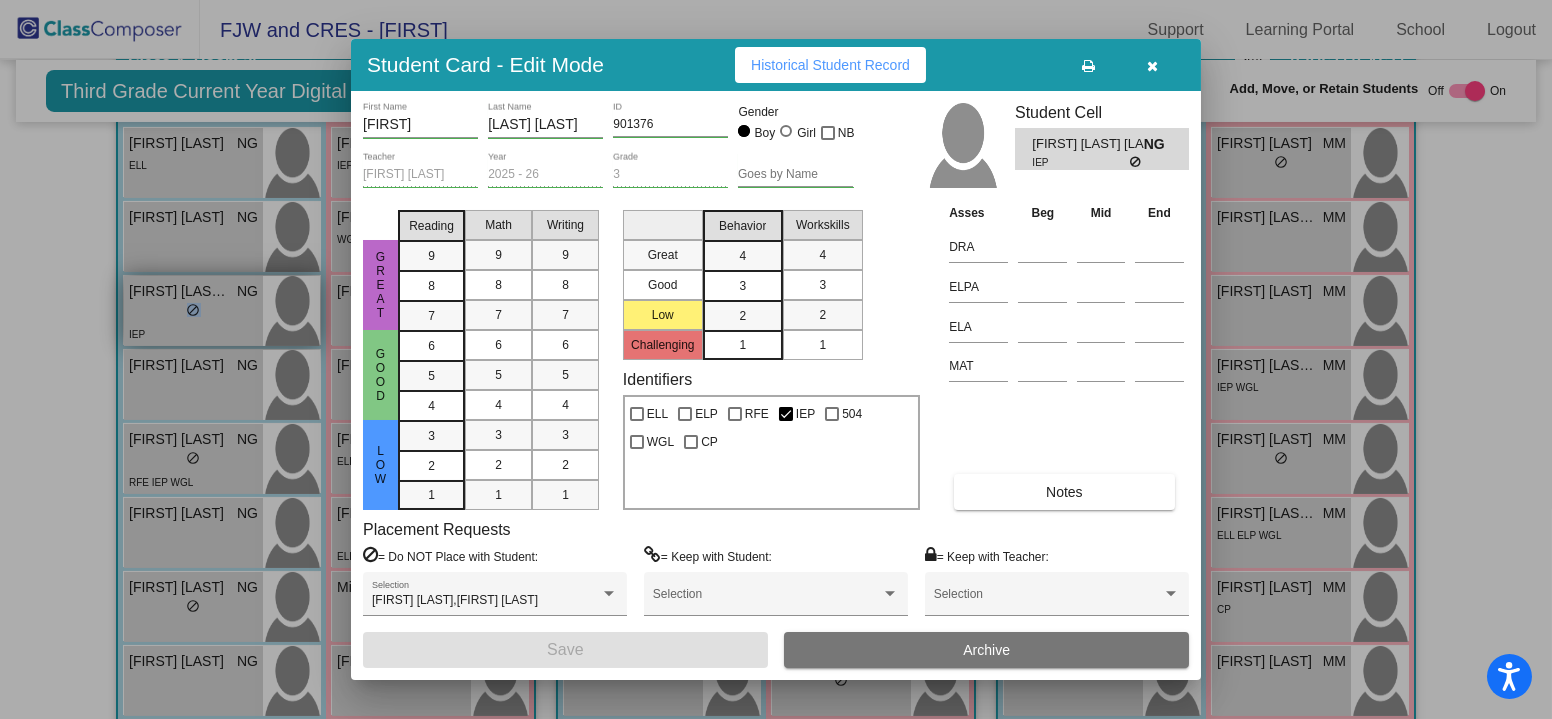 click at bounding box center [776, 359] 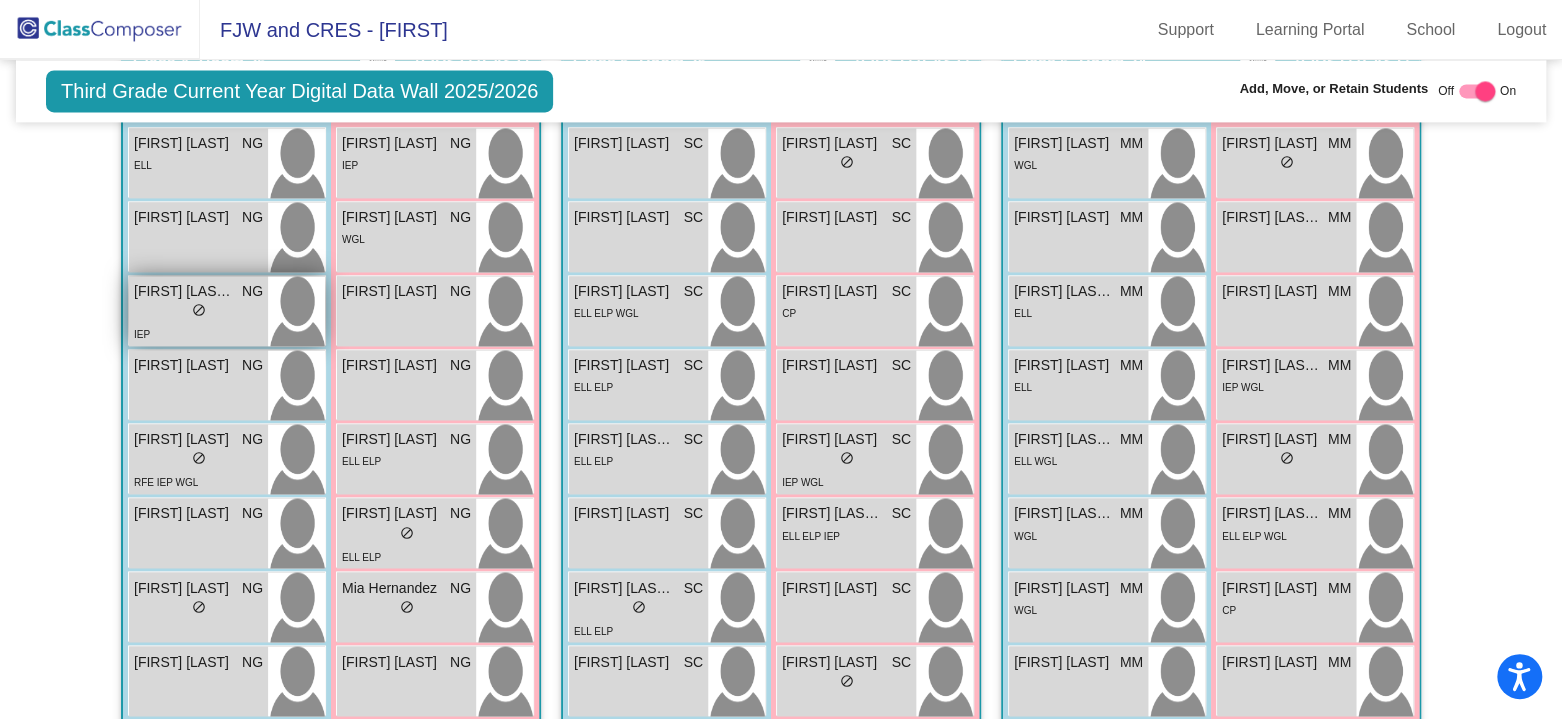 click on "lock do_not_disturb_alt" at bounding box center [198, 312] 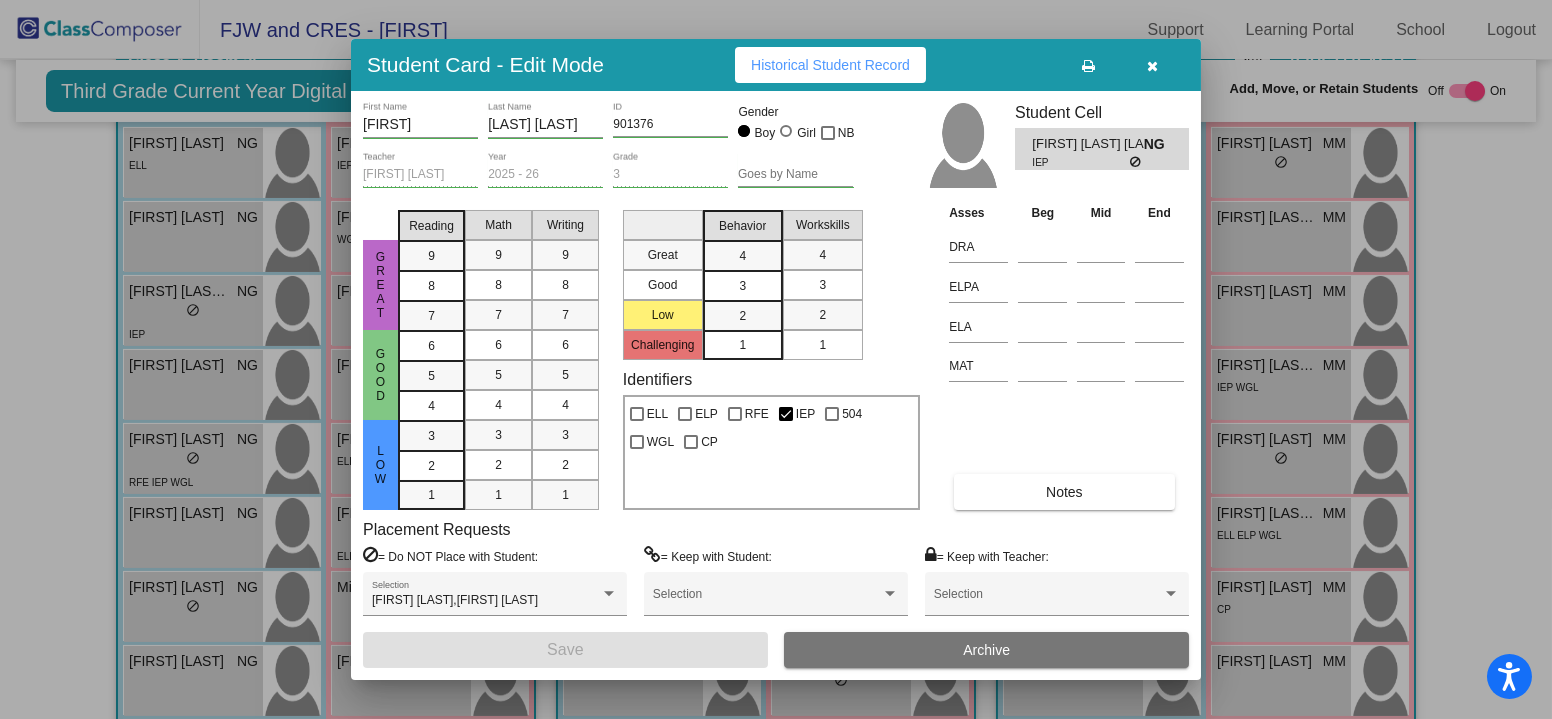 click at bounding box center (1153, 66) 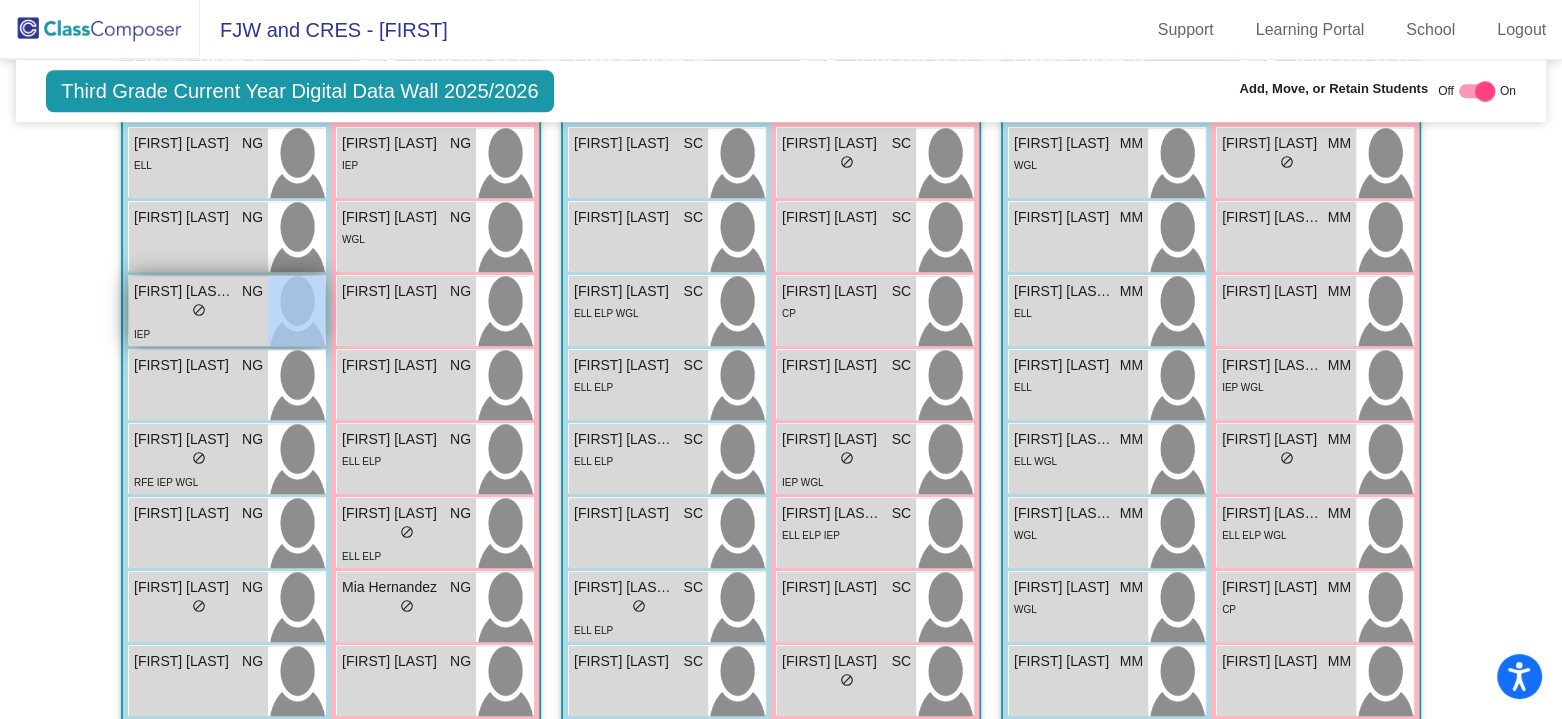 drag, startPoint x: 219, startPoint y: 318, endPoint x: 277, endPoint y: 322, distance: 58.137768 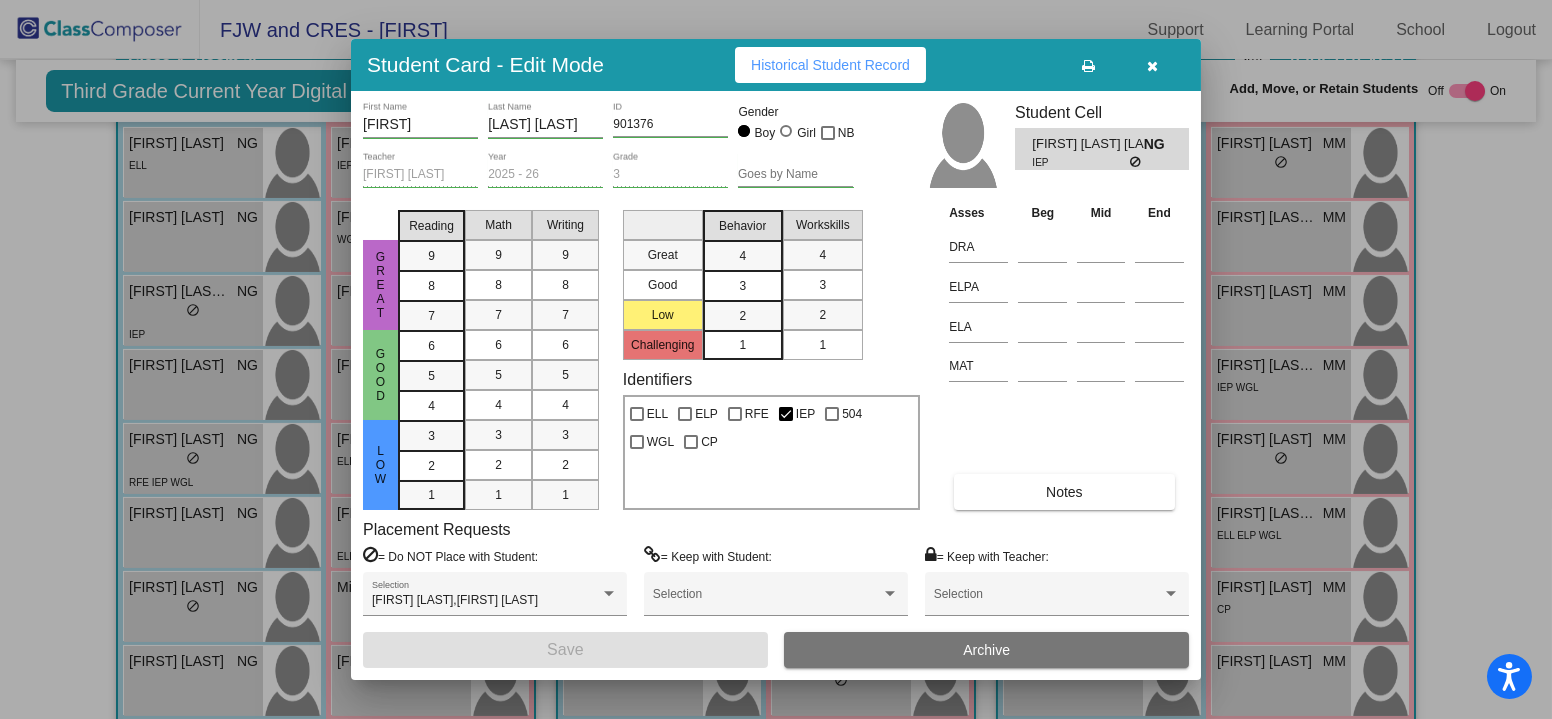 click at bounding box center [776, 359] 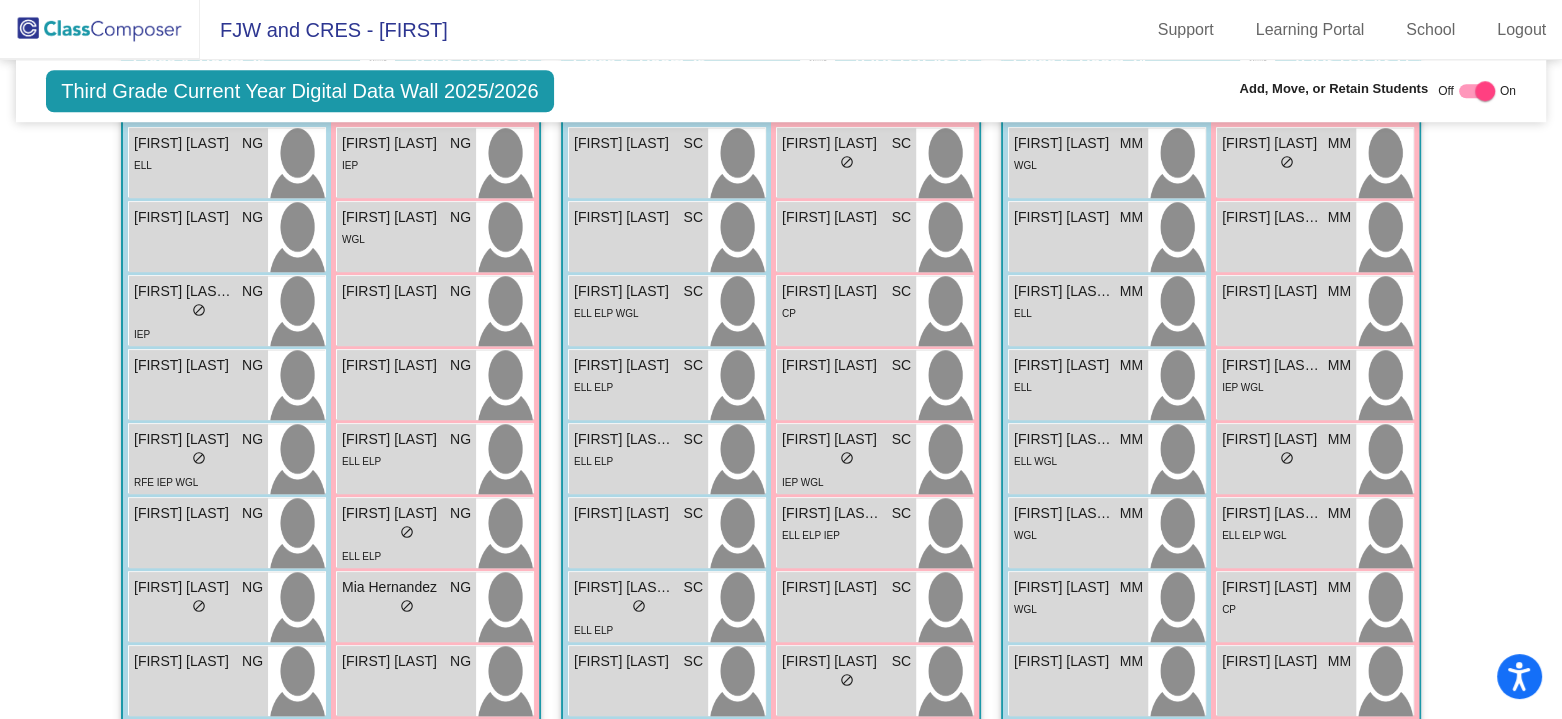 click on "Third Grade Current Year Digital Data Wall 2025/2026  Add, Move, or Retain Students Off   On  Incoming   Digital Data Wall    Display Scores for Years:   2024 - 2025   2025 - 2026  Grade/Archive Students in Table View   Download   New Small Group   Saved Small Group   Compose   View Compose   View & Edit Compose   Submit Classes  Compose has not begun  Check for Incomplete Scores  Notes   Download Class List   Import Students   Grade/Archive Students in Table View   New Small Group   Saved Small Group  Display Scores for Years:   2024 - 2025   2025 - 2026 Display Assessments: DRA ELPA ELA MAT Display Student Picture:    Yes     No  Students Academics Life Skills  Last Teacher  Placement  Identified  Total Boys Girls  Read.   Math   Writ.   Behav.   Work Sk.   LL   NG   SC   MM   ELL   ELP   RFE   IEP   504   WGL   CP  Hallway  visibility_off  0 0 0                 0   0   0   0   0   0   0   0   0   0   0   0   0   0  Class 1  visibility  22 13 9  0.00   0.00   0.00   0.00   0.00   0   0   0   0   6" 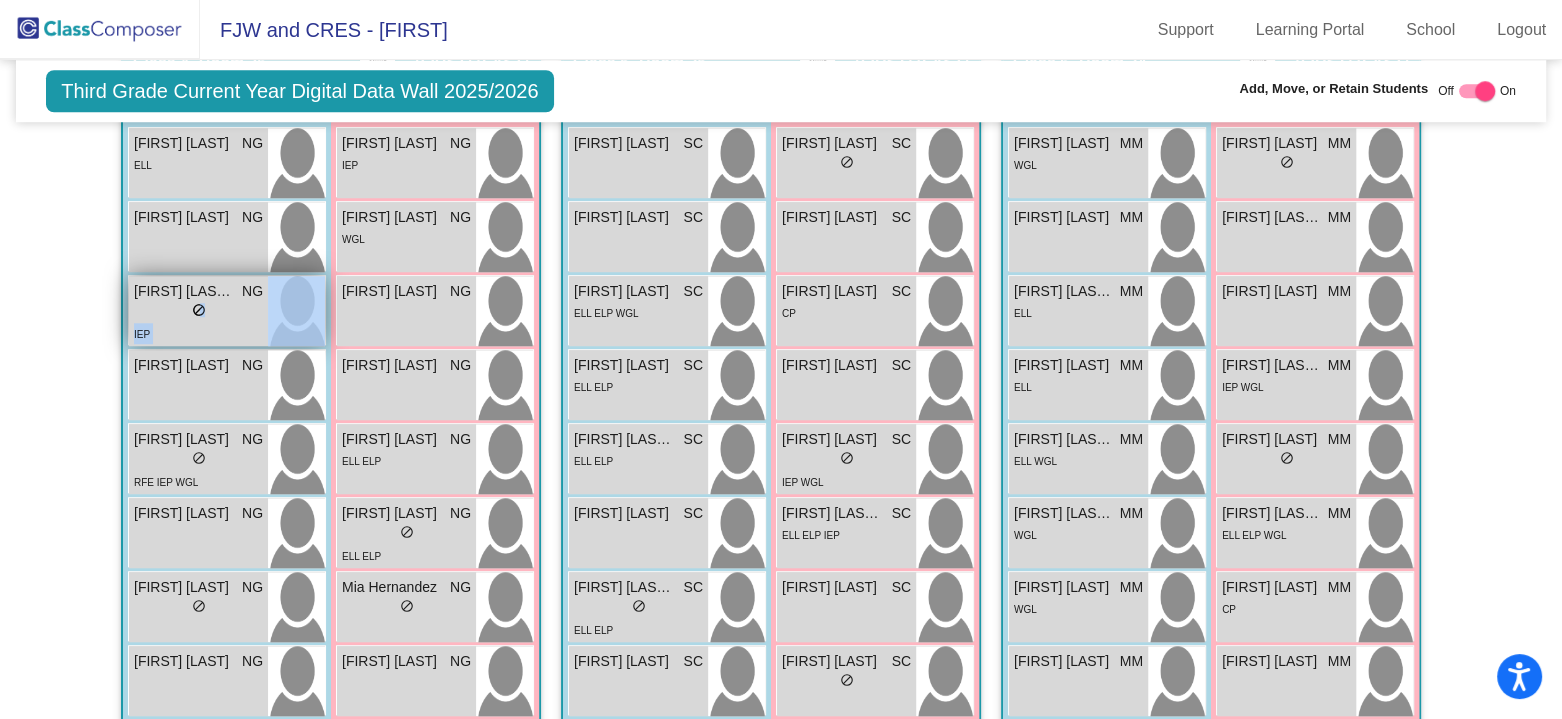 drag, startPoint x: 194, startPoint y: 305, endPoint x: 270, endPoint y: 302, distance: 76.05919 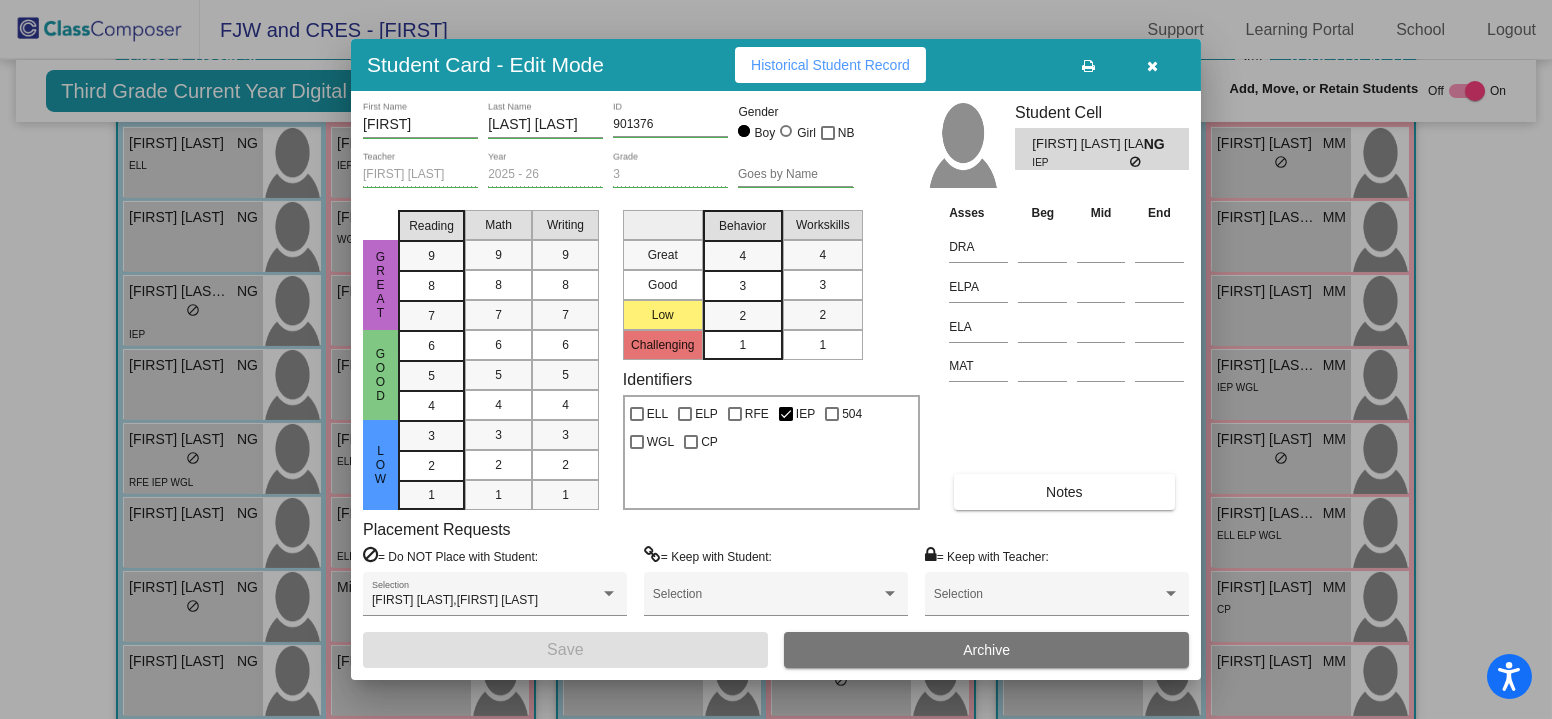 click at bounding box center (776, 359) 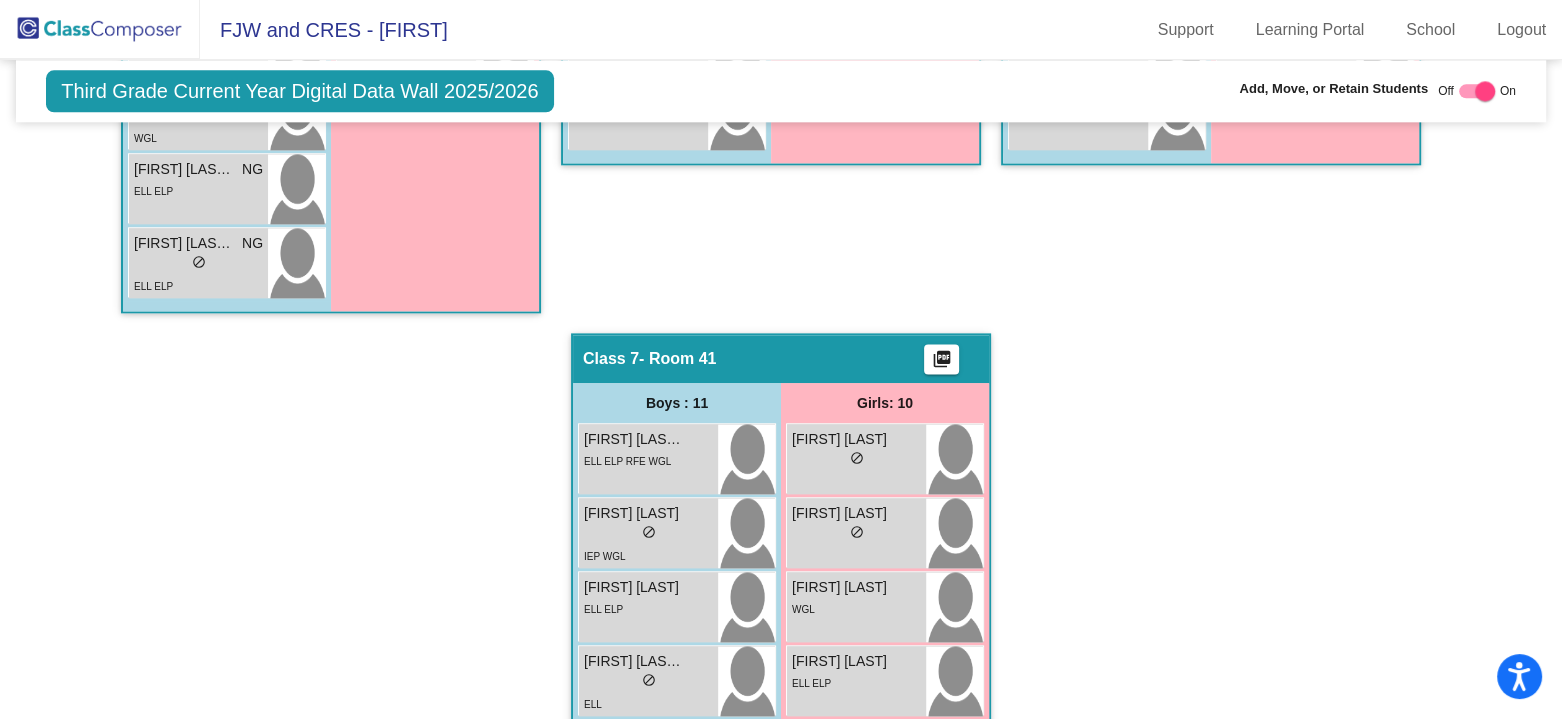 scroll, scrollTop: 2500, scrollLeft: 0, axis: vertical 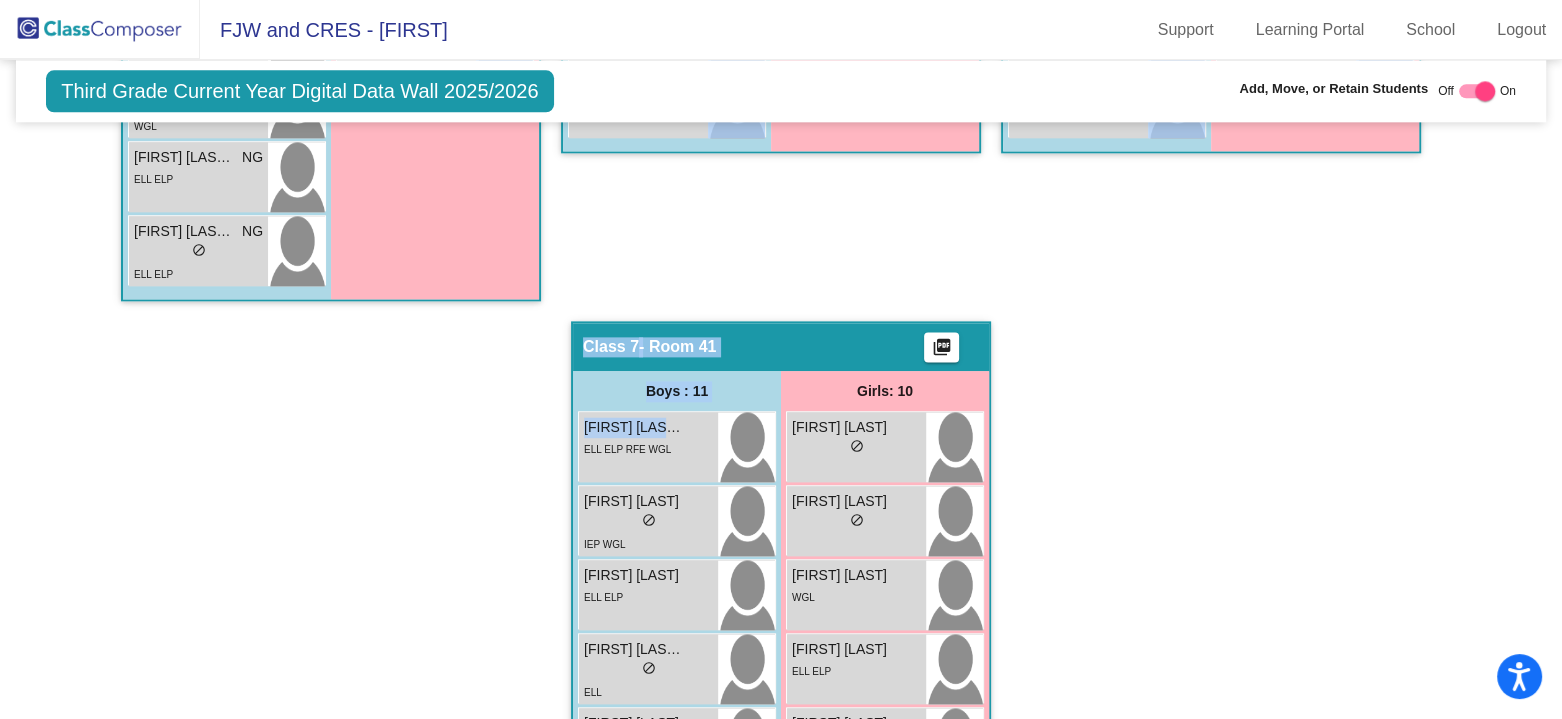 drag, startPoint x: 663, startPoint y: 426, endPoint x: 524, endPoint y: 309, distance: 181.68654 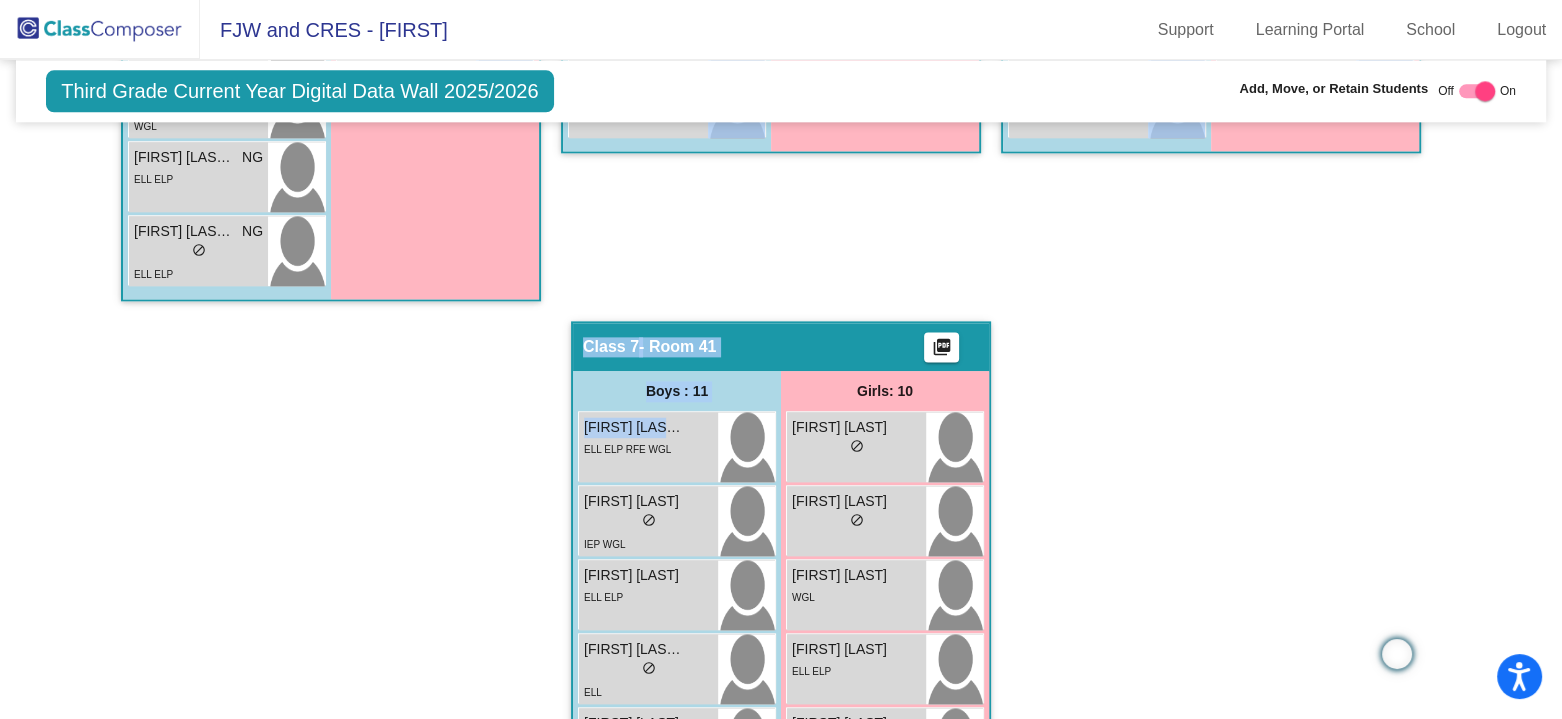 click on "Class 5   - Room 35  picture_as_pdf Shana Campbell  Add Student  First Name Last Name Student Id  (Recommended)   Boy   Girl   Non Binary Add Close  Boys : 11  Adrian Vigil SC lock do_not_disturb_alt Alvaro Campos SC lock do_not_disturb_alt Christopher Miranda SC lock do_not_disturb_alt ELL ELP WGL Dominic Flores SC lock do_not_disturb_alt ELL ELP Eder Rincon Rosales SC lock do_not_disturb_alt ELL ELP Hudson Wallis SC lock do_not_disturb_alt Jacob Parada Licea SC lock do_not_disturb_alt ELL ELP Joseph Castro SC lock do_not_disturb_alt Kevin Vejarano SC lock do_not_disturb_alt CP Morgan Unruh SC lock do_not_disturb_alt Omar Catedral SC lock do_not_disturb_alt Girls: 9 Alexa Barraza SC lock do_not_disturb_alt Alexia Cervantes SC lock do_not_disturb_alt Avalyn Rivas SC lock do_not_disturb_alt CP Eva Serrano SC lock do_not_disturb_alt Julieanna SantaCruz SC lock do_not_disturb_alt IEP WGL Kimberly Martinez Ibarra SC lock do_not_disturb_alt ELL ELP IEP Meika Corona SC lock do_not_disturb_alt Shayla Zacarias SC" 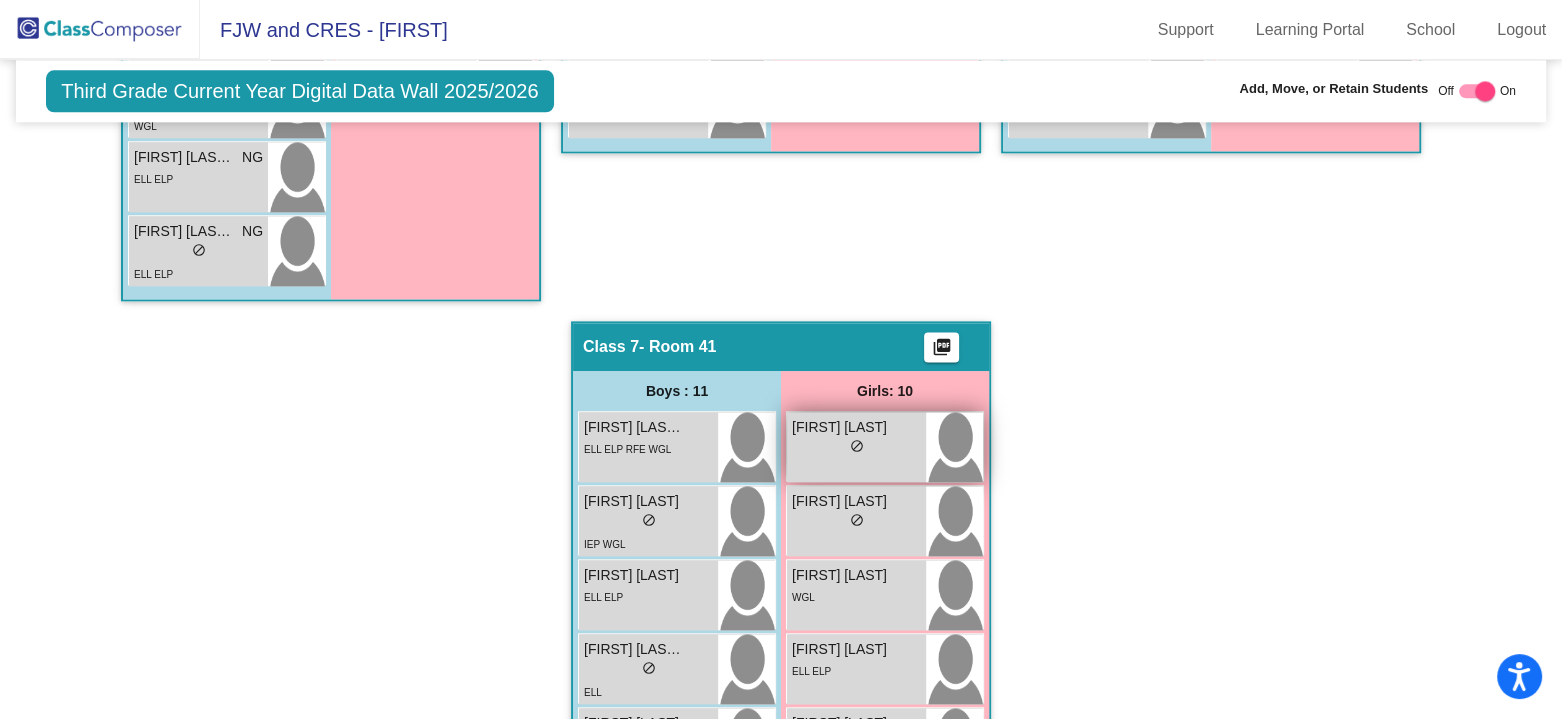 click on "lock do_not_disturb_alt" at bounding box center (856, 448) 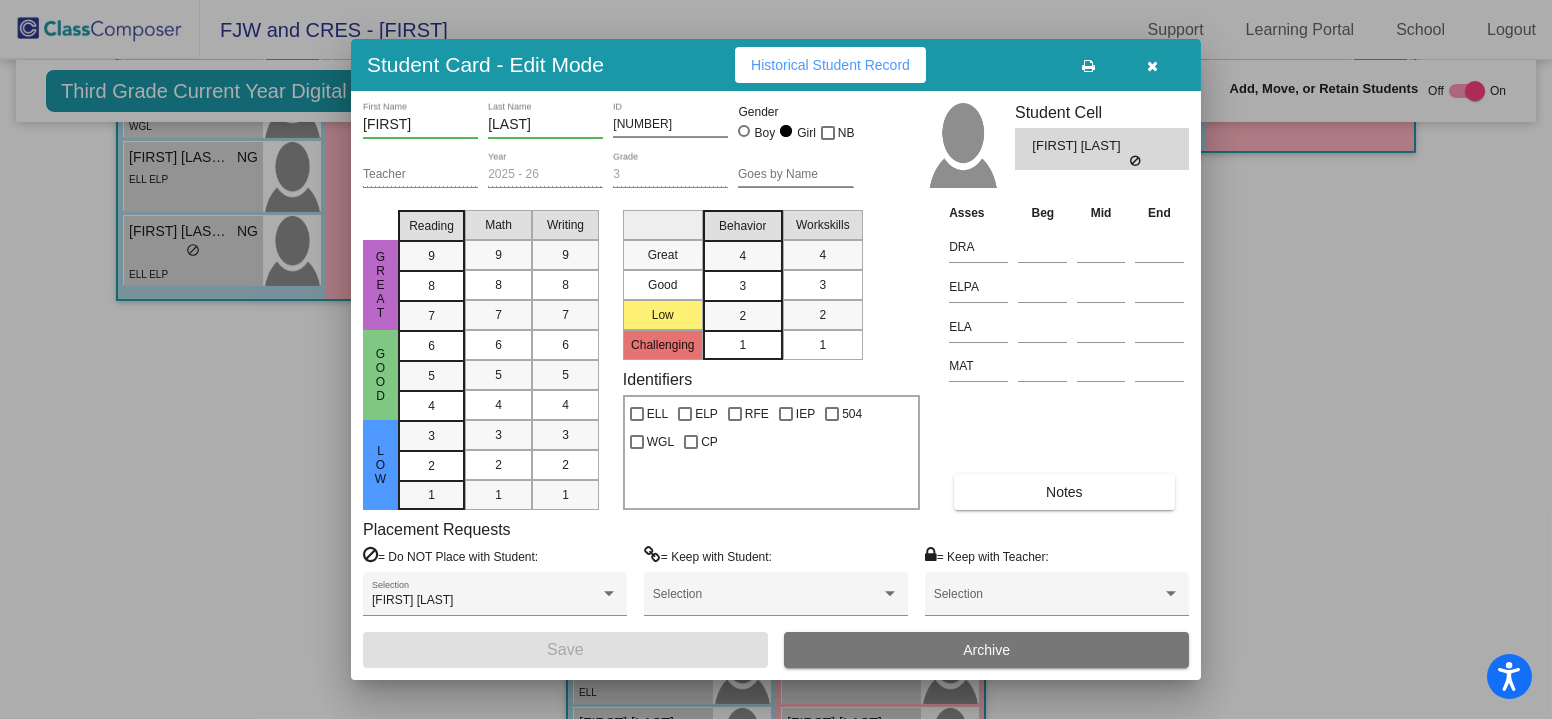 drag, startPoint x: 1357, startPoint y: 326, endPoint x: 1360, endPoint y: 283, distance: 43.104523 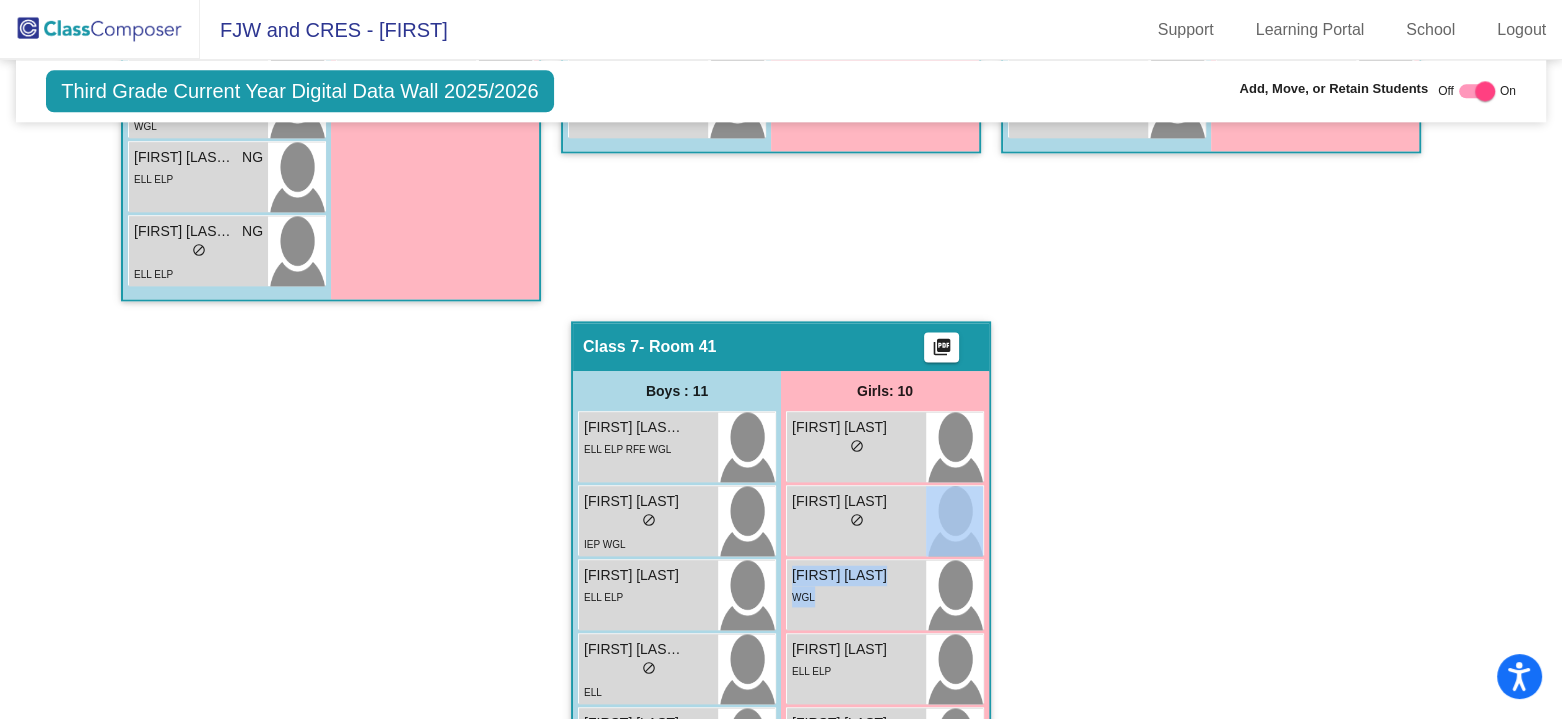 drag, startPoint x: 873, startPoint y: 593, endPoint x: 980, endPoint y: 529, distance: 124.67959 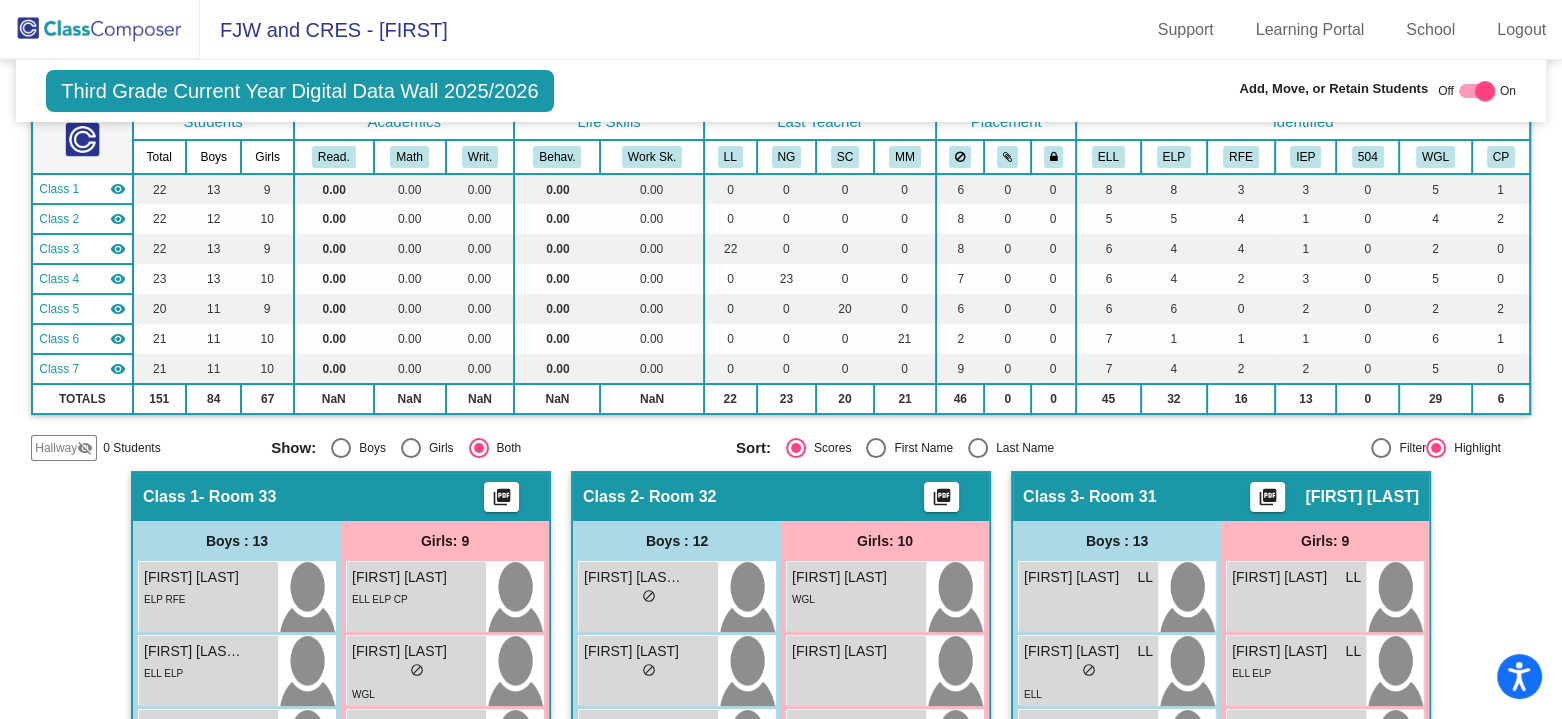 scroll, scrollTop: 0, scrollLeft: 0, axis: both 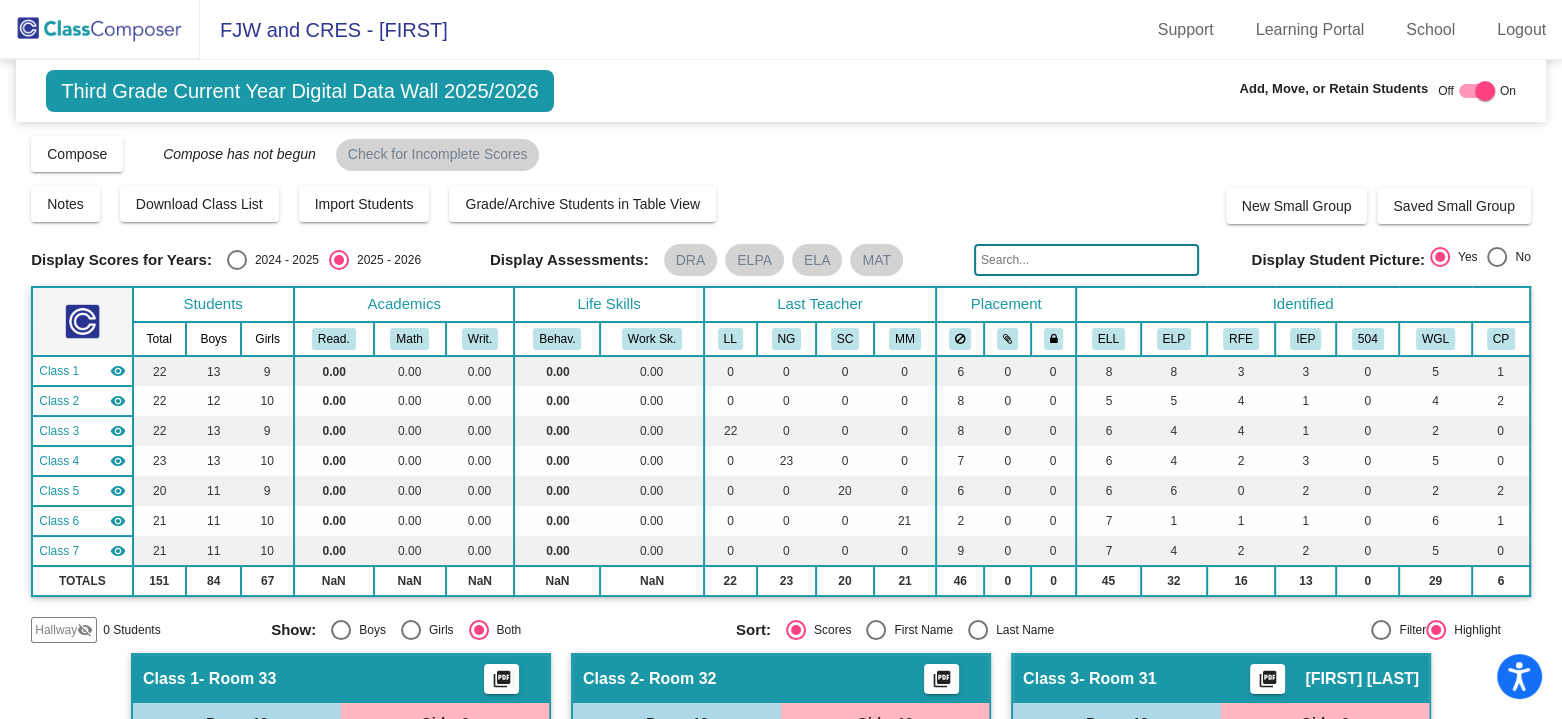 click on "Third Grade Current Year Digital Data Wall 2025/2026" 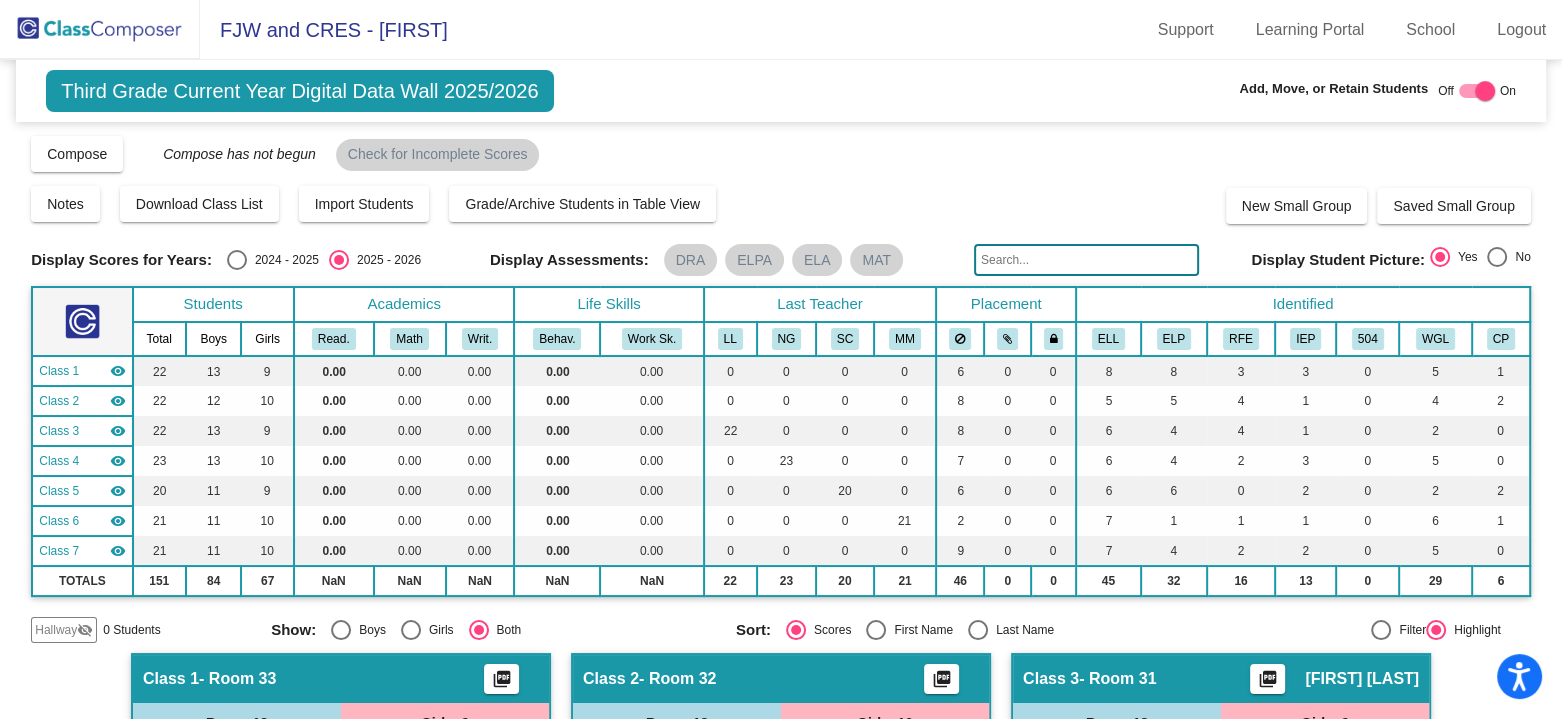click 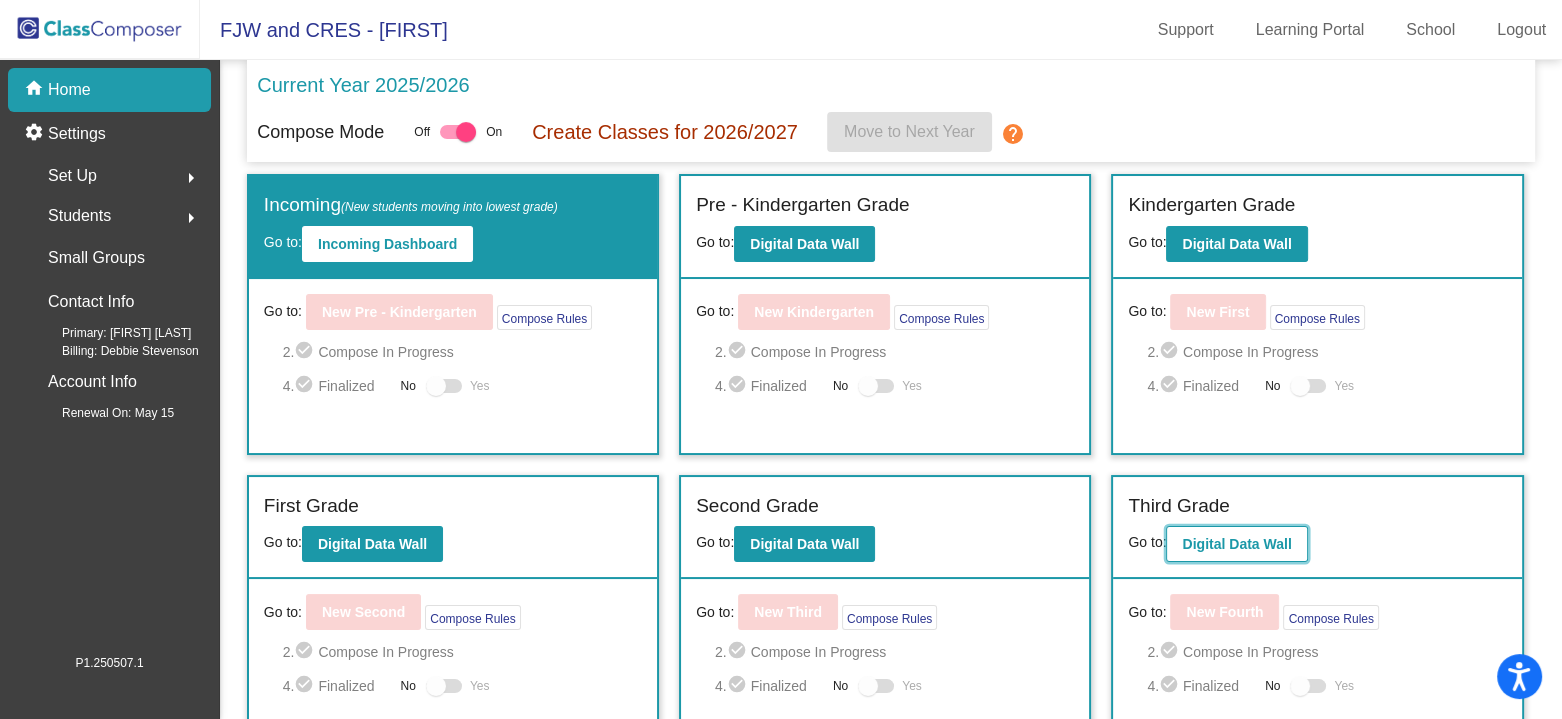 click on "Digital Data Wall" 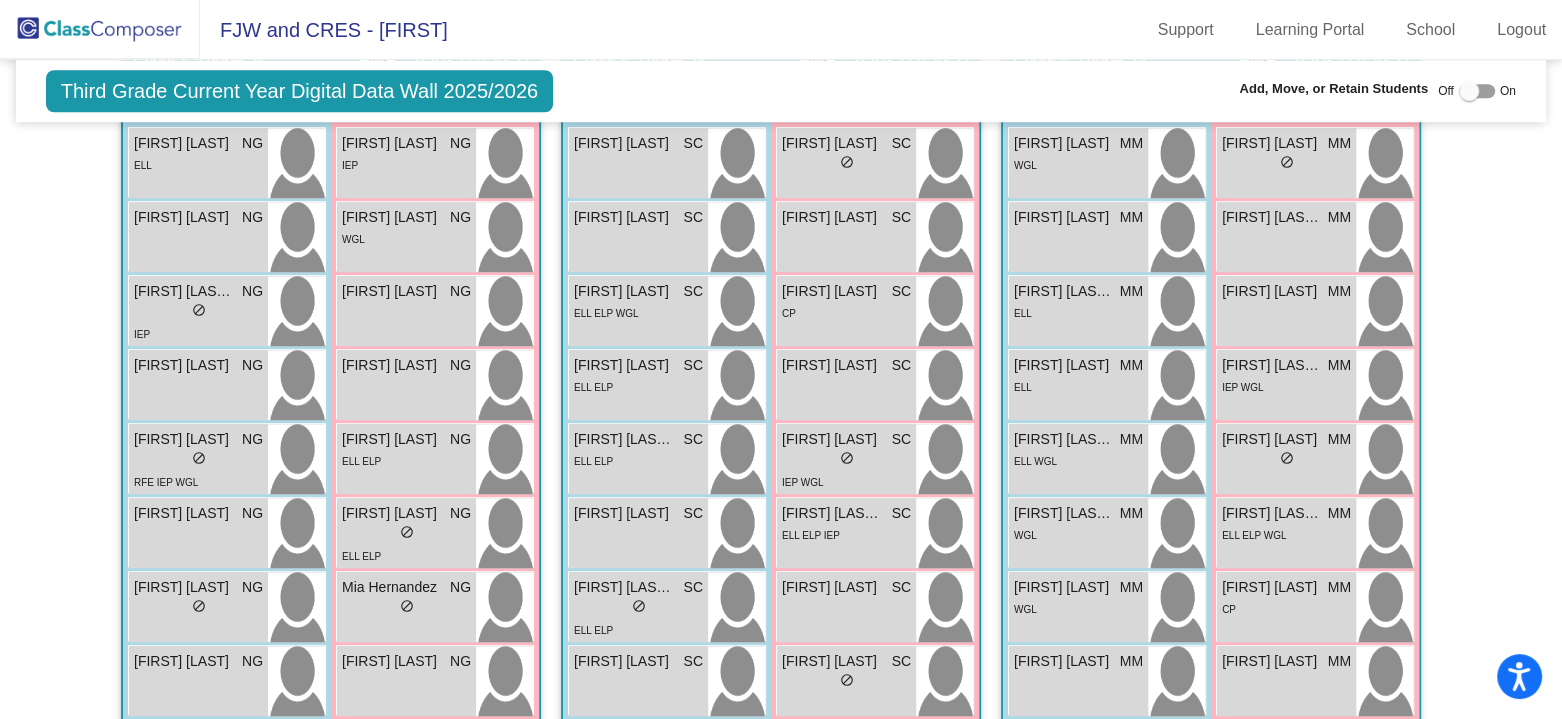 scroll, scrollTop: 1800, scrollLeft: 0, axis: vertical 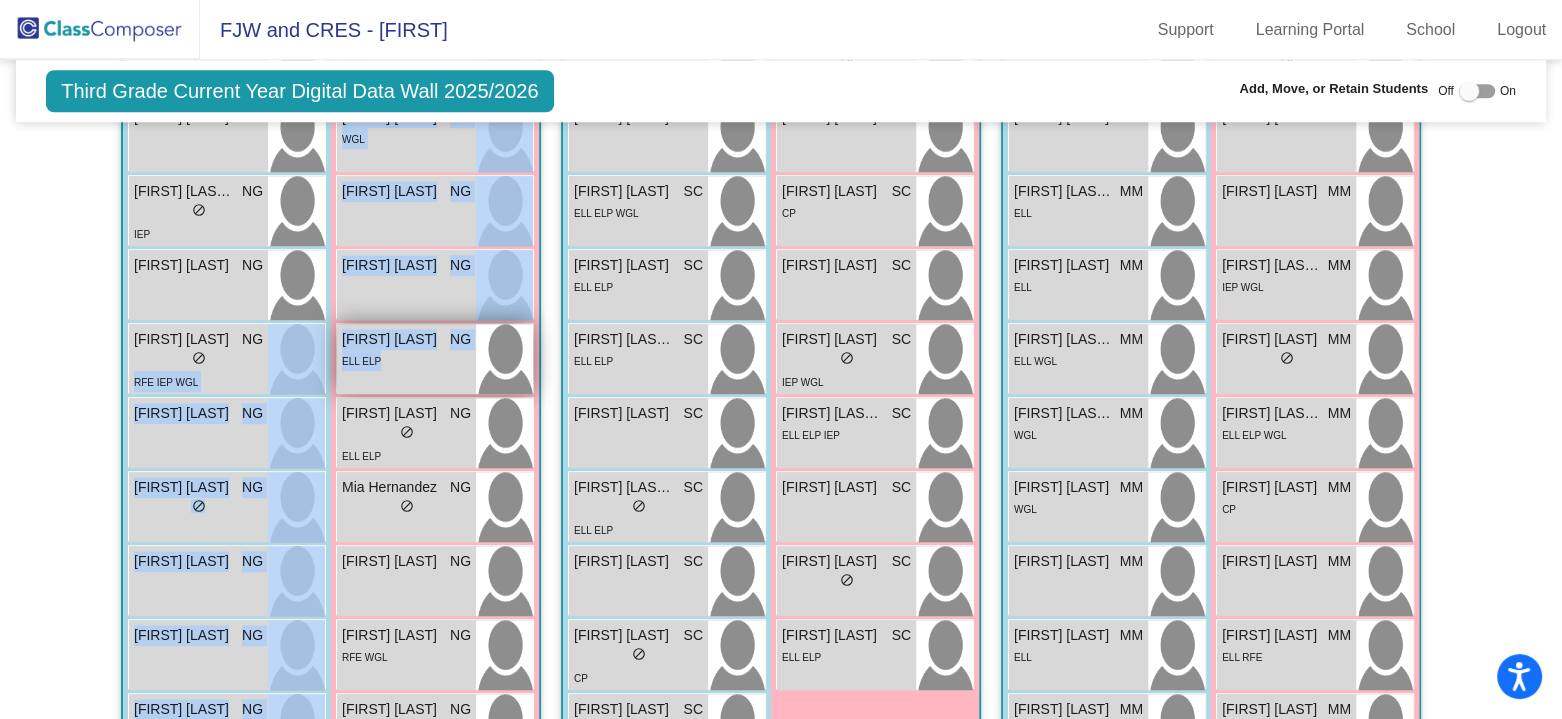 drag, startPoint x: 230, startPoint y: 357, endPoint x: 361, endPoint y: 354, distance: 131.03435 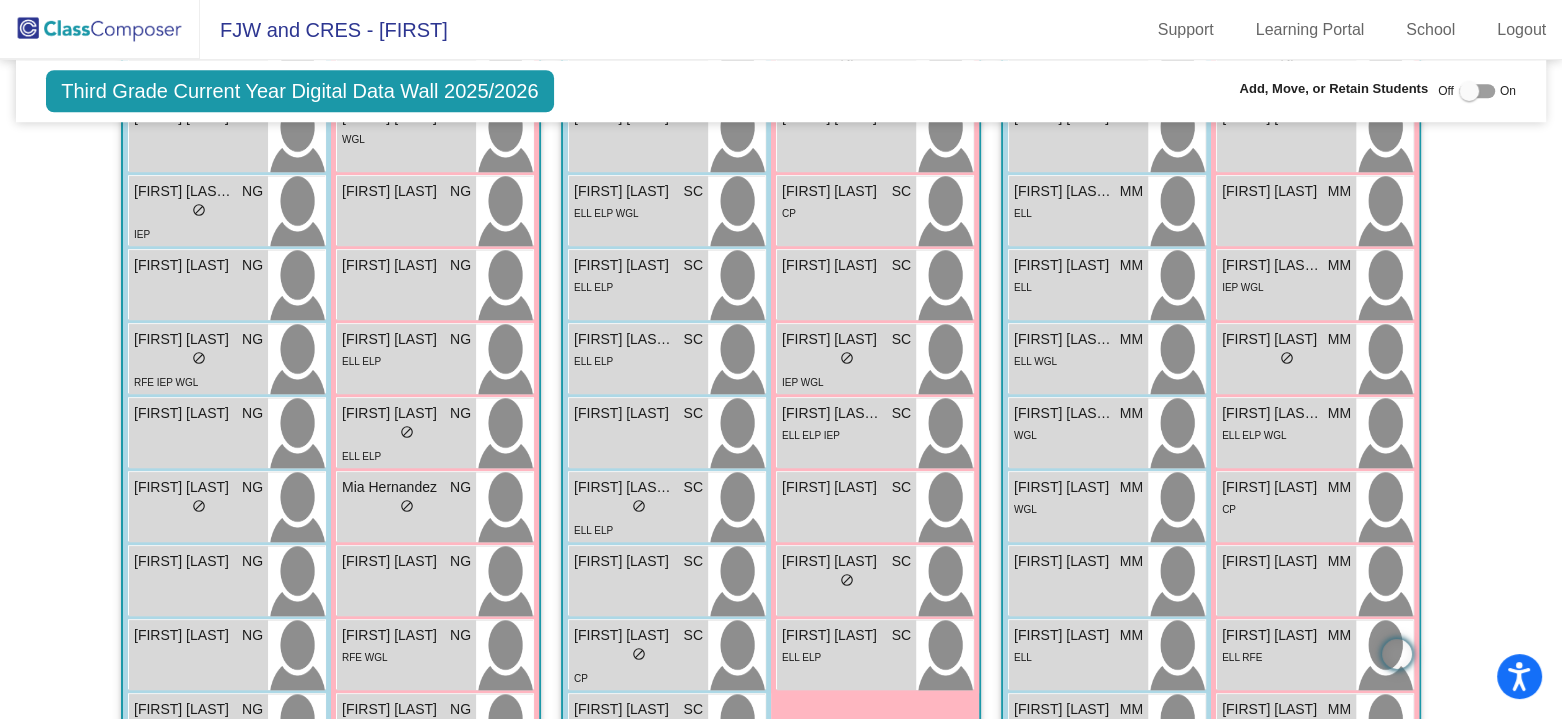 click on "Hallway   - Hallway Class  picture_as_pdf  Add Student  First Name Last Name Student Id  (Recommended)   Boy   Girl   Non Binary Add Close  Boys : 0    No Students   Girls: 0   No Students   Class 1   - Room 33  picture_as_pdf  Add Student  First Name Last Name Student Id  (Recommended)   Boy   Girl   Non Binary Add Close  Boys : 13  Alan Alonso Casas lock do_not_disturb_alt ELP RFE Alan Ramirez Espinoza lock do_not_disturb_alt ELL ELP Alex Tafoya Rincon lock do_not_disturb_alt ELP RFE Andres Fabian lock do_not_disturb_alt Andrew Pulido lock do_not_disturb_alt Brian Bracamontes Tellaeche lock do_not_disturb_alt ELL Cesar Serrano-Martinez lock do_not_disturb_alt ELL ELP IEP Christian Martinez lock do_not_disturb_alt Jaime Rizo Rosales lock do_not_disturb_alt RFE Julian Sanchez Gutierrez lock do_not_disturb_alt ELL ELP Khael Morales lock do_not_disturb_alt WGL Michael Gonzalez lock do_not_disturb_alt WGL Orlando Morales Baeza lock do_not_disturb_alt IEP Girls: 9 Alessandra Guerra lock do_not_disturb_alt" 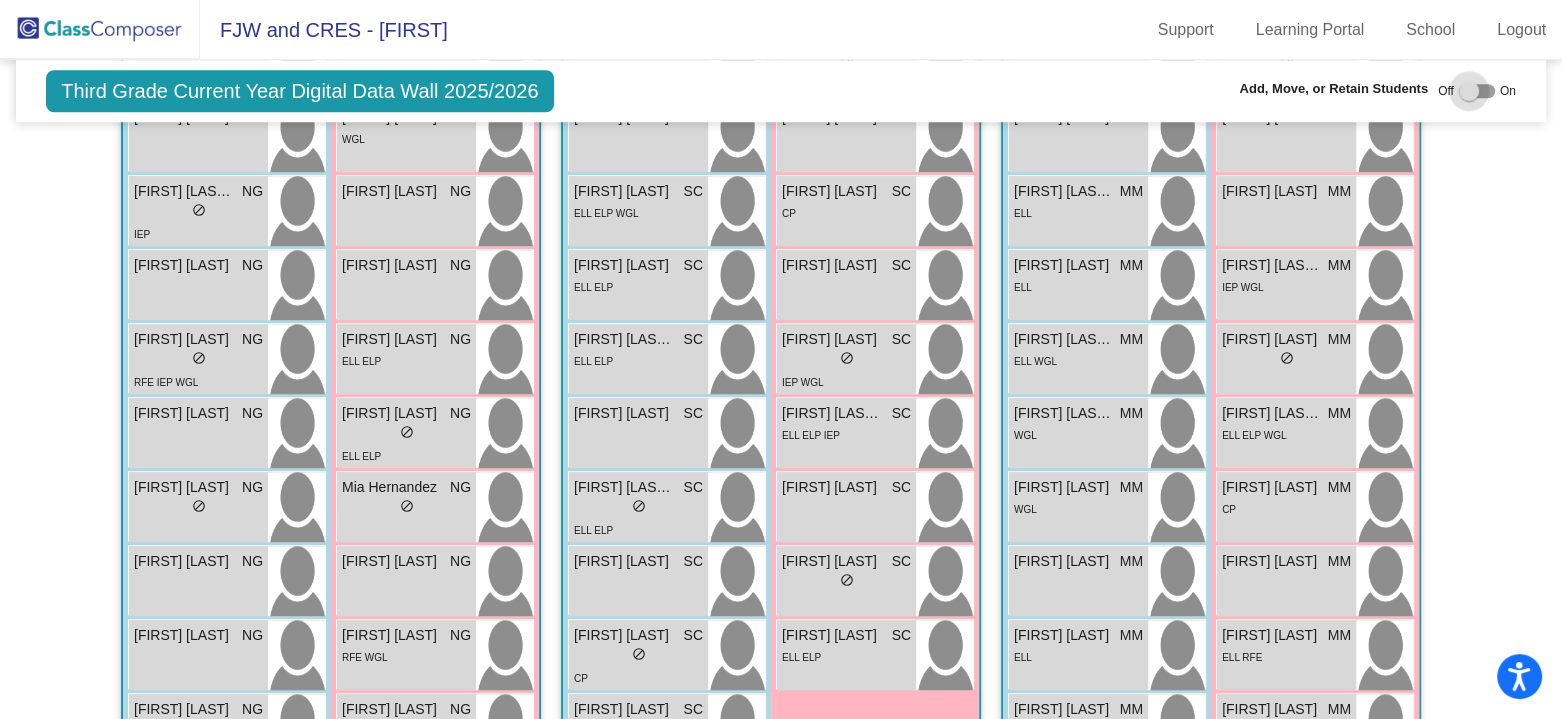 click at bounding box center [1469, 91] 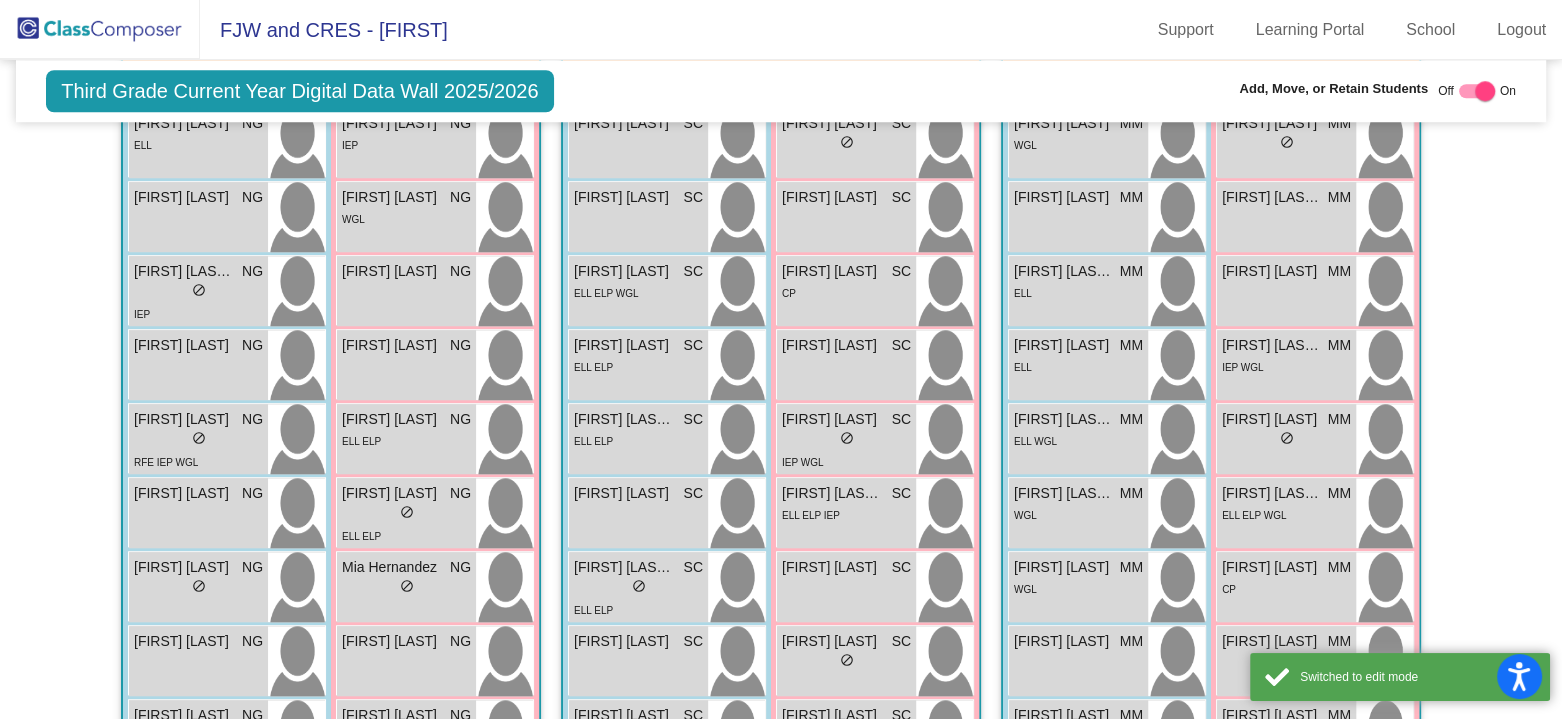 scroll, scrollTop: 1879, scrollLeft: 0, axis: vertical 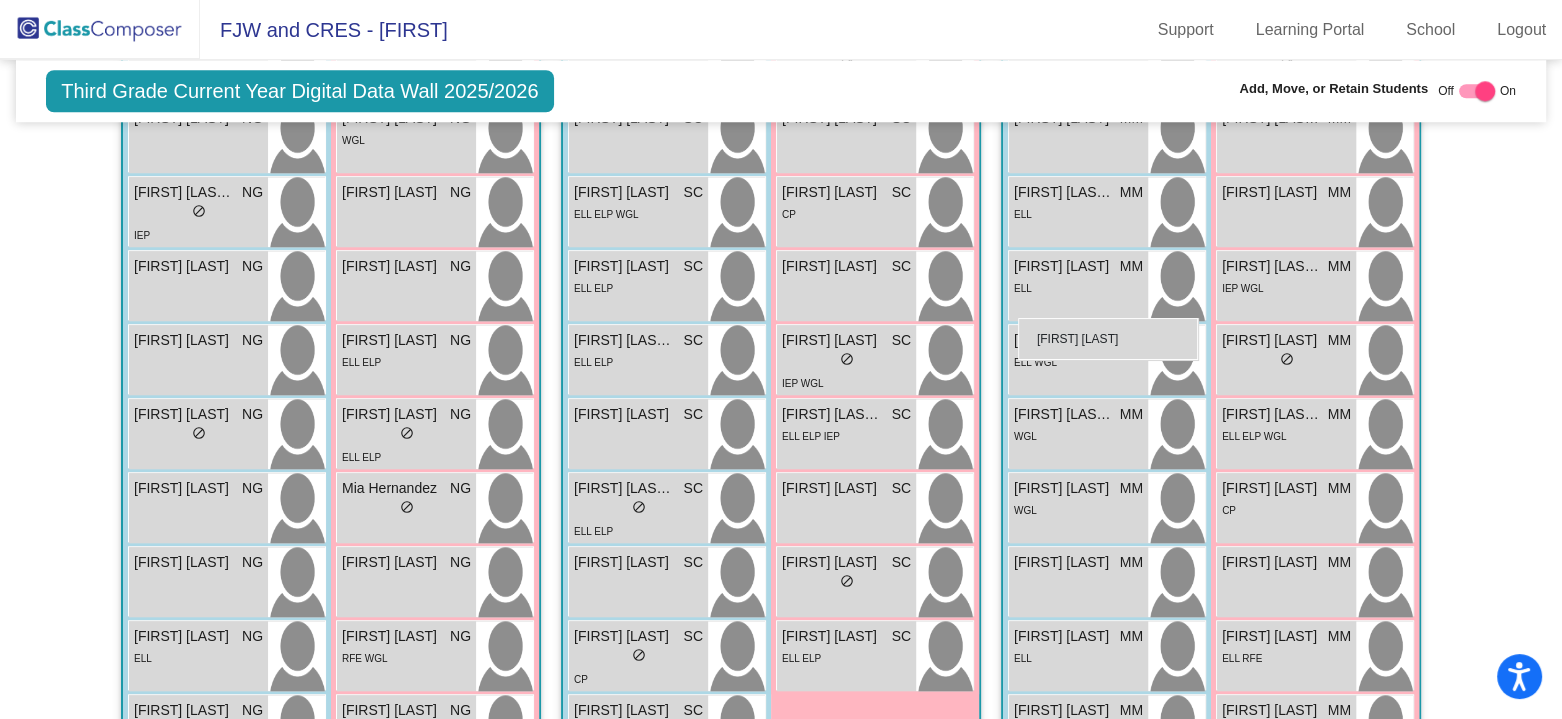 drag, startPoint x: 208, startPoint y: 353, endPoint x: 1018, endPoint y: 318, distance: 810.7558 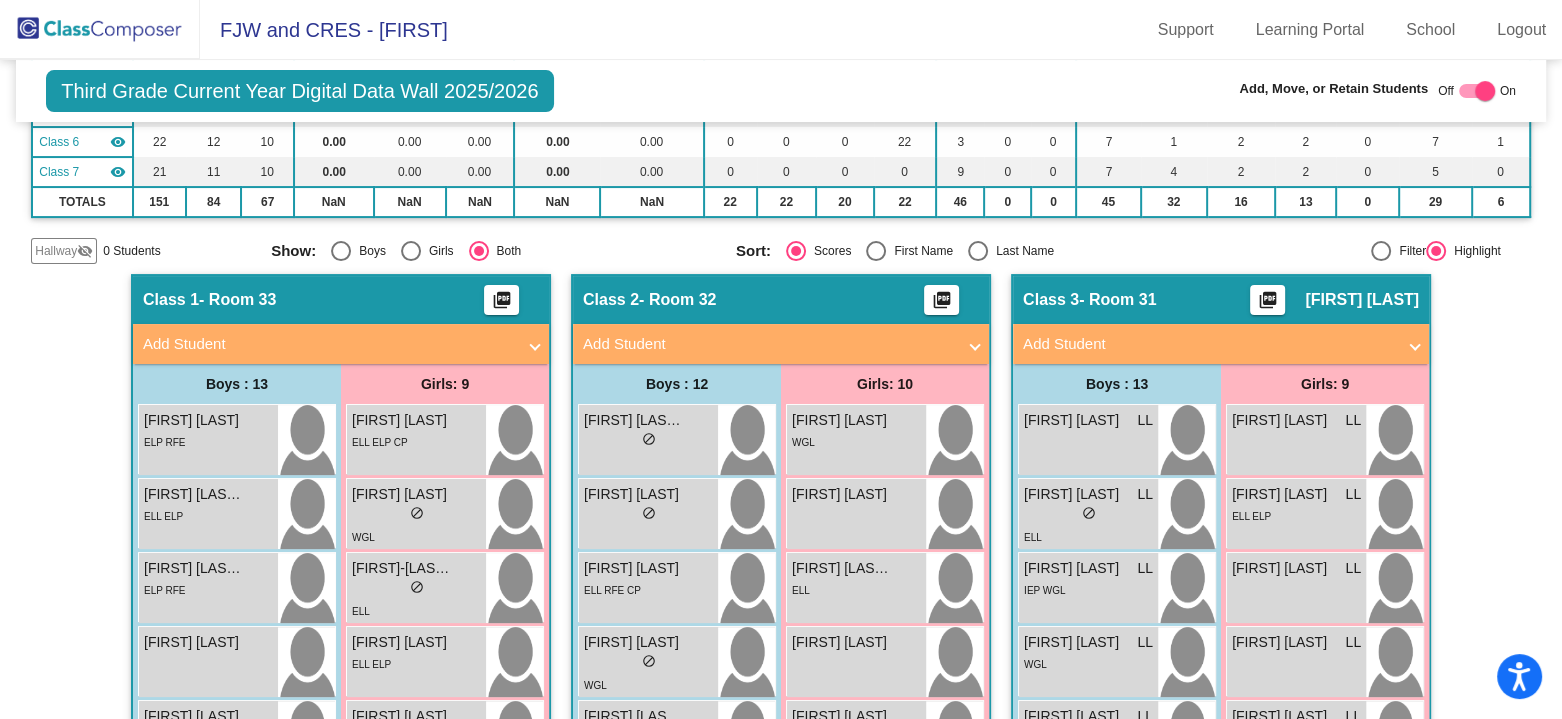 scroll, scrollTop: 0, scrollLeft: 0, axis: both 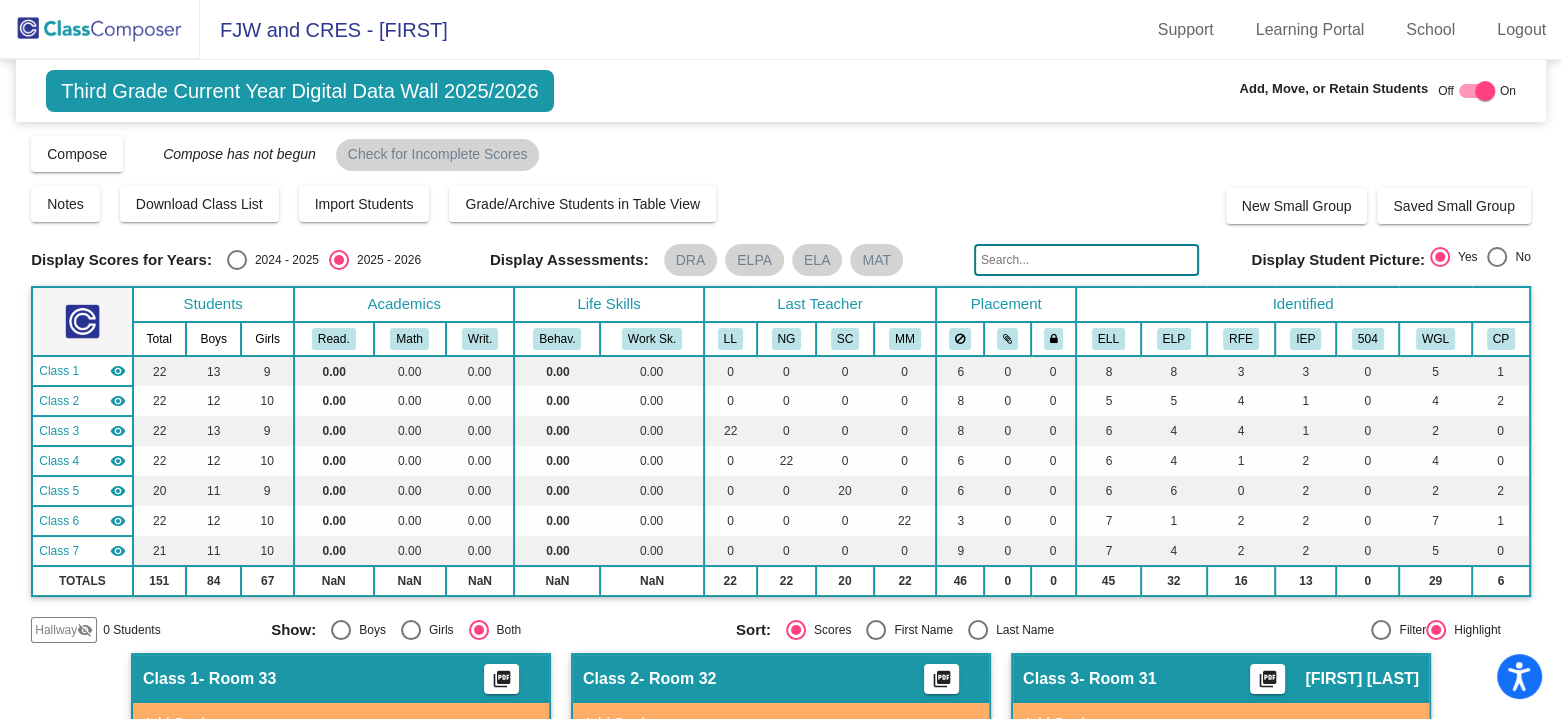 click on "Off   On" 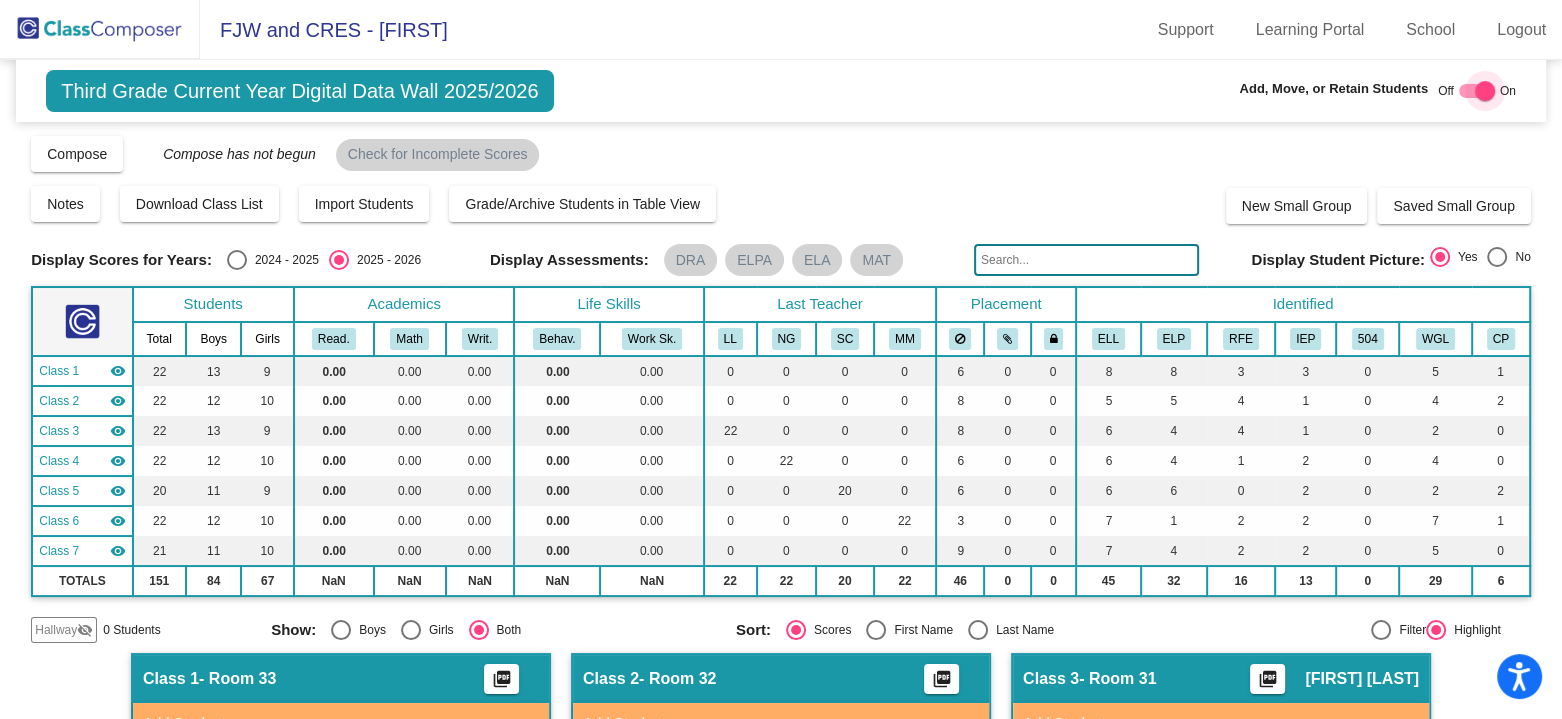 checkbox on "false" 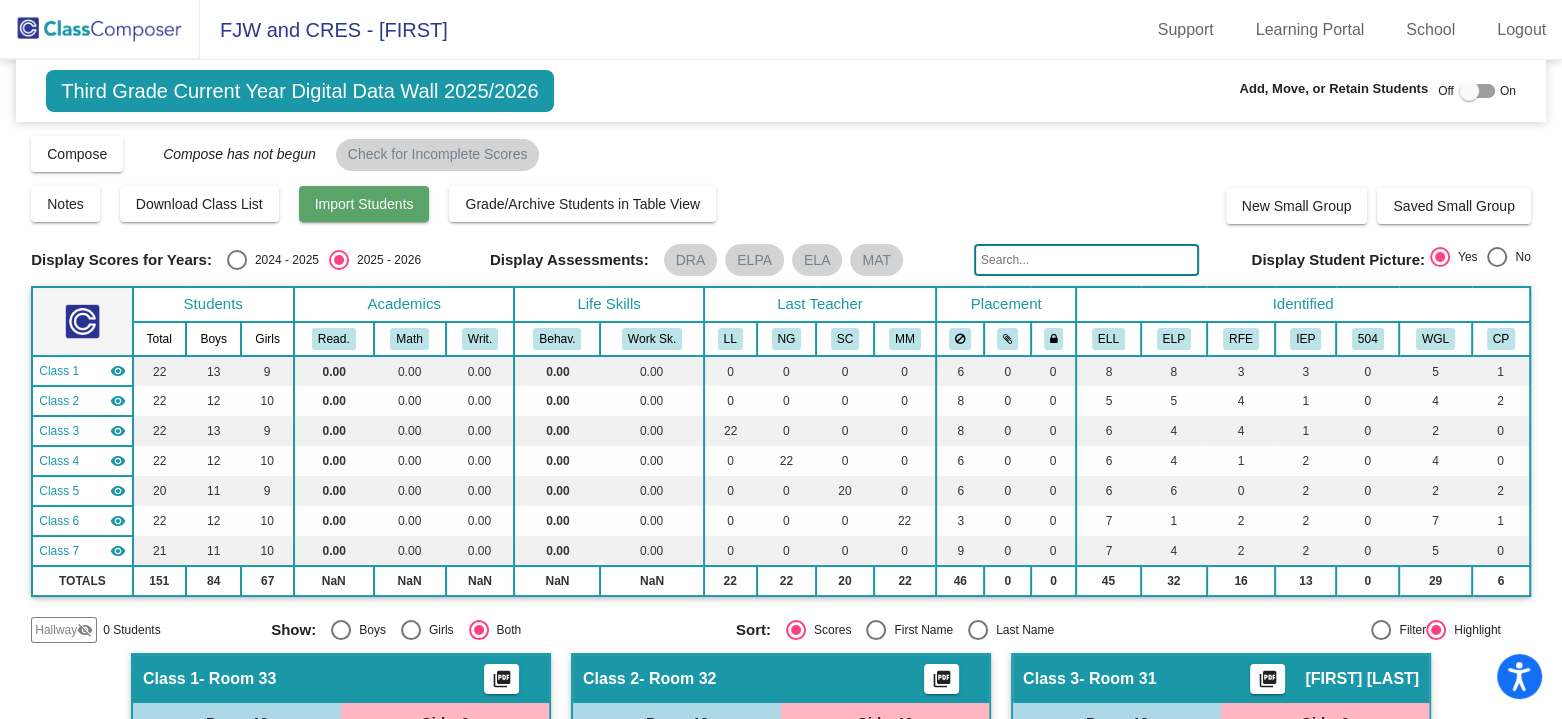 click on "Import Students" 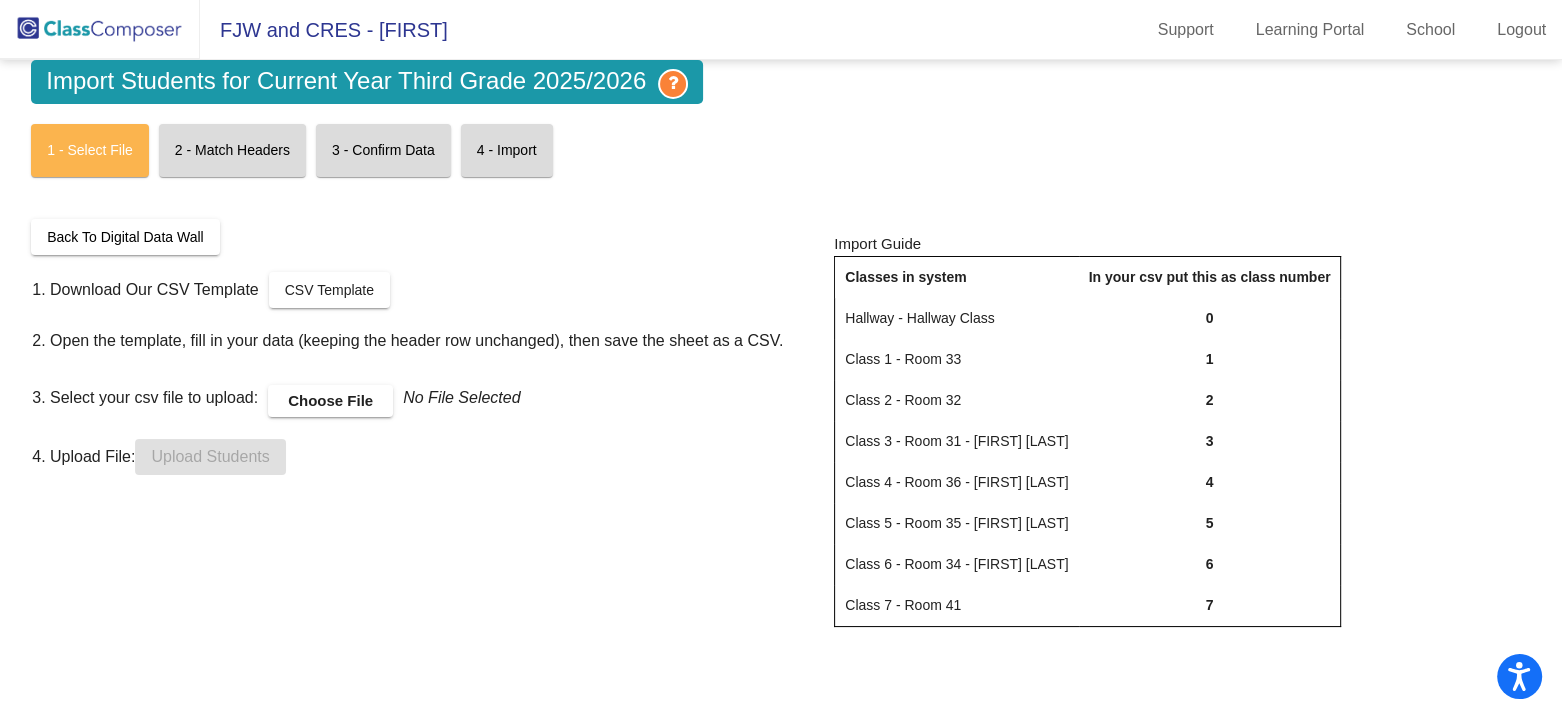 click 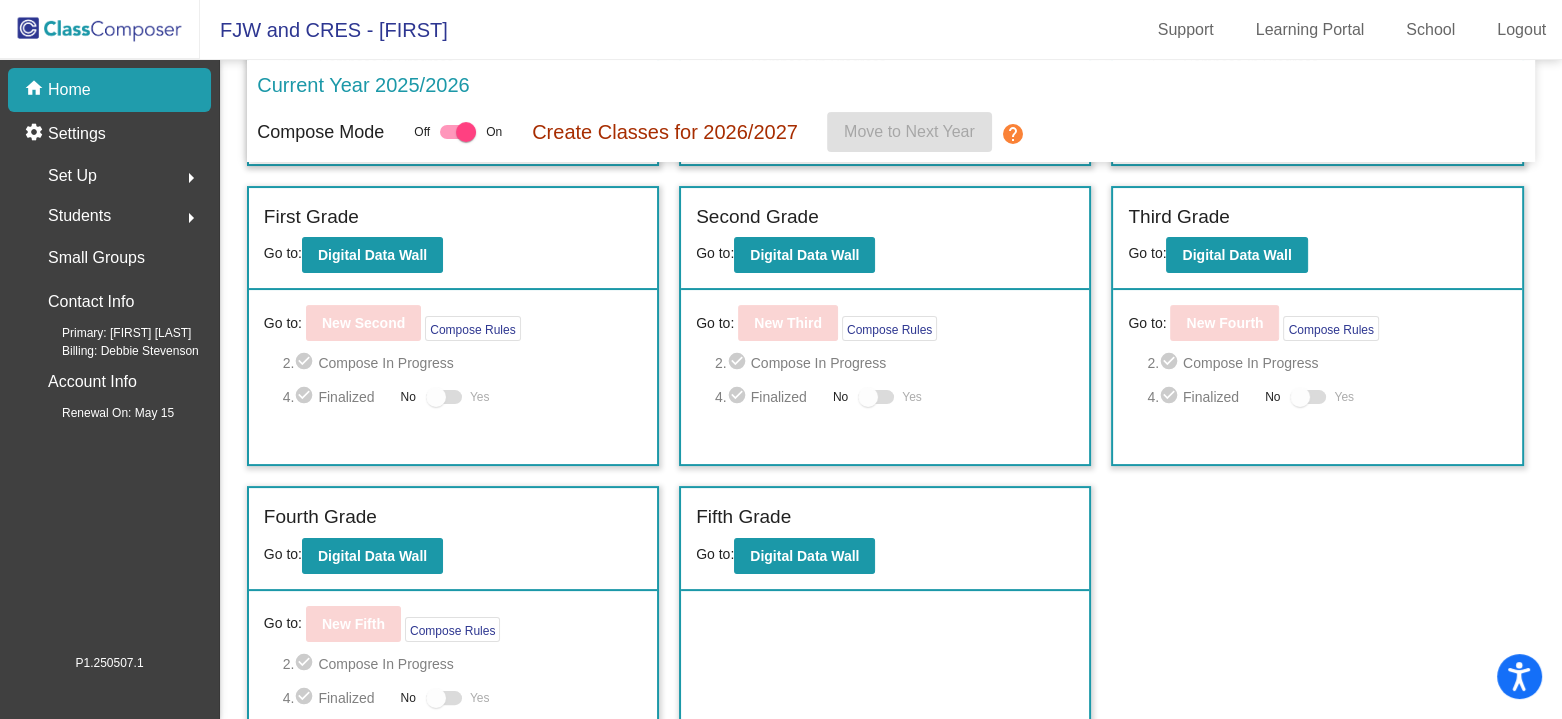 scroll, scrollTop: 300, scrollLeft: 0, axis: vertical 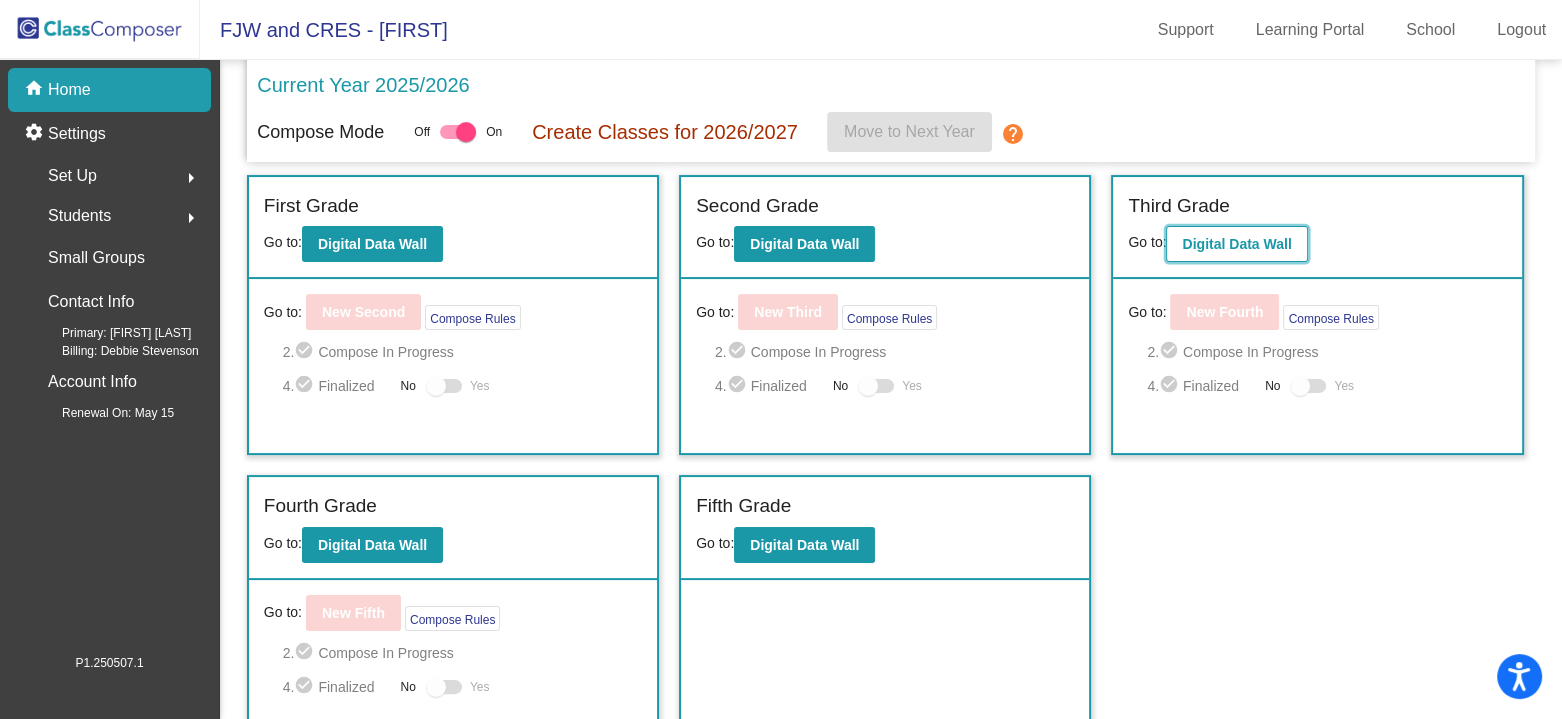 click on "Digital Data Wall" 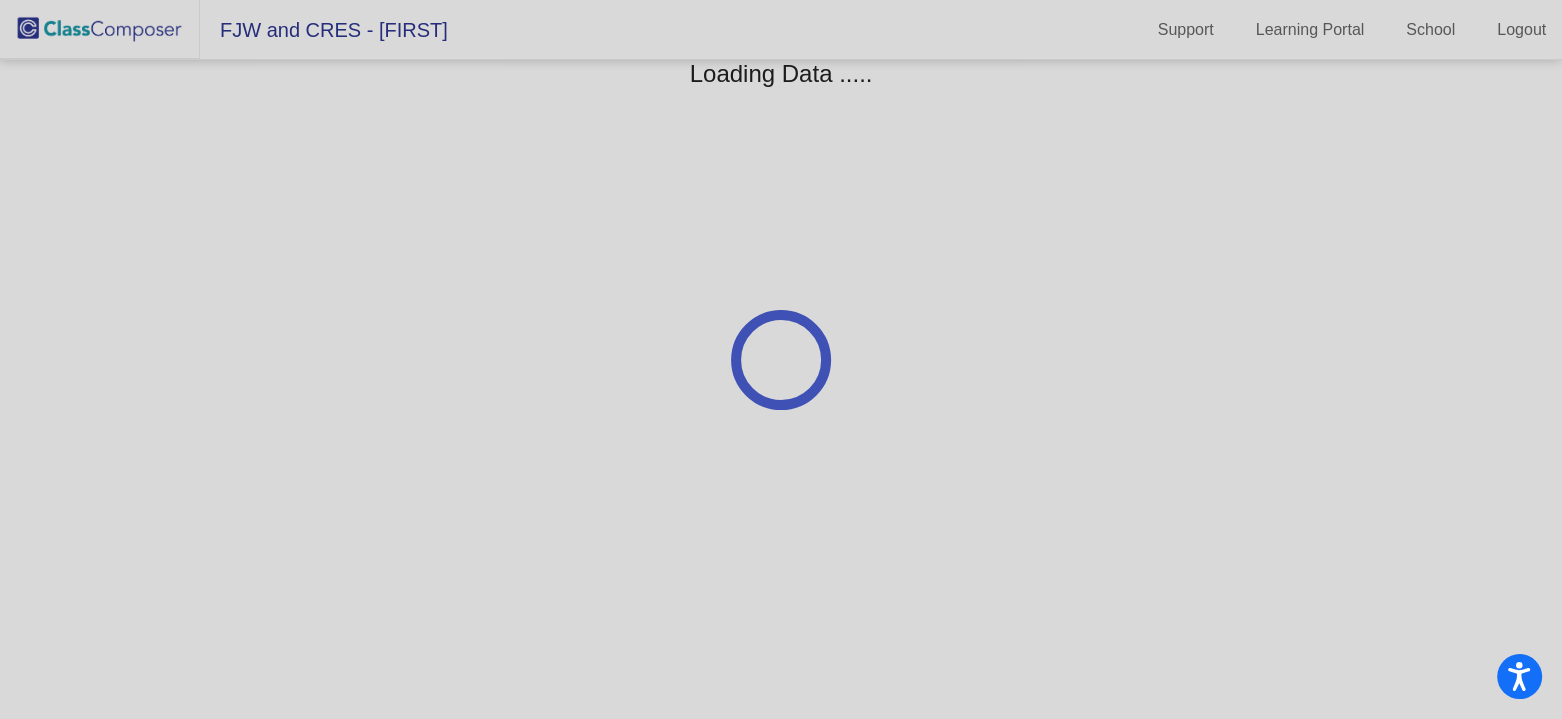 scroll, scrollTop: 0, scrollLeft: 0, axis: both 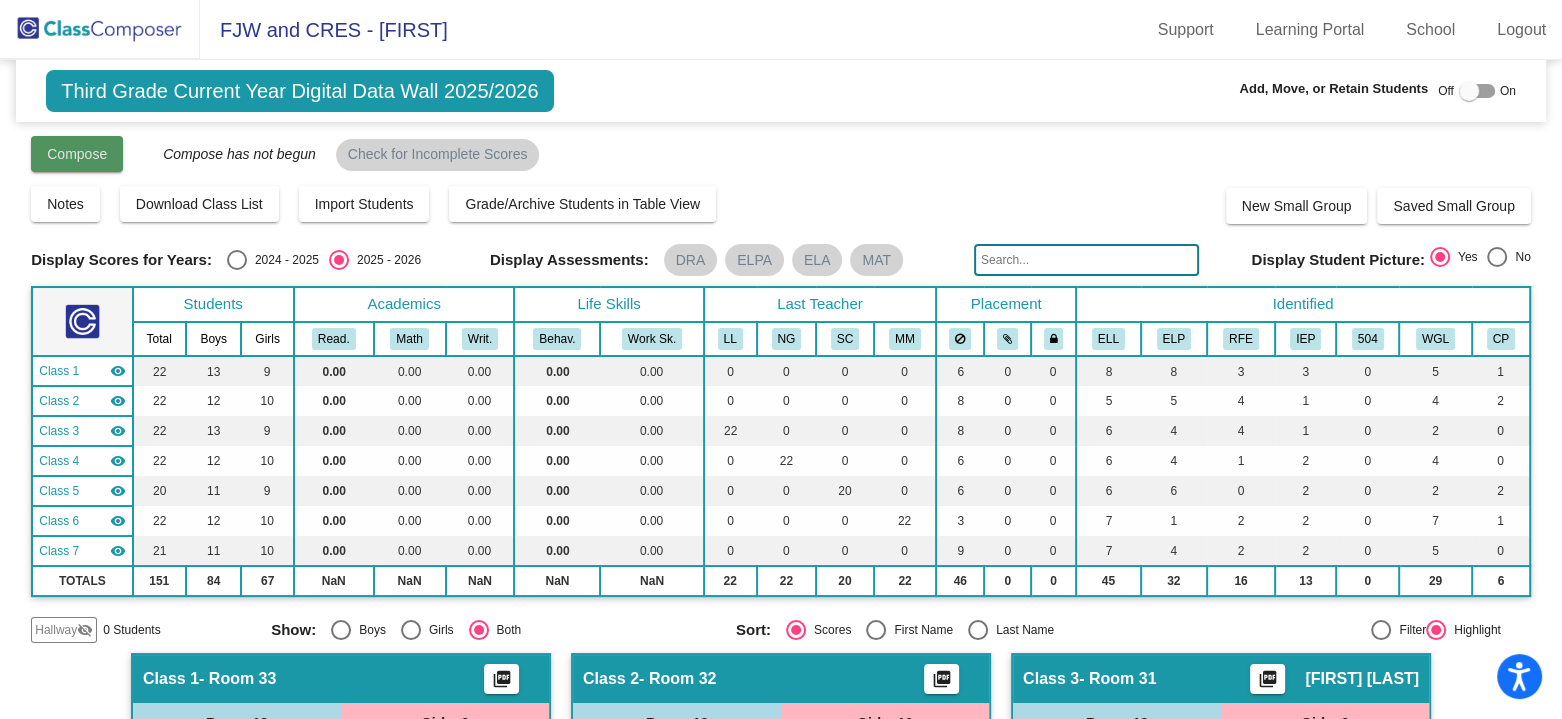 click on "Compose" 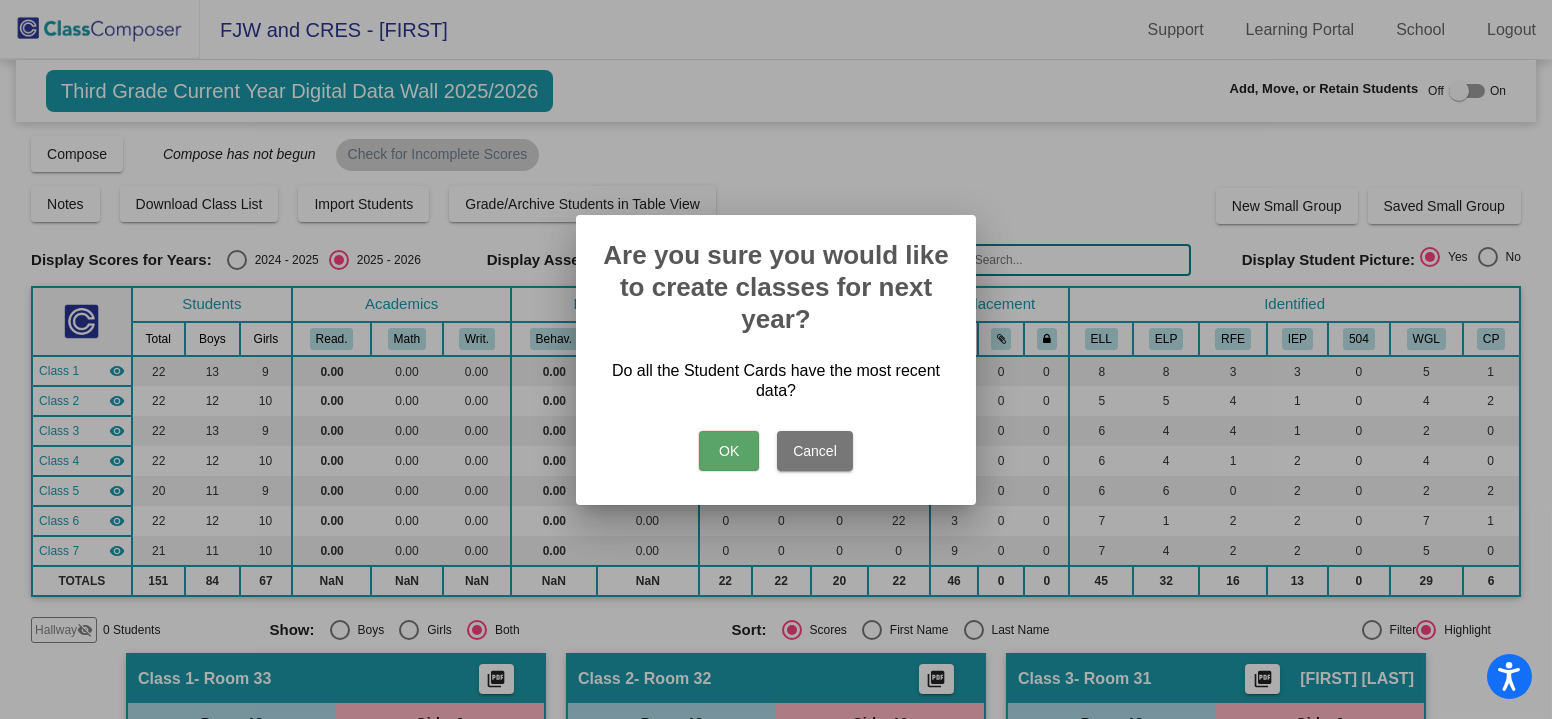 click on "Cancel" at bounding box center (815, 451) 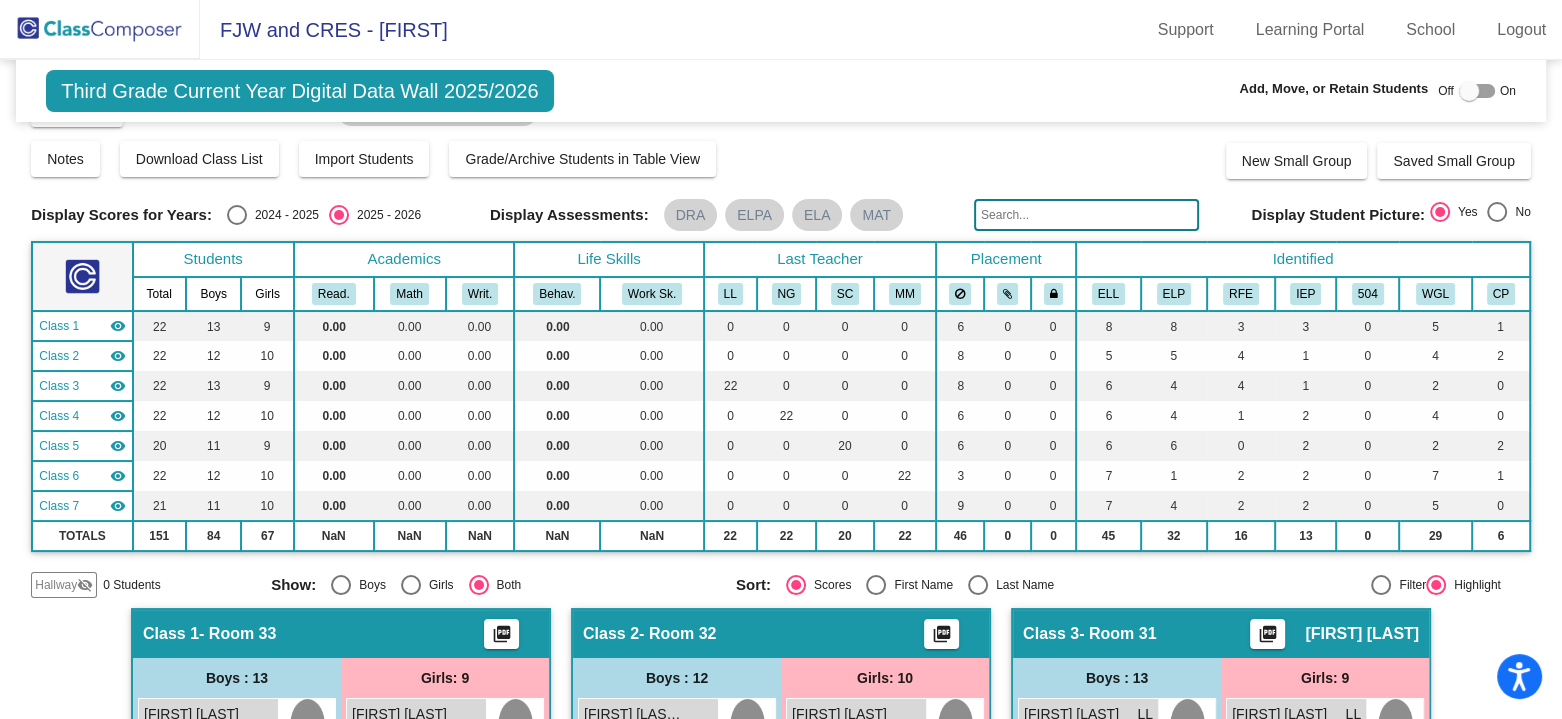 scroll, scrollTop: 0, scrollLeft: 0, axis: both 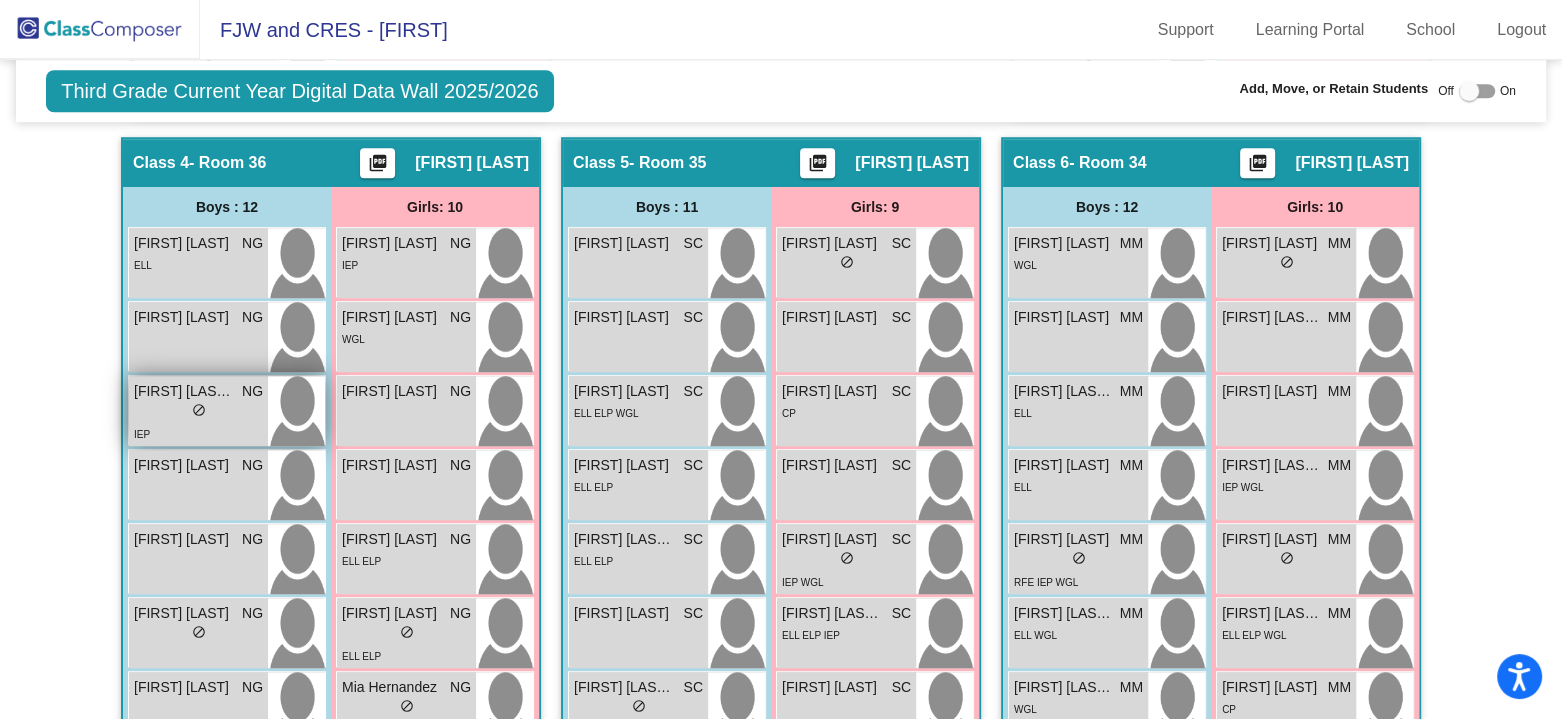 click on "Cairo Sanchez Hernandez" at bounding box center (184, 391) 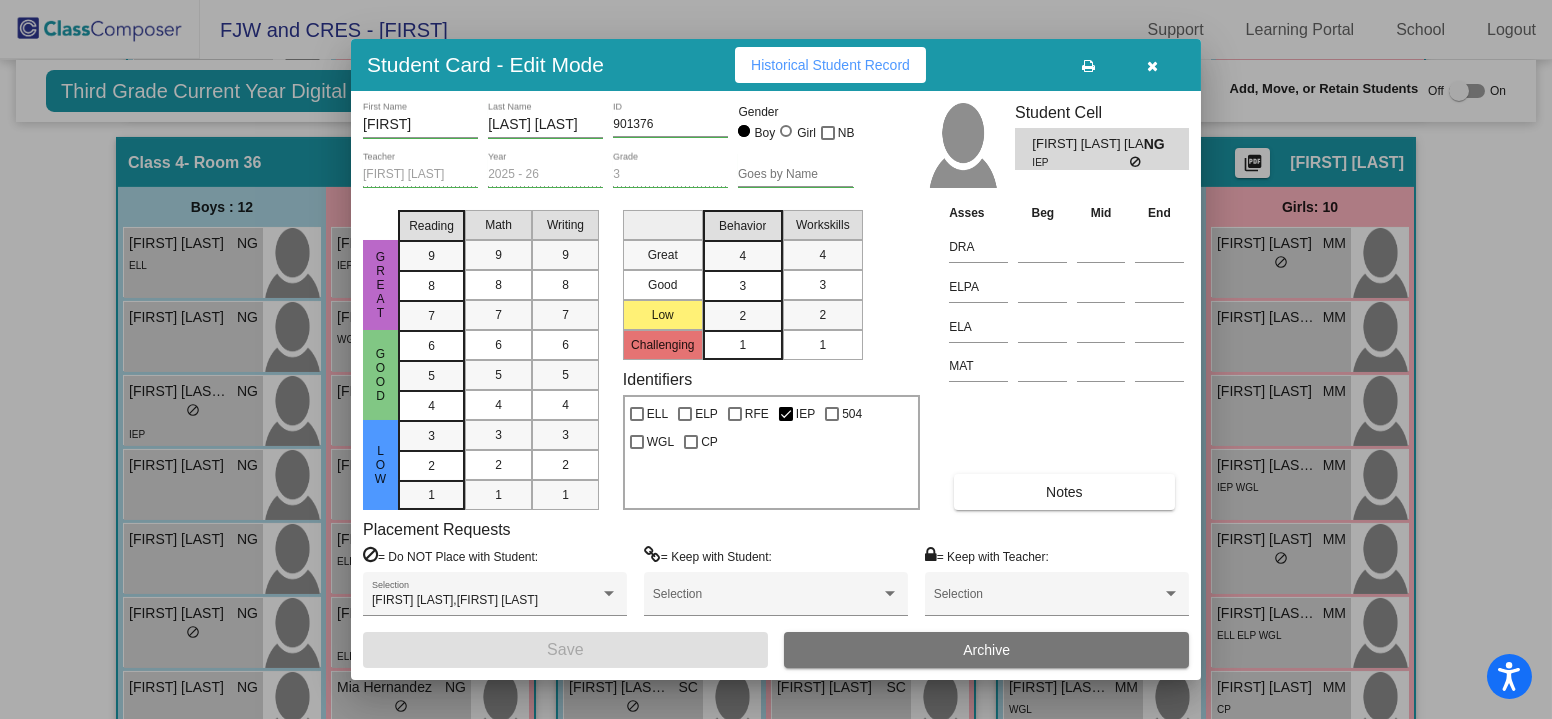 click at bounding box center [1153, 66] 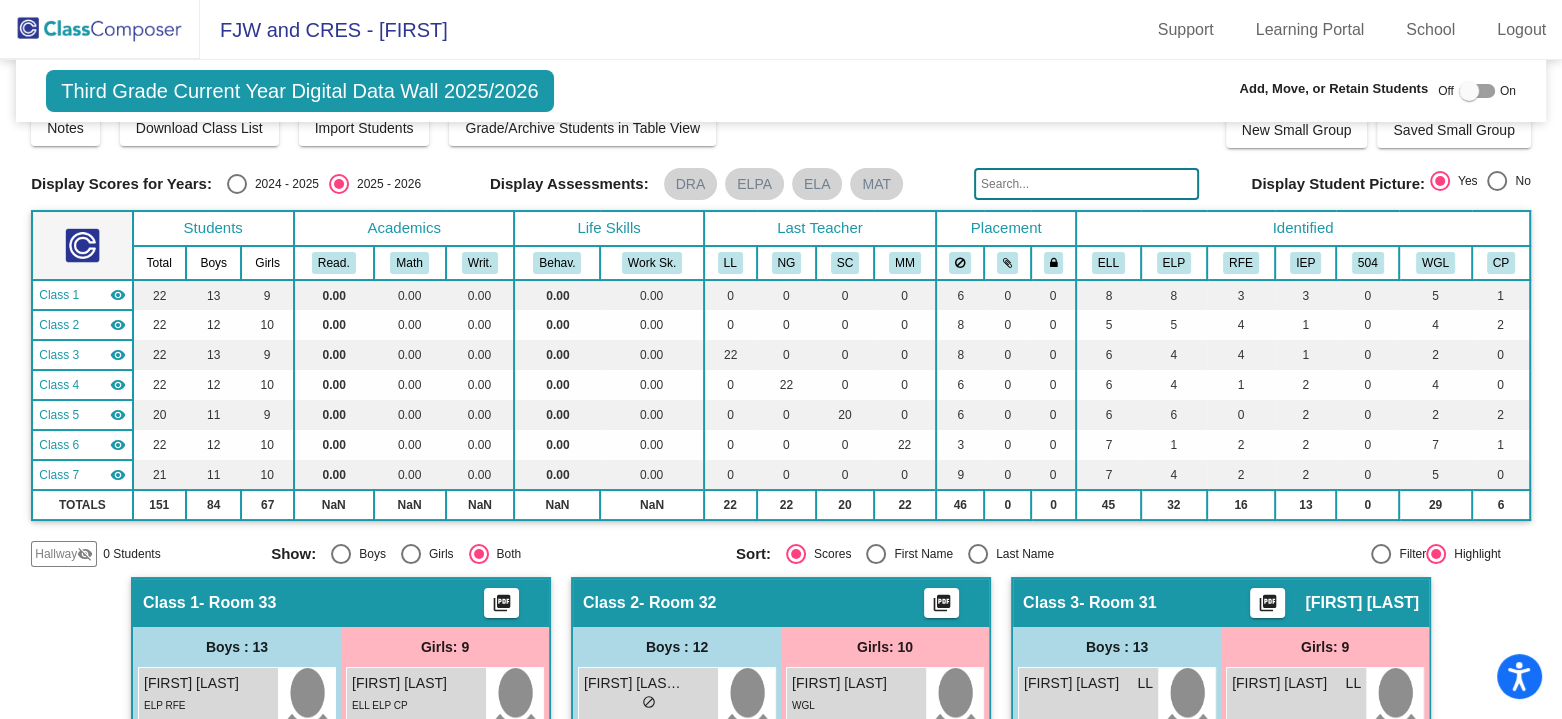 scroll, scrollTop: 0, scrollLeft: 0, axis: both 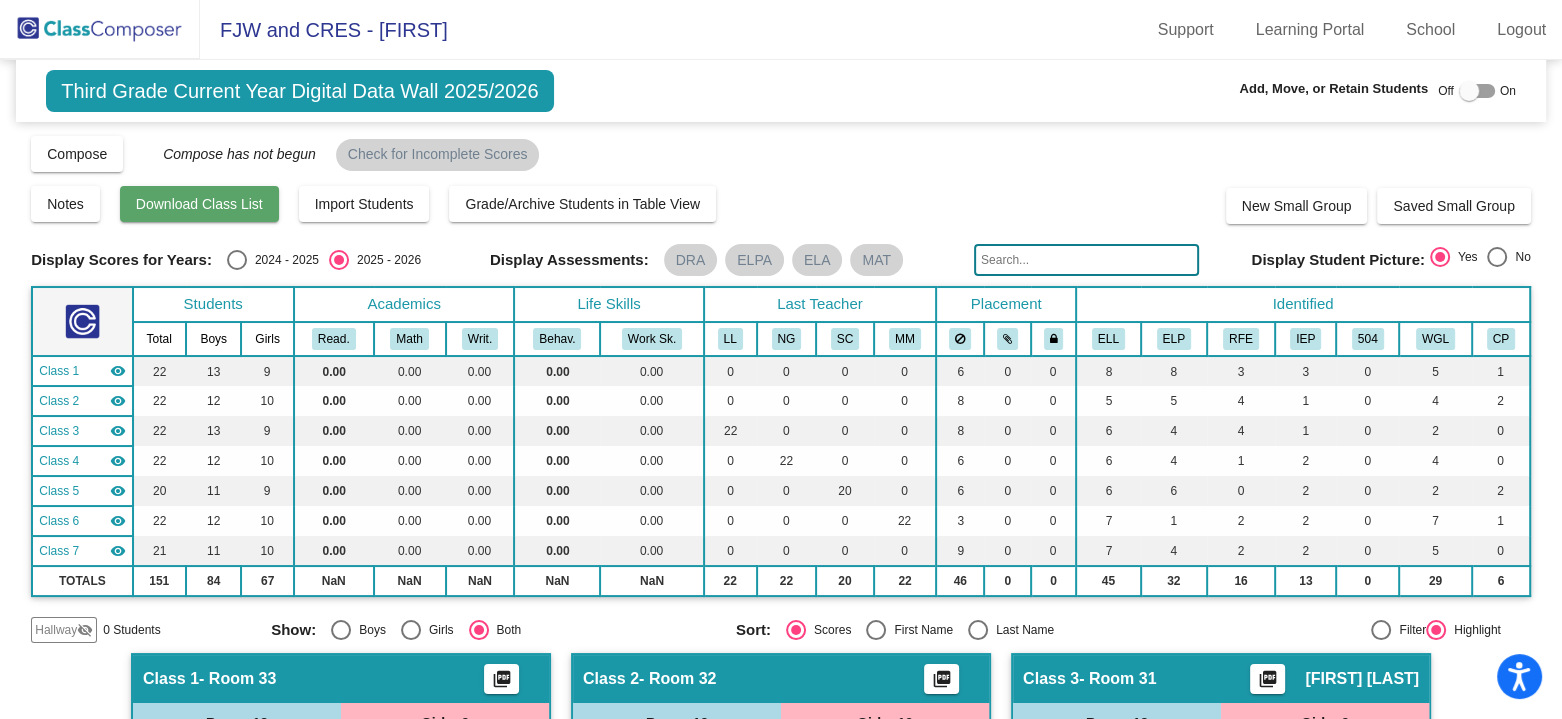 click on "Download Class List" 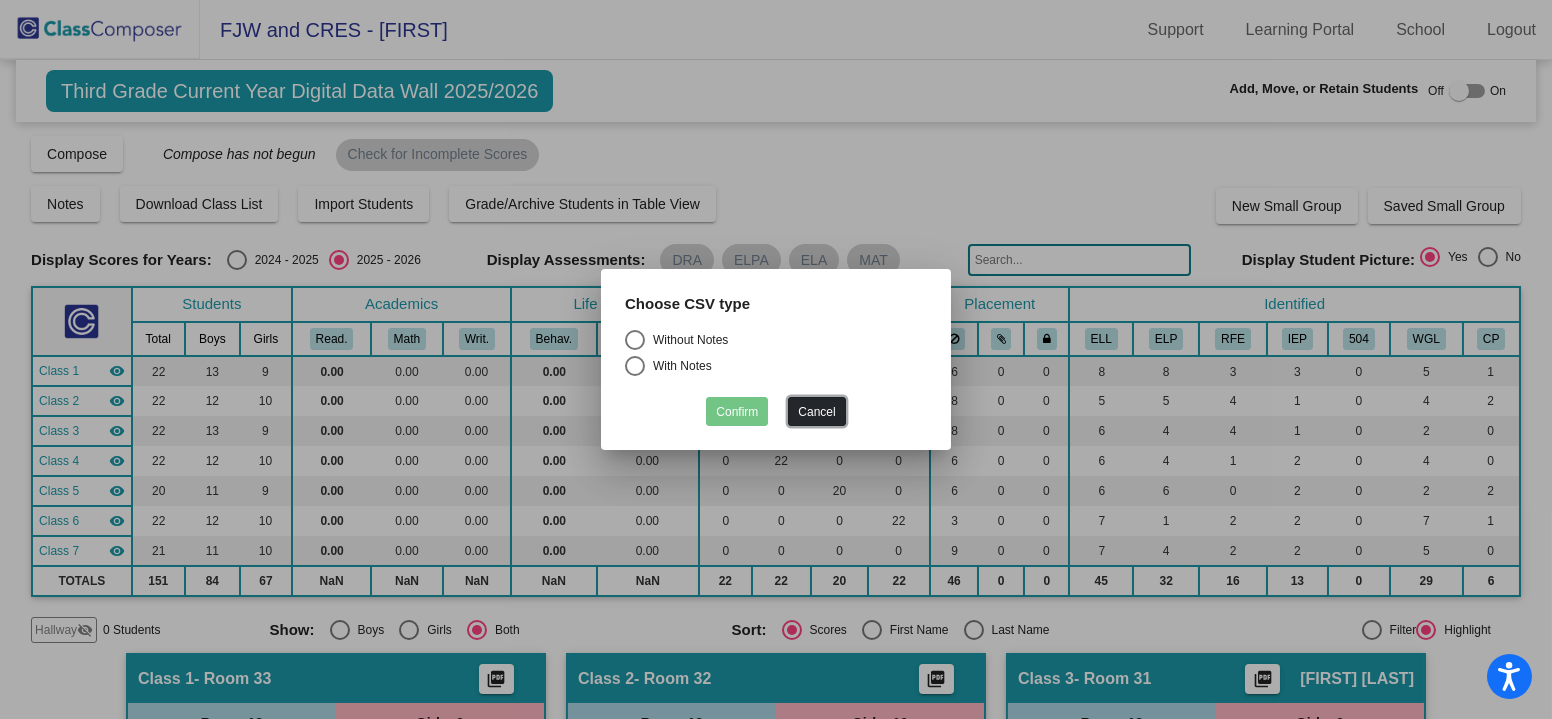click on "Cancel" at bounding box center (816, 411) 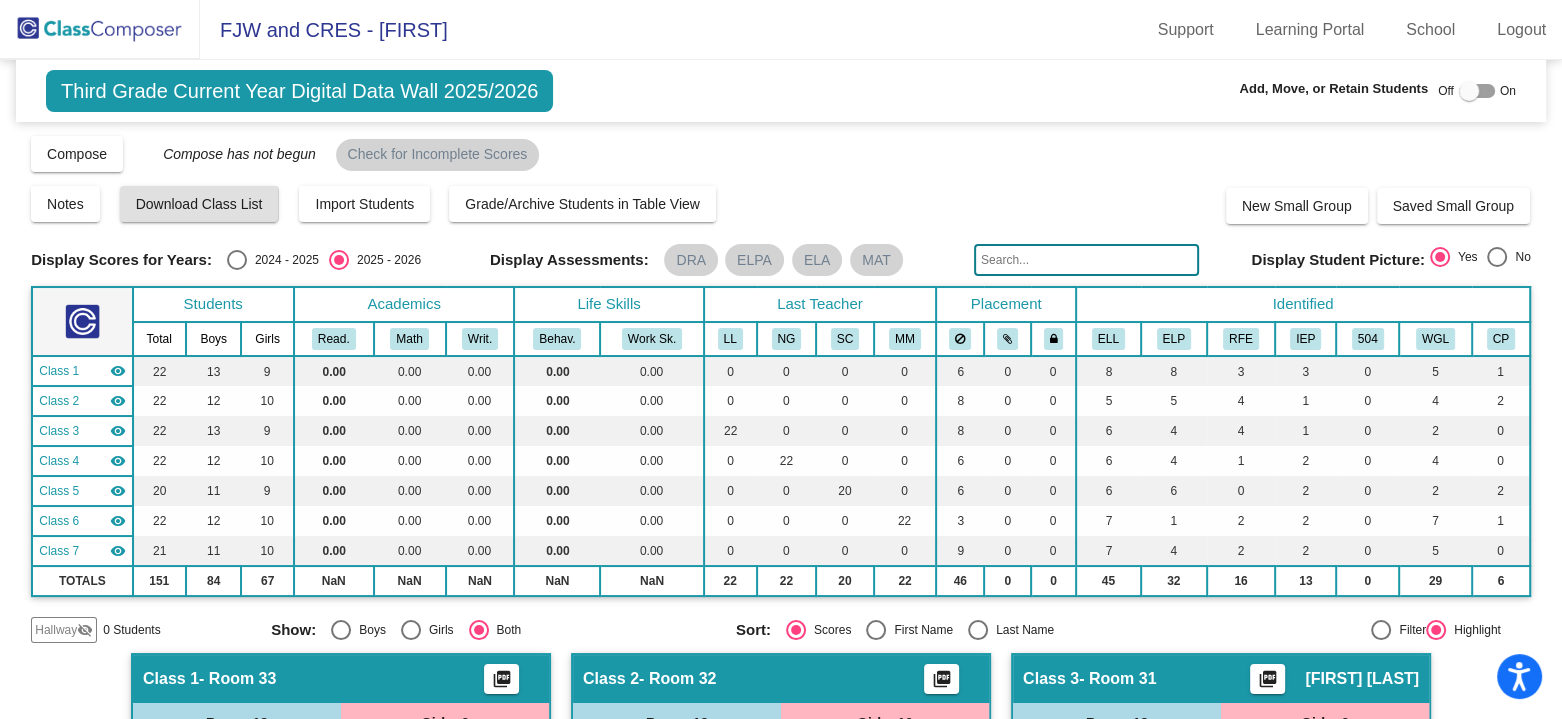 click on "Display Scores for Years:   2024 - 2025   2025 - 2026  Grade/Archive Students in Table View   Download   New Small Group   Saved Small Group   Compose   View Compose   View & Edit Compose   Submit Classes  Compose has not begun  Check for Incomplete Scores  Notes   Download Class List   Import Students   Grade/Archive Students in Table View   New Small Group   Saved Small Group  Display Scores for Years:   2024 - 2025   2025 - 2026 Display Assessments: DRA ELPA ELA MAT Display Student Picture:    Yes     No  Students Academics Life Skills  Last Teacher  Placement  Identified  Total Boys Girls  Read.   Math   Writ.   Behav.   Work Sk.   LL   NG   SC   MM   ELL   ELP   RFE   IEP   504   WGL   CP  Hallway  visibility_off  0 0 0                 0   0   0   0   0   0   0   0   0   0   0   0   0   0  Class 1  visibility  22 13 9  0.00   0.00   0.00   0.00   0.00   0   0   0   0   6   0   0   8   8   3   3   0   5   1  Class 2  visibility  22 12 10  0.00   0.00   0.00   0.00   0.00   0   0   0   0   8   0  9" 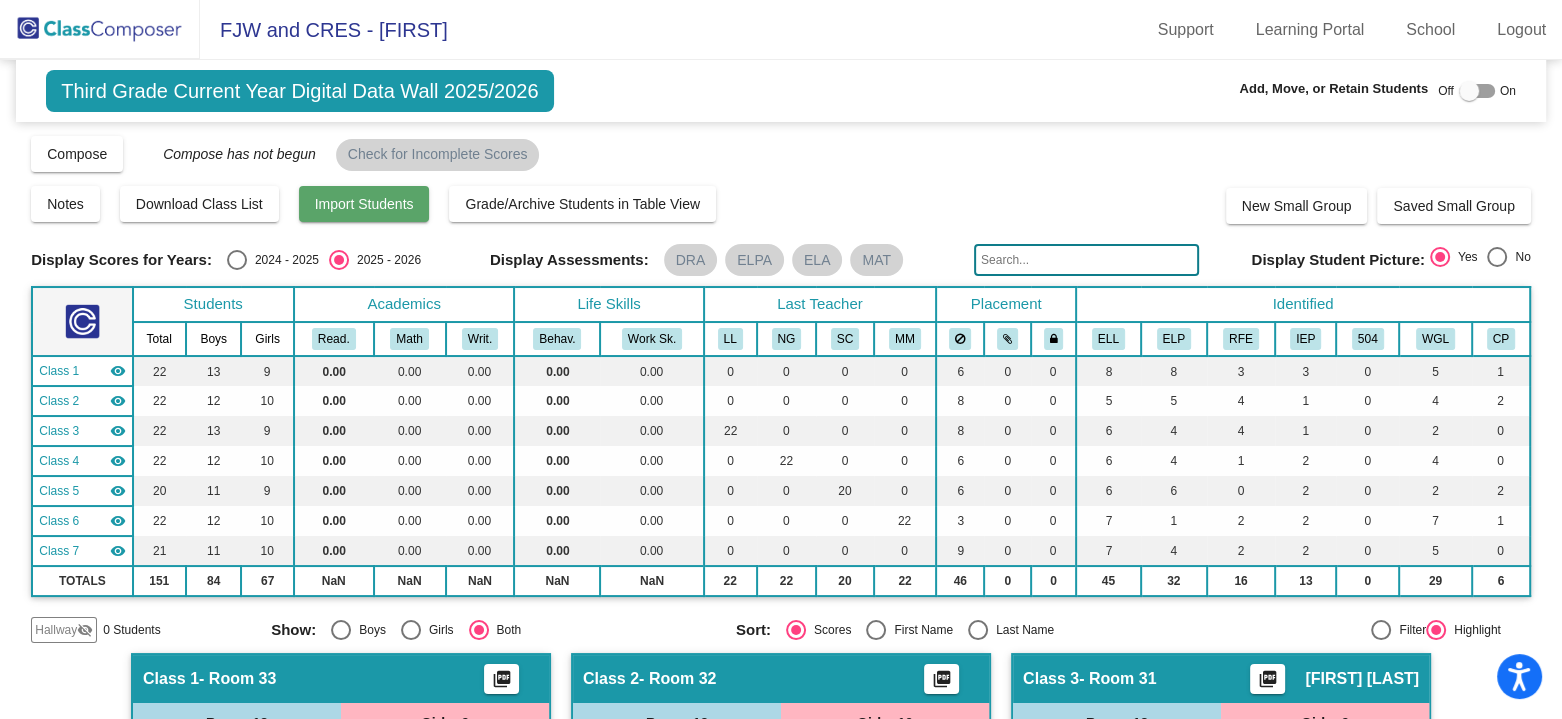 click on "Import Students" 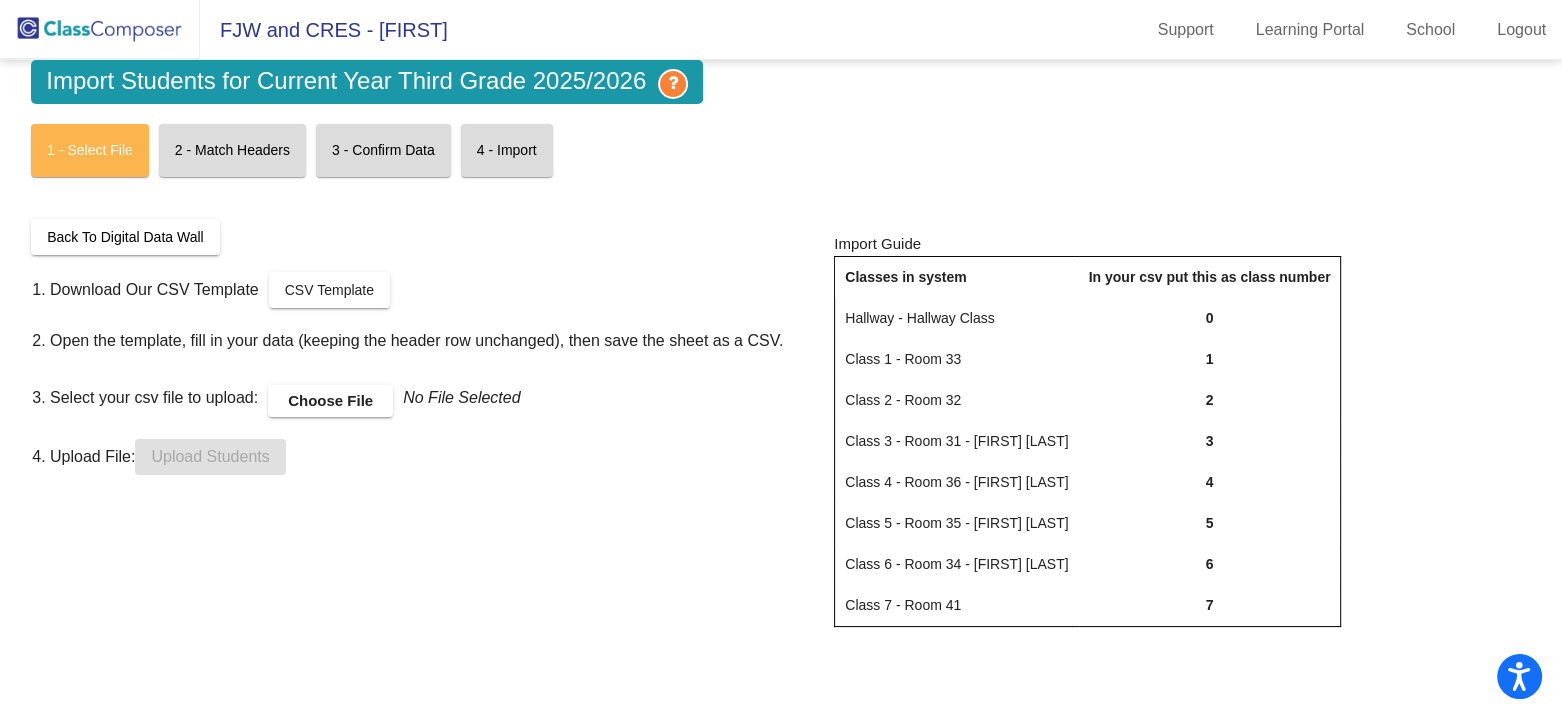 click 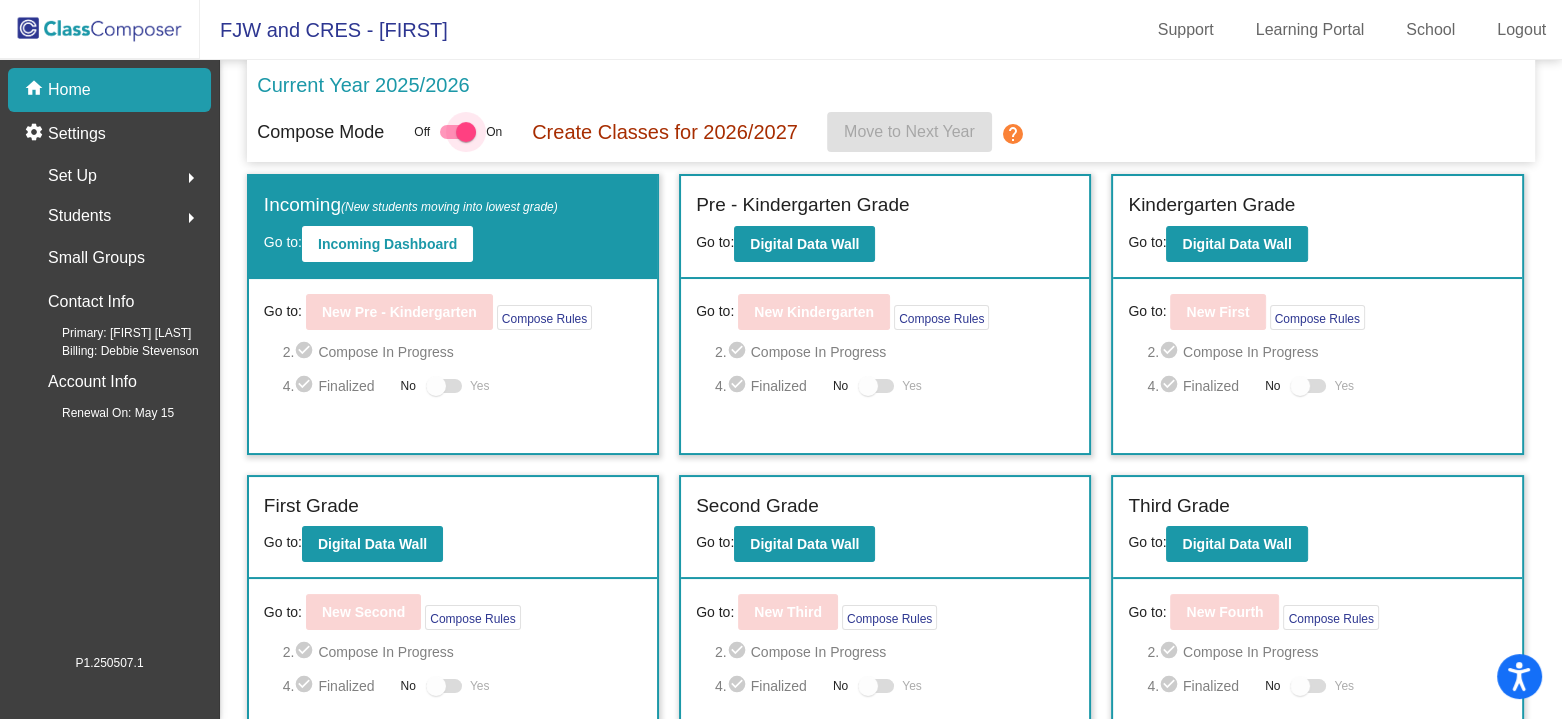 click at bounding box center [458, 132] 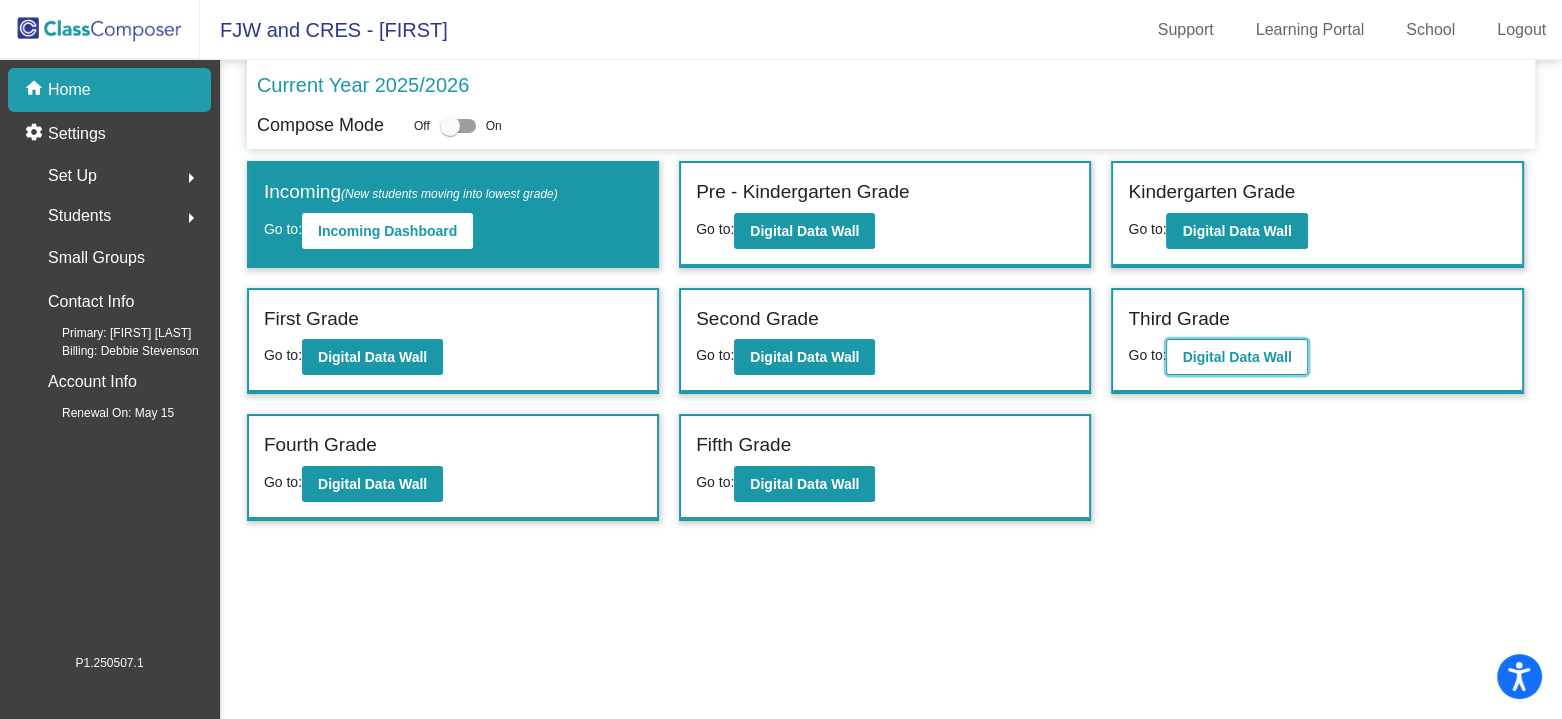 click on "Digital Data Wall" 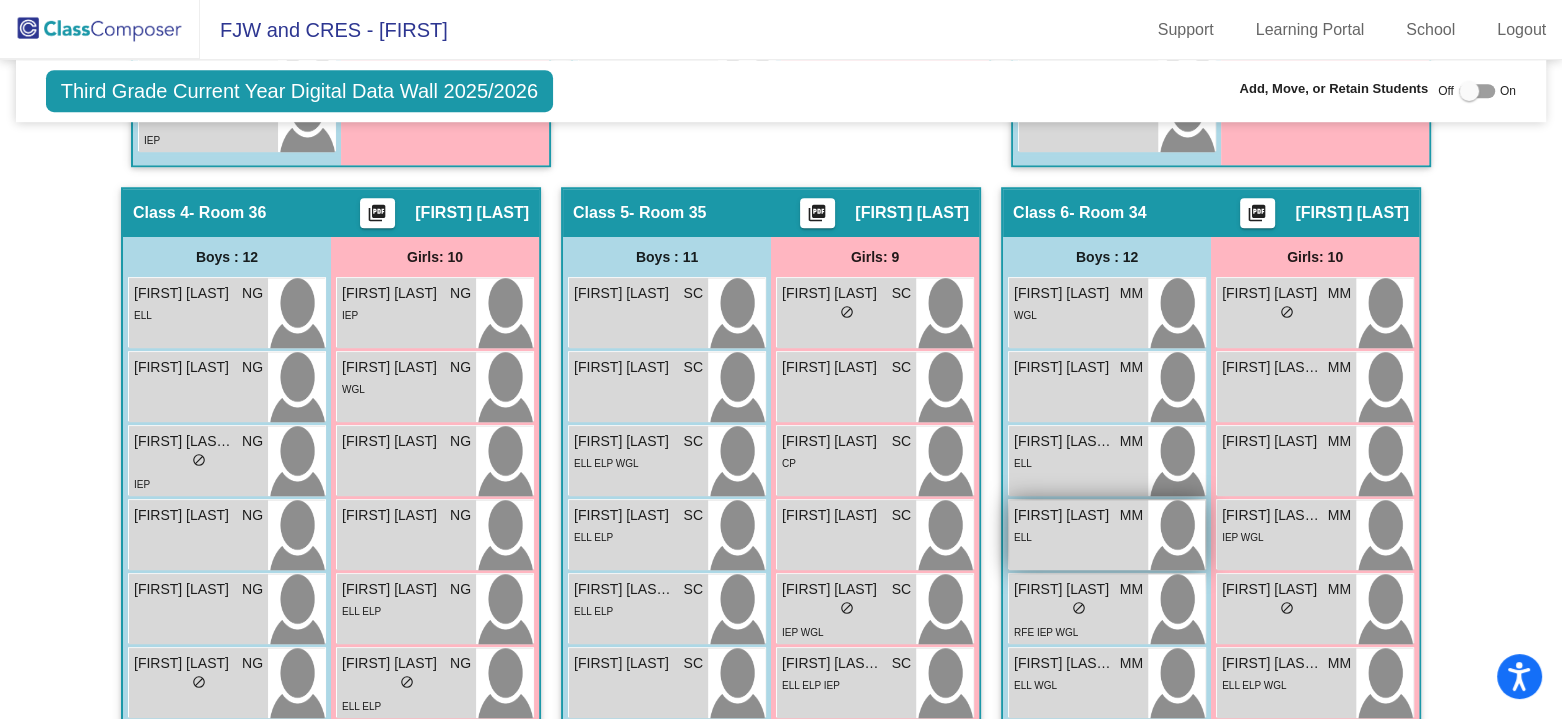scroll, scrollTop: 1600, scrollLeft: 0, axis: vertical 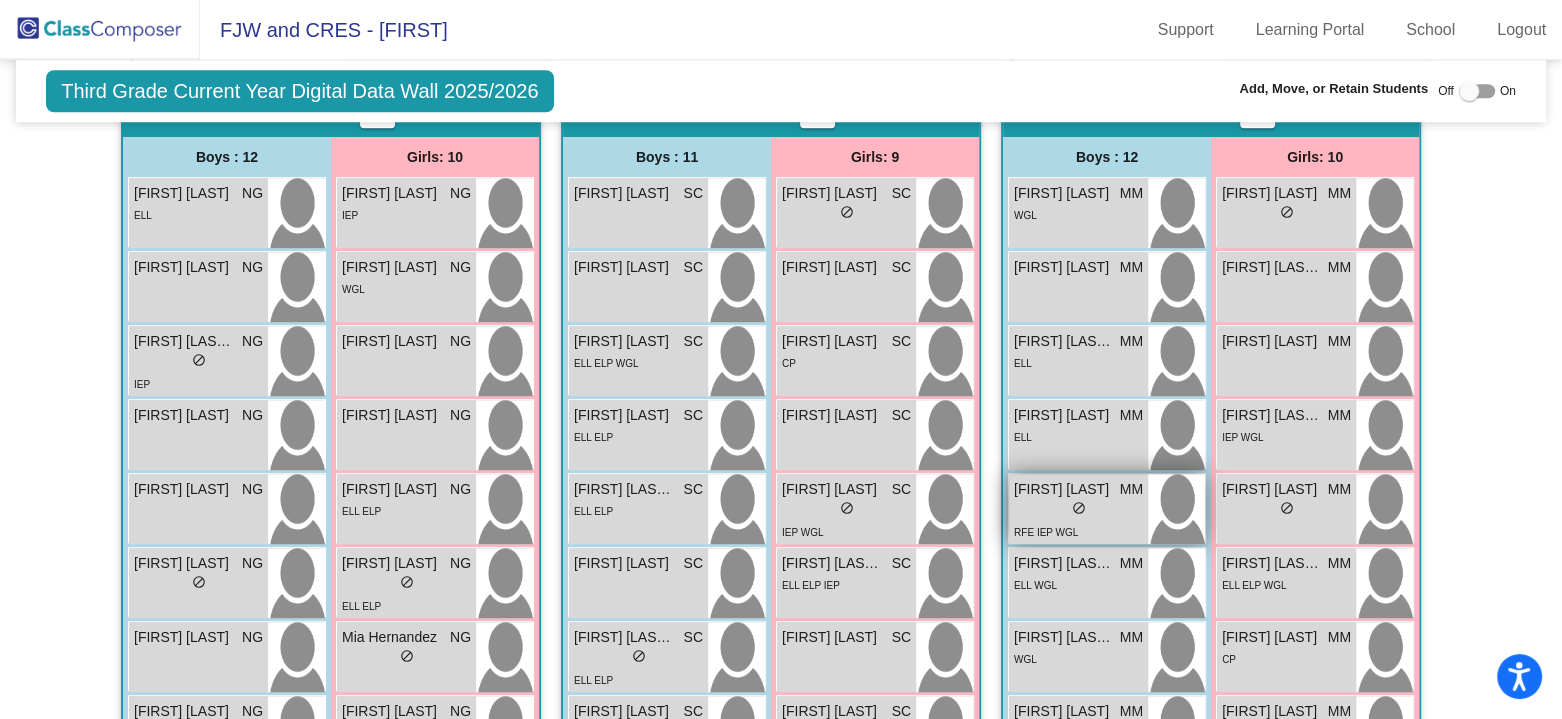 click on "Dylan Garcia" at bounding box center (1064, 489) 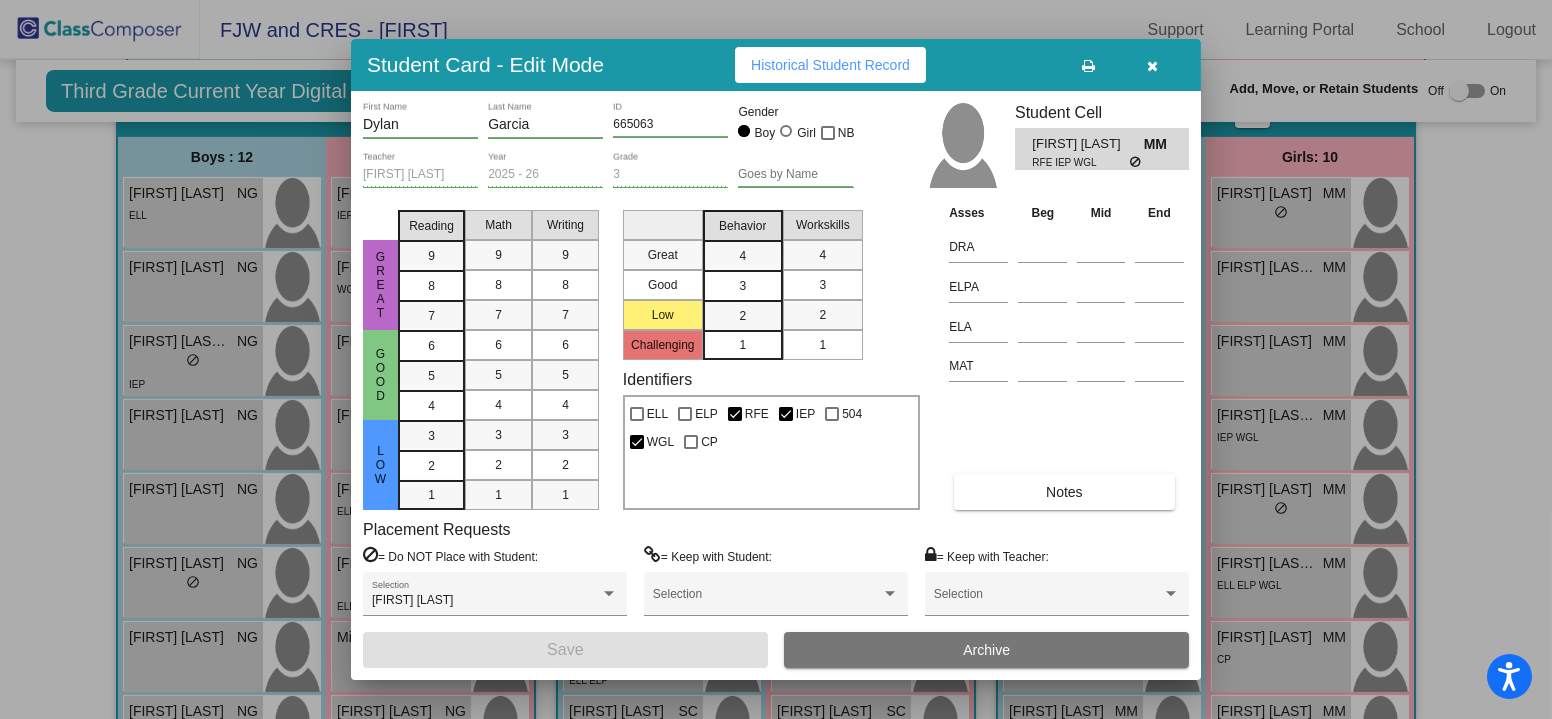 click at bounding box center [1153, 66] 